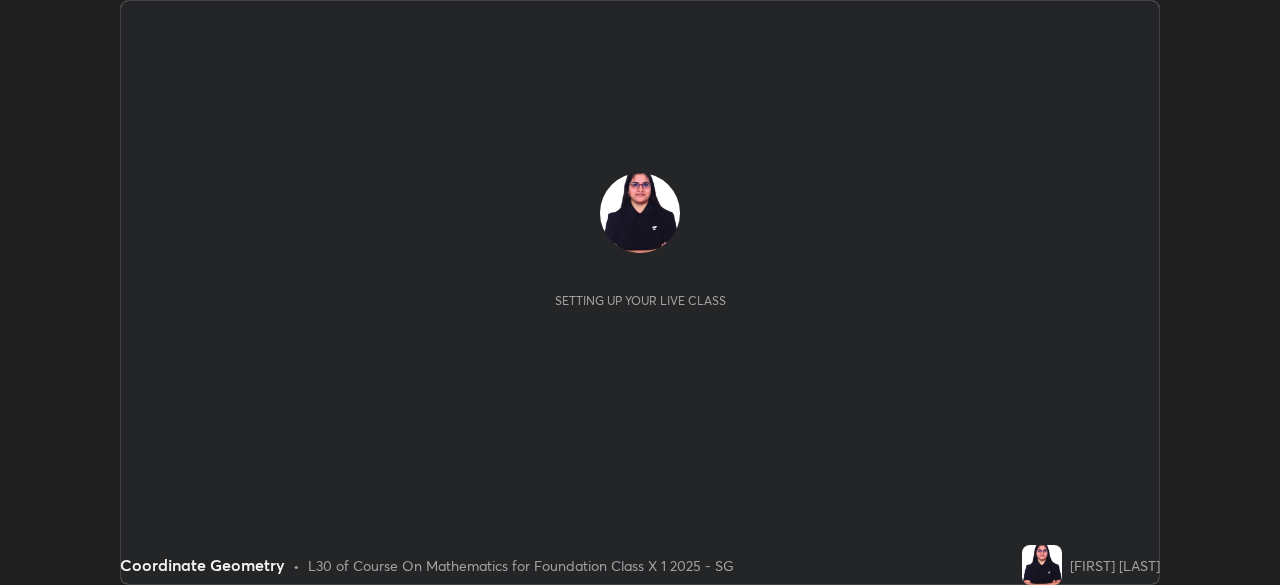 scroll, scrollTop: 0, scrollLeft: 0, axis: both 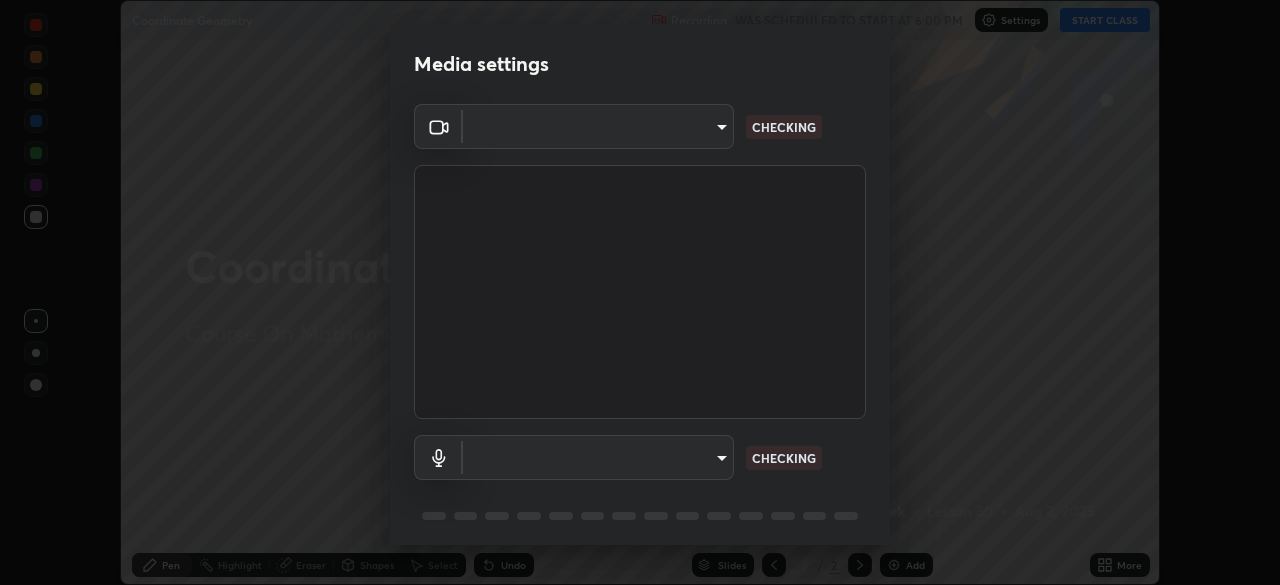 type on "846d0ba8f5080ab81b5b071cdfefeec17a04dc93fe71064fe08a1f5c66129023" 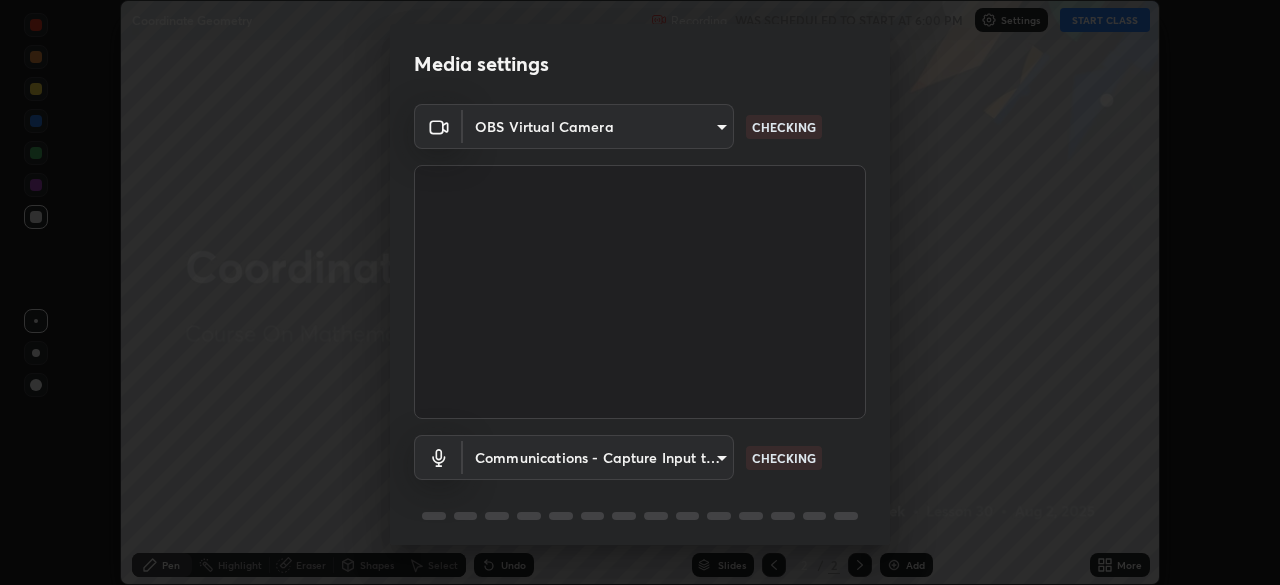 scroll, scrollTop: 71, scrollLeft: 0, axis: vertical 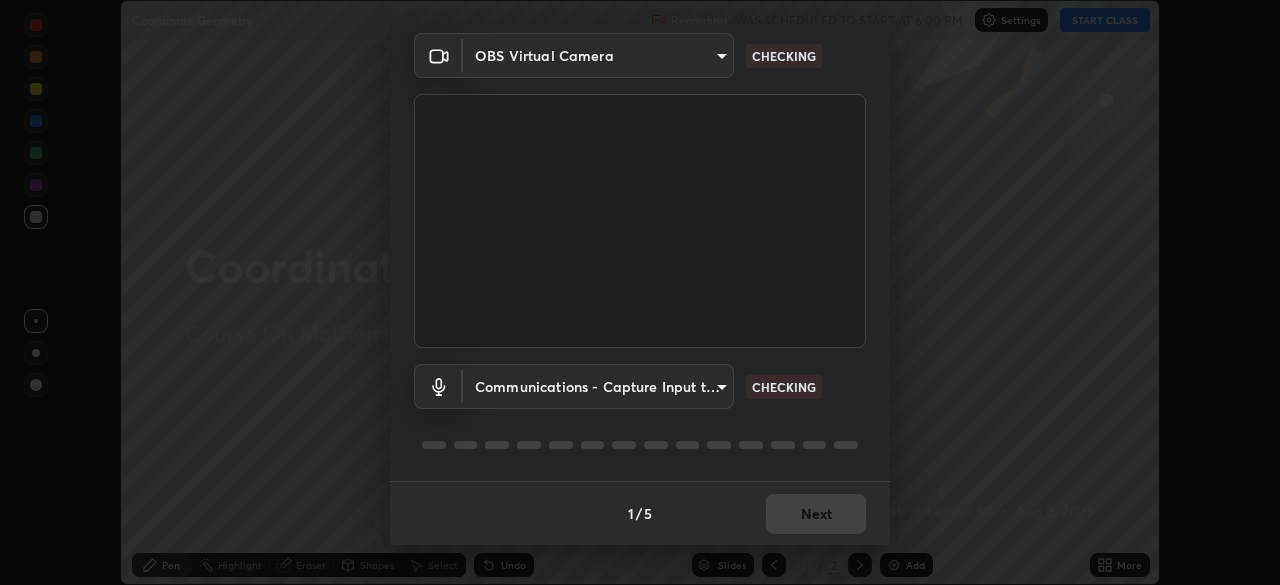 click on "Erase all Coordinate Geometry Recording WAS SCHEDULED TO START AT  6:00 PM Settings START CLASS Setting up your live class Coordinate Geometry • L30 of Course On Mathematics for Foundation Class X 1 2025 - SG [FIRST] [LAST] Pen Highlight Eraser Shapes Select Undo Slides 2 / 2 Add More No doubts shared Encourage your learners to ask a doubt for better clarity Report an issue Reason for reporting Buffering Chat not working Audio - Video sync issue Educator video quality low ​ Attach an image Report Media settings OBS Virtual Camera 846d0ba8f5080ab81b5b071cdfefeec17a04dc93fe71064fe08a1f5c66129023 CHECKING Communications - Capture Input terminal (Digital Array MIC) communications CHECKING 1 / 5 Next" at bounding box center [640, 292] 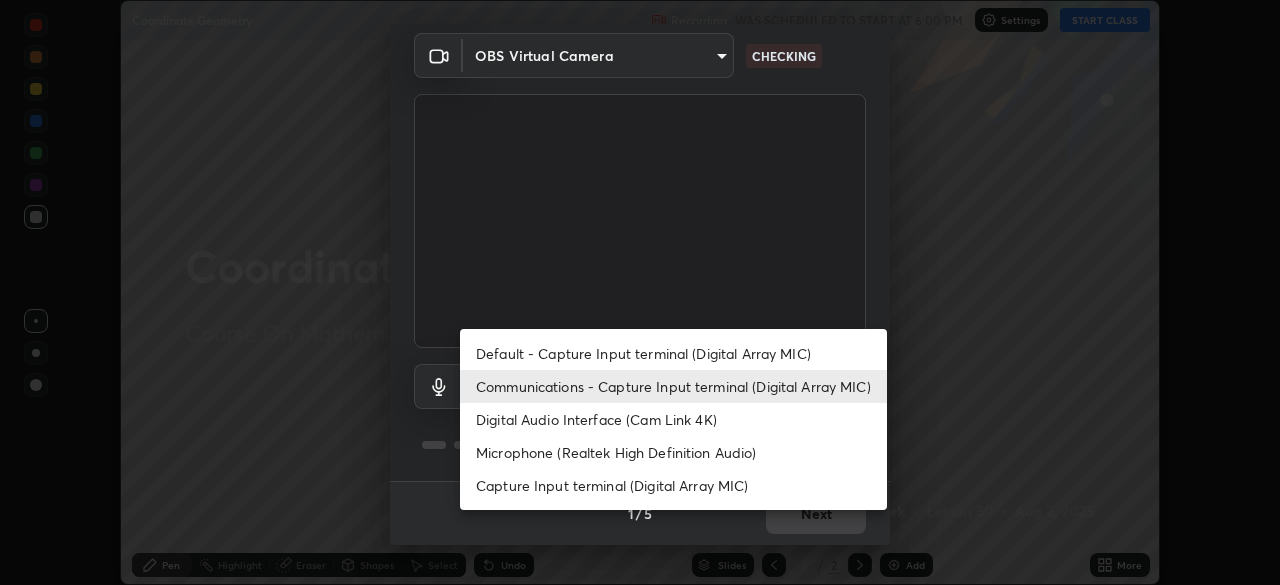 click on "Default - Capture Input terminal (Digital Array MIC)" at bounding box center [673, 353] 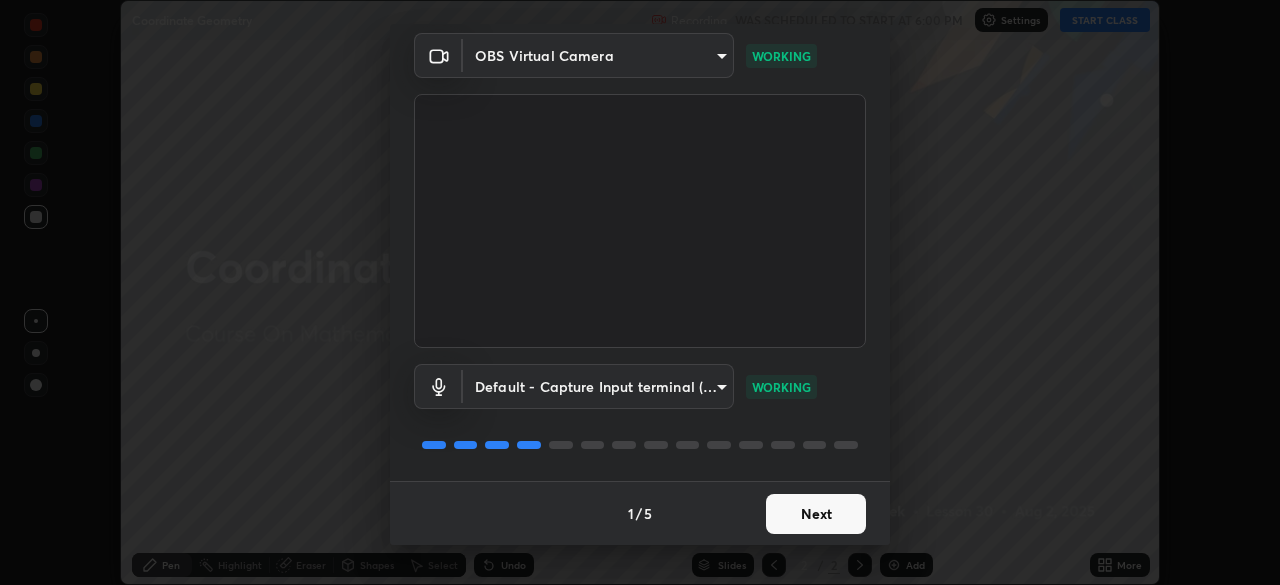 click on "Next" at bounding box center [816, 514] 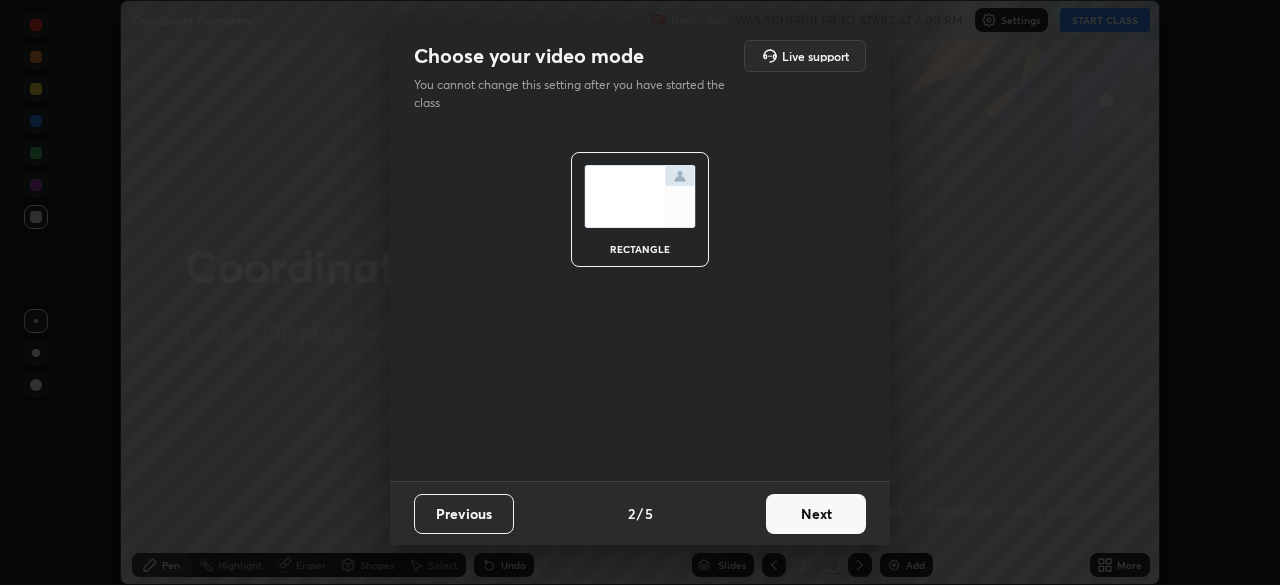 scroll, scrollTop: 0, scrollLeft: 0, axis: both 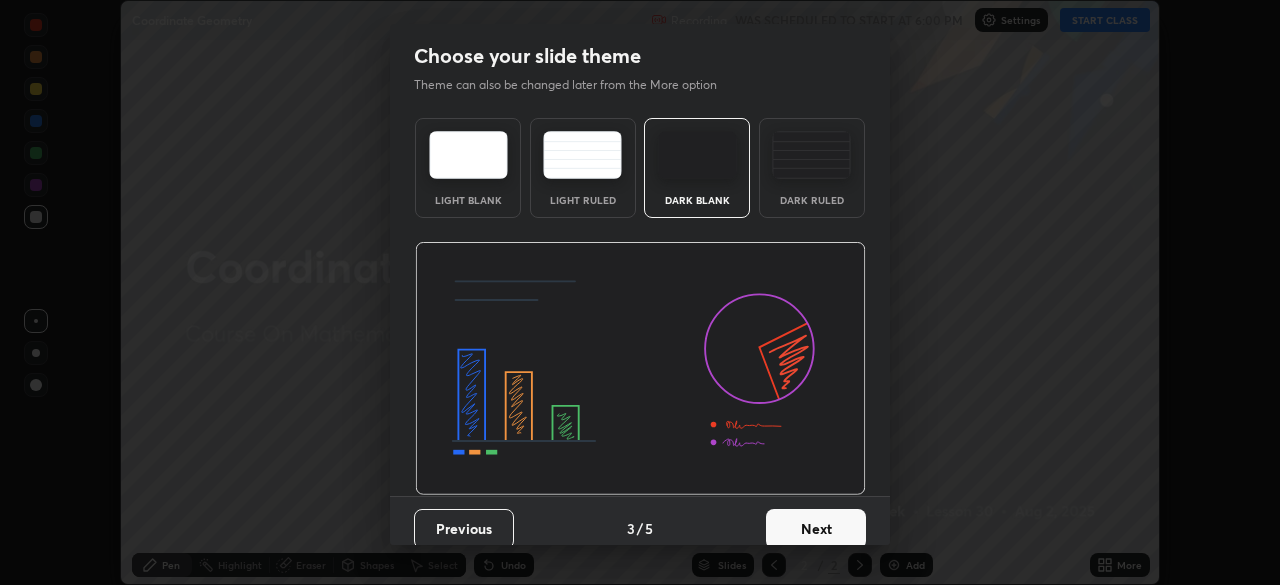 click on "Next" at bounding box center [816, 529] 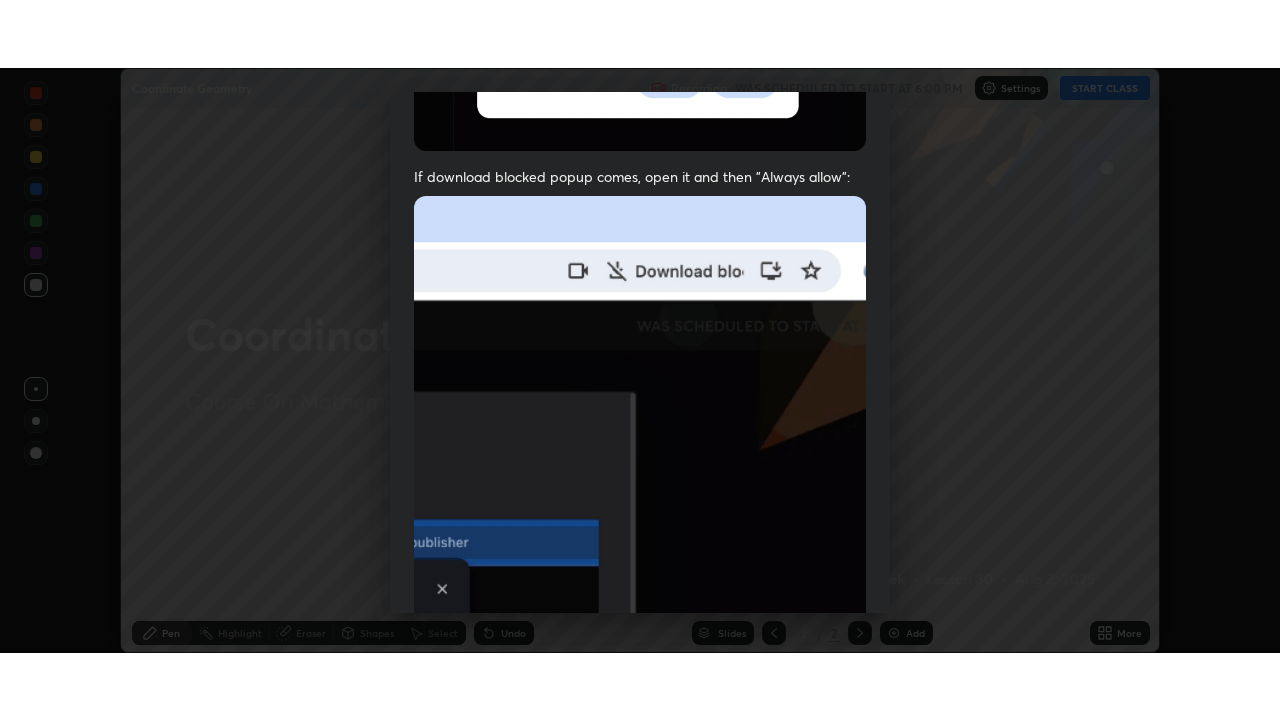 scroll, scrollTop: 479, scrollLeft: 0, axis: vertical 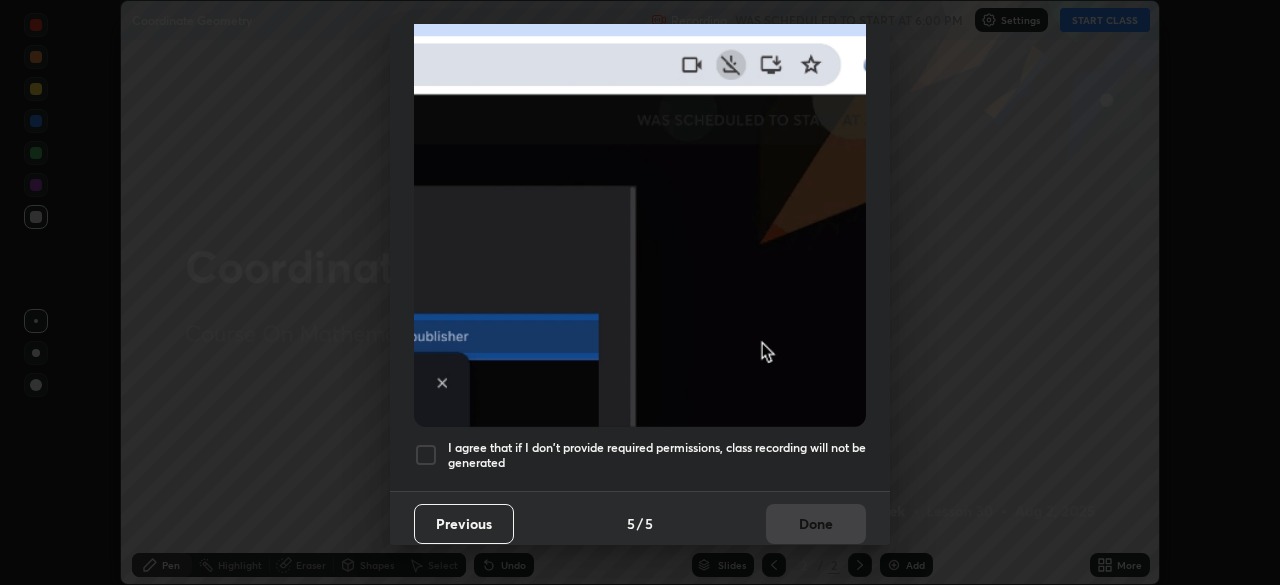 click on "I agree that if I don't provide required permissions, class recording will not be generated" at bounding box center [657, 455] 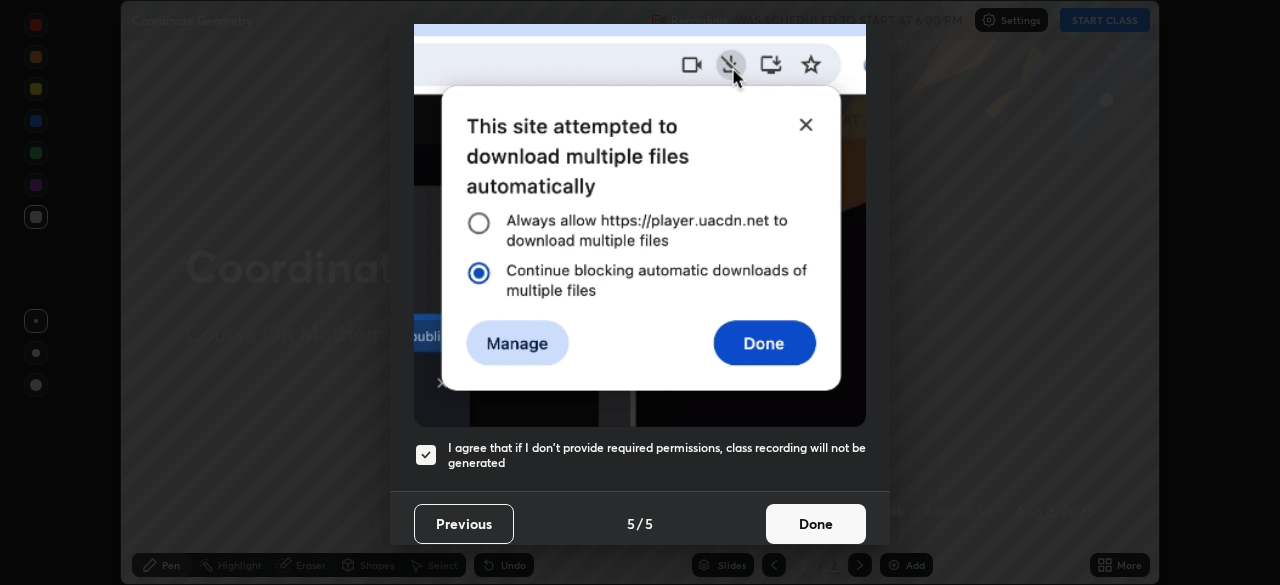 click on "Done" at bounding box center [816, 524] 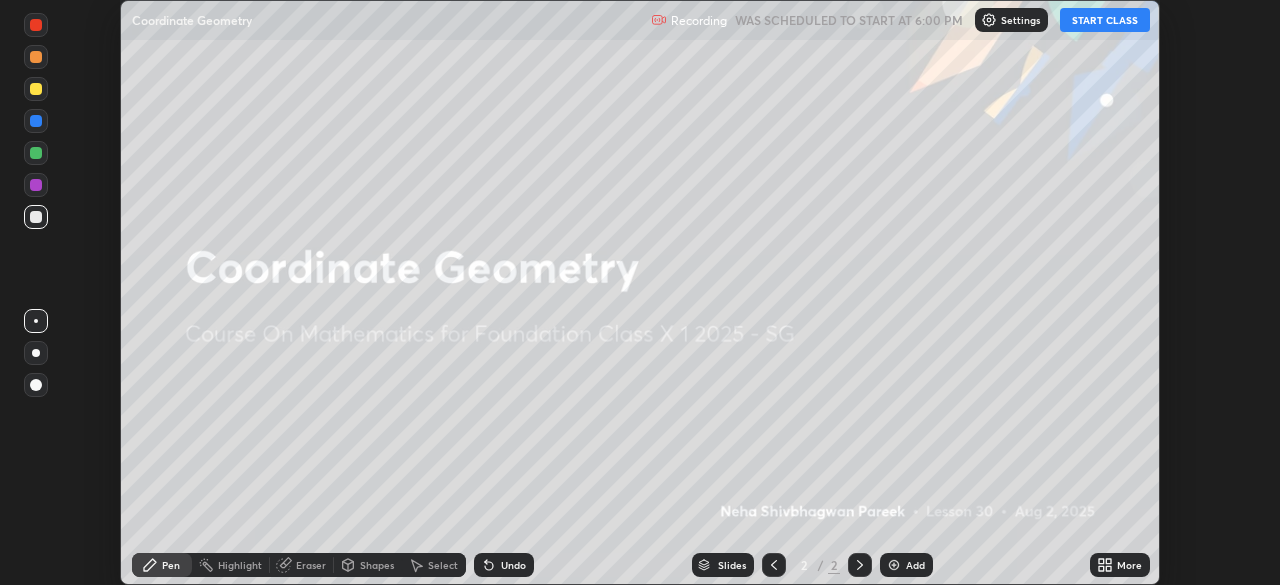 click on "START CLASS" at bounding box center (1105, 20) 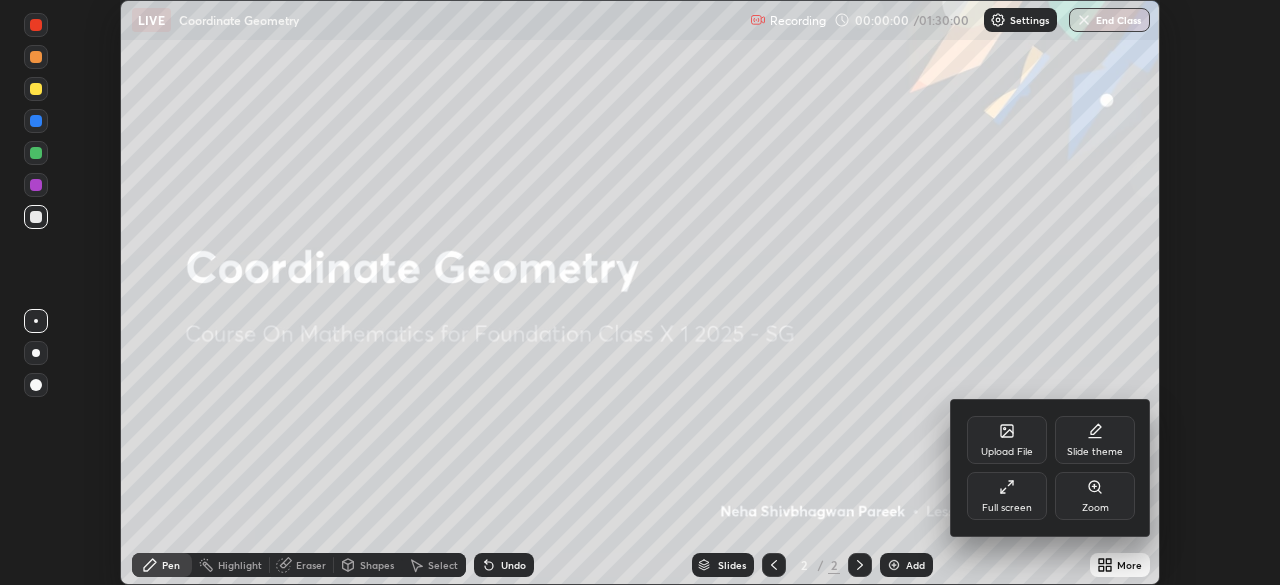 click on "Full screen" at bounding box center (1007, 496) 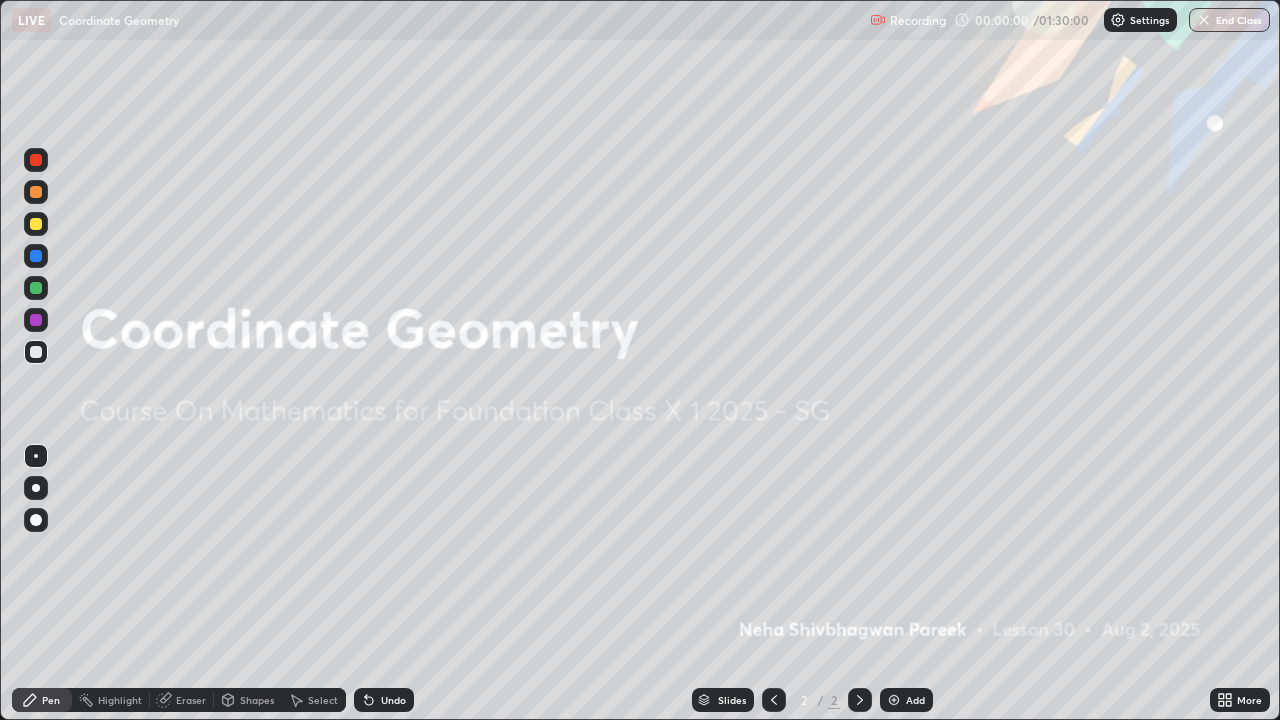 scroll, scrollTop: 99280, scrollLeft: 98720, axis: both 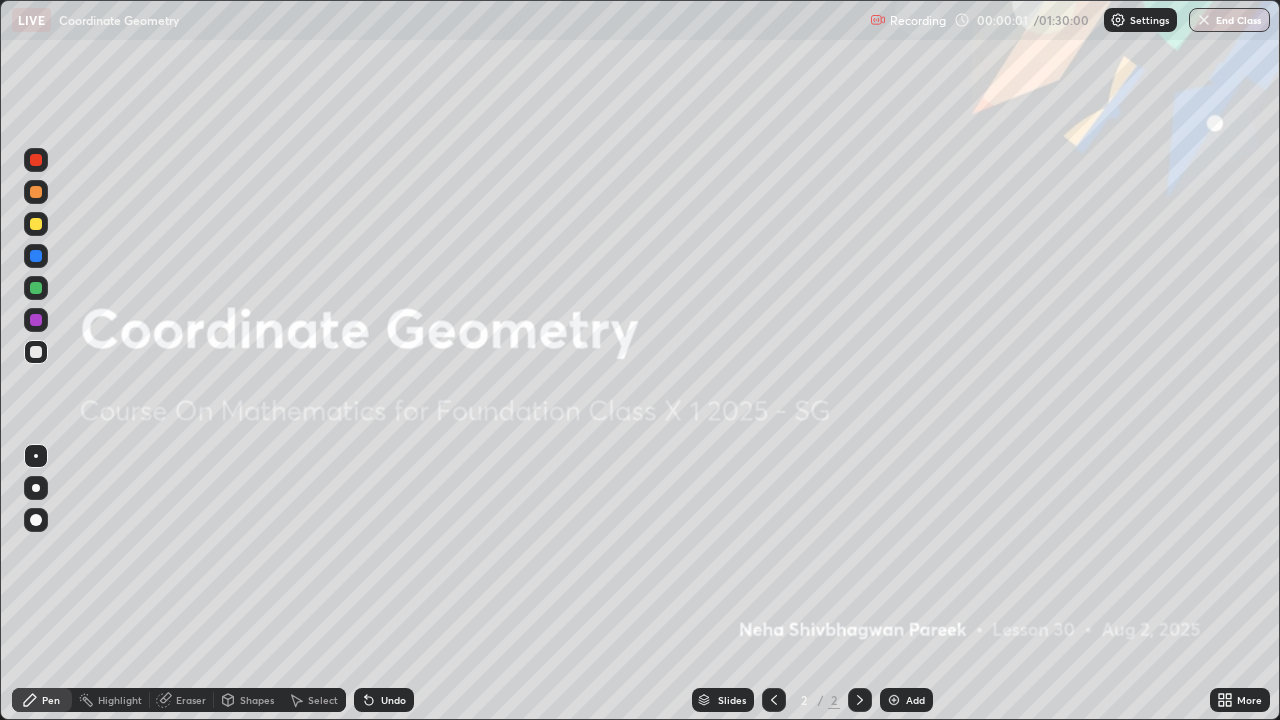 click on "Add" at bounding box center (915, 700) 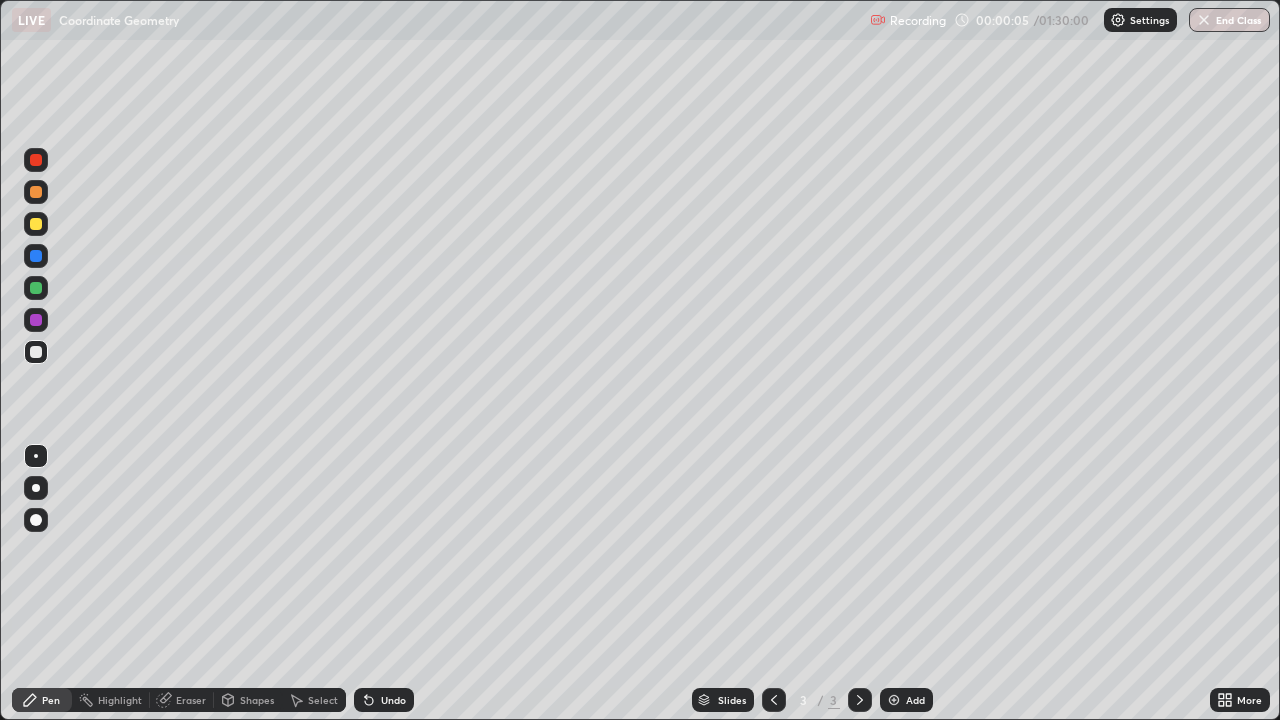 click on "Shapes" at bounding box center [257, 700] 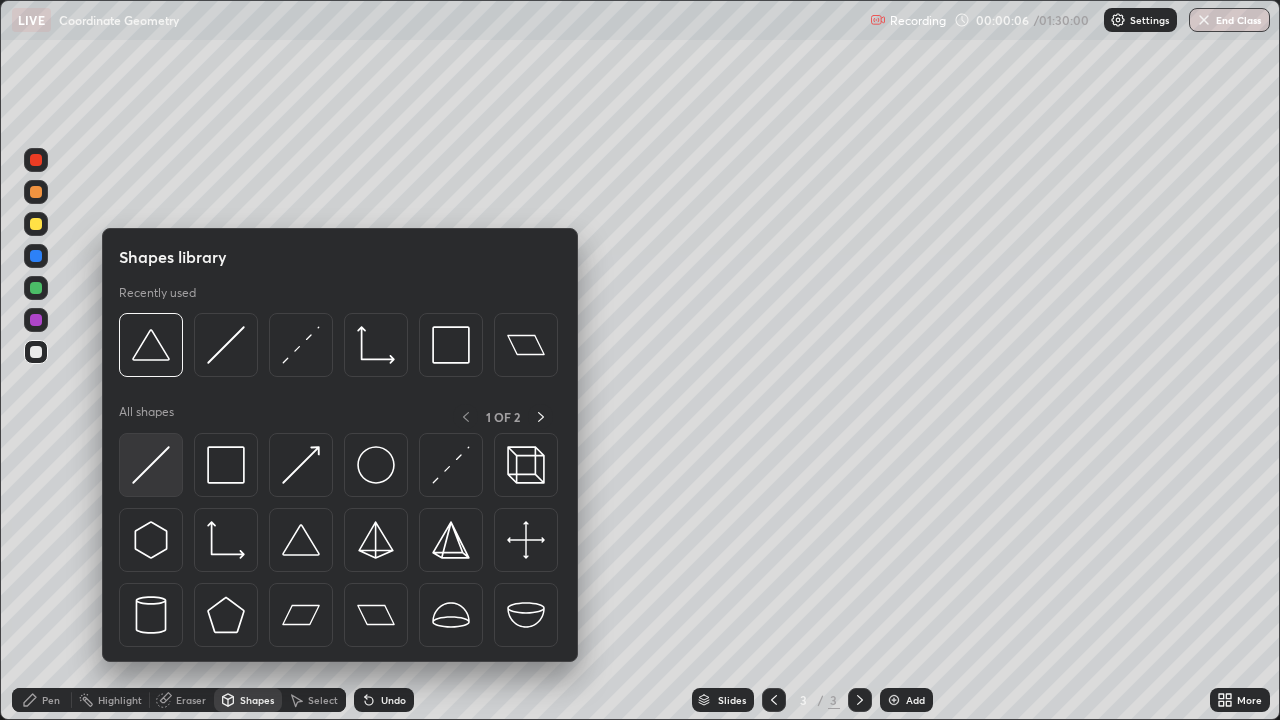 click at bounding box center (151, 465) 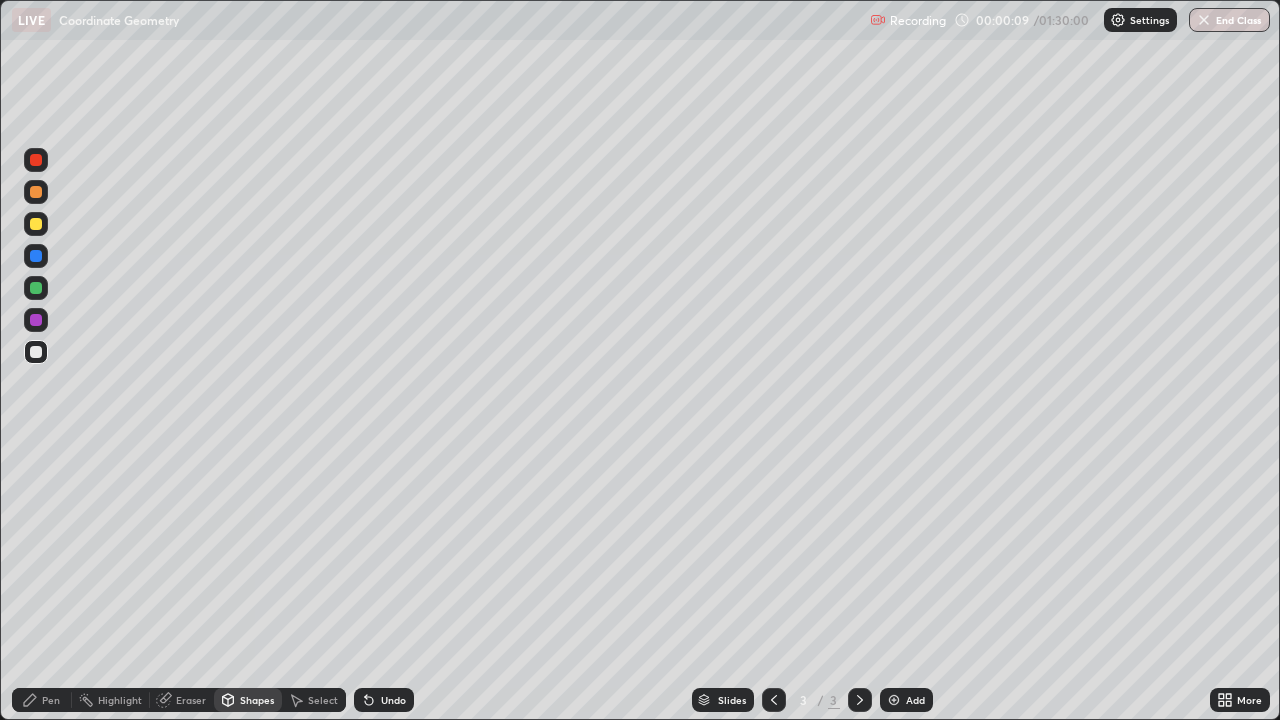 click at bounding box center (36, 224) 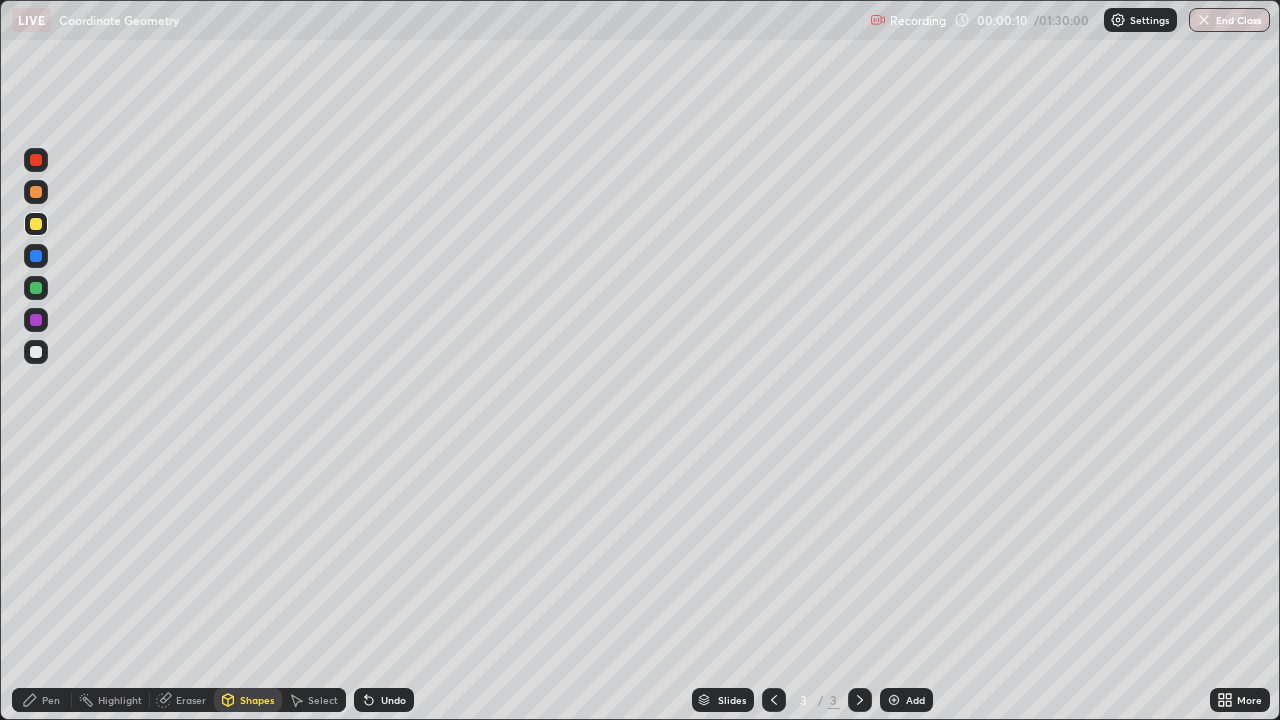 click on "Pen" at bounding box center (51, 700) 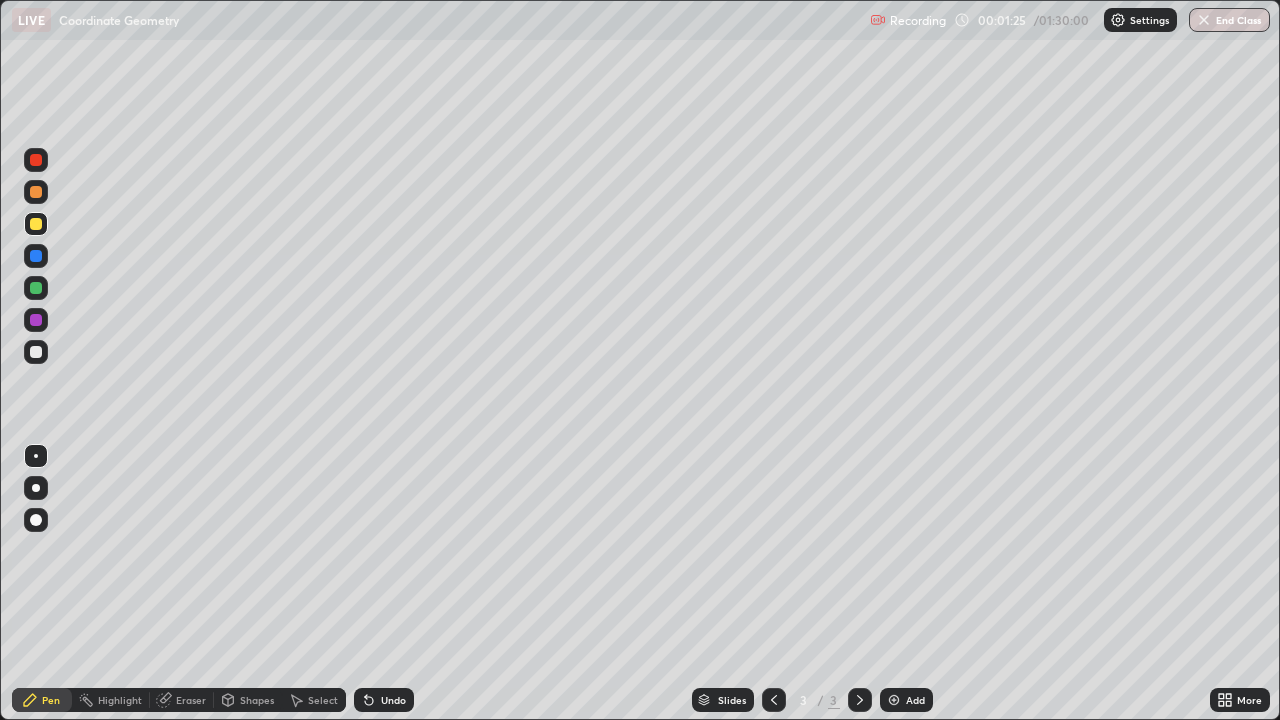 click at bounding box center [36, 192] 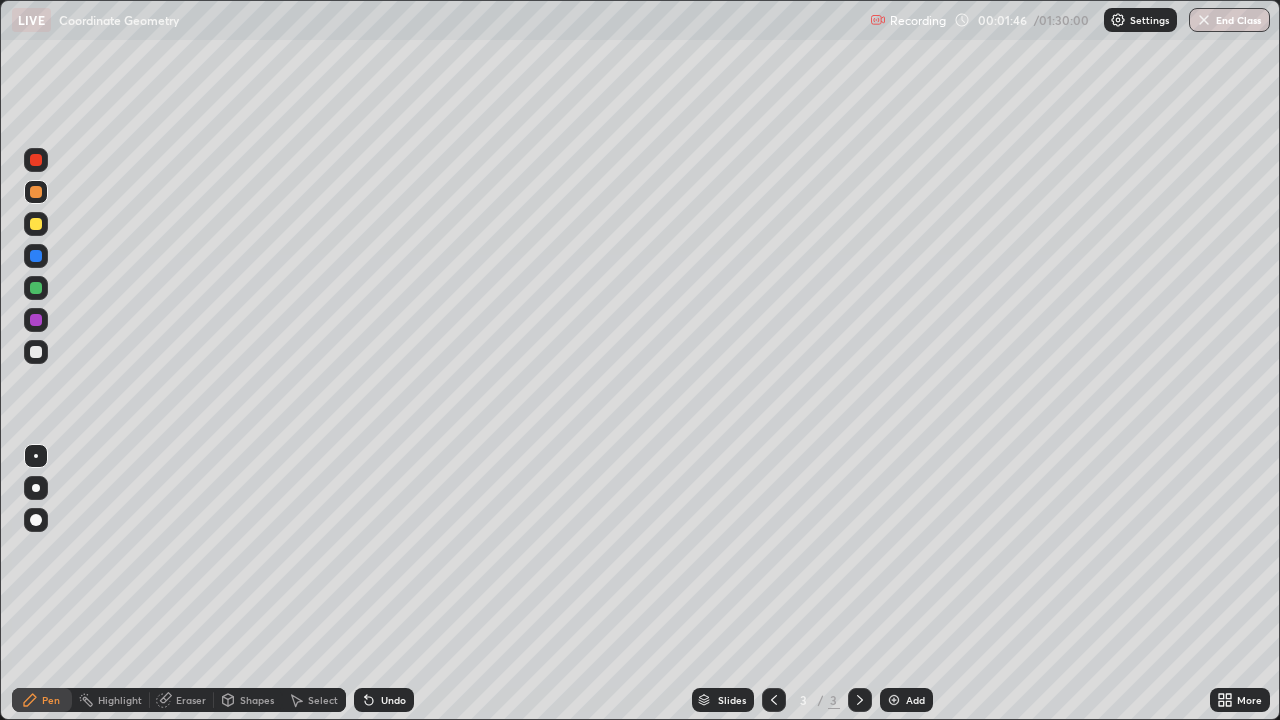 click on "Eraser" at bounding box center (191, 700) 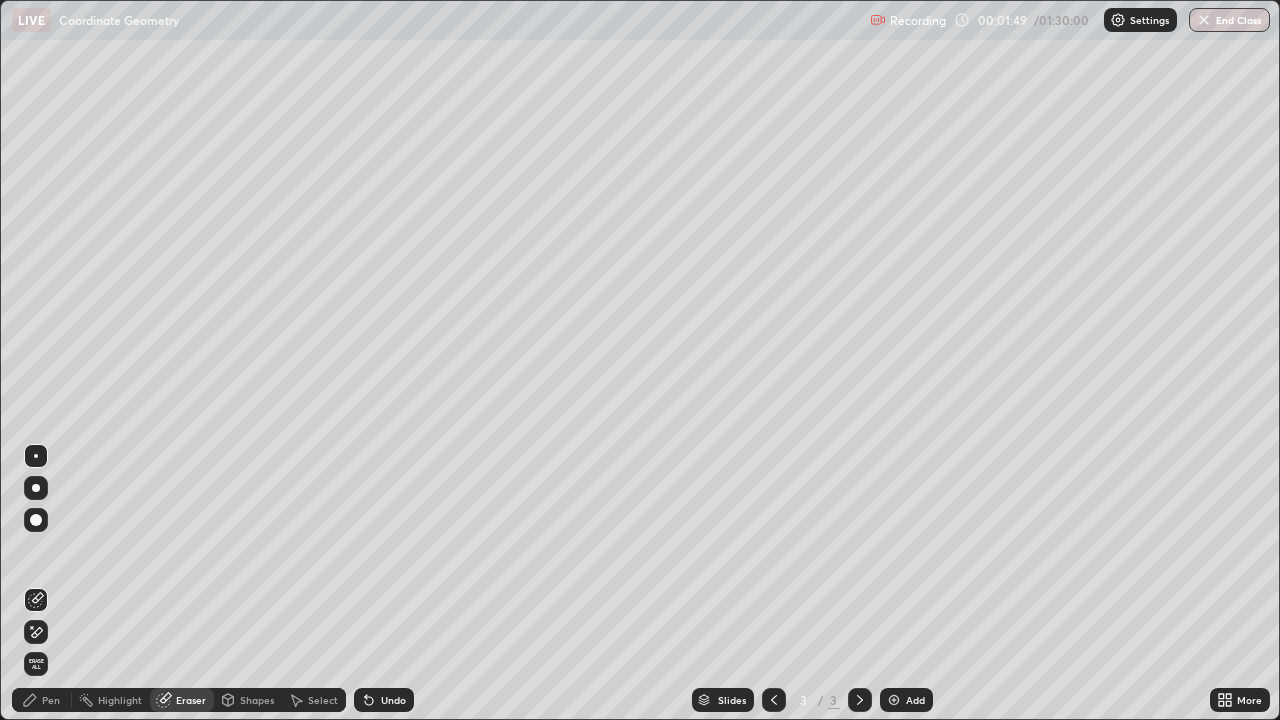 click on "Pen" at bounding box center [42, 700] 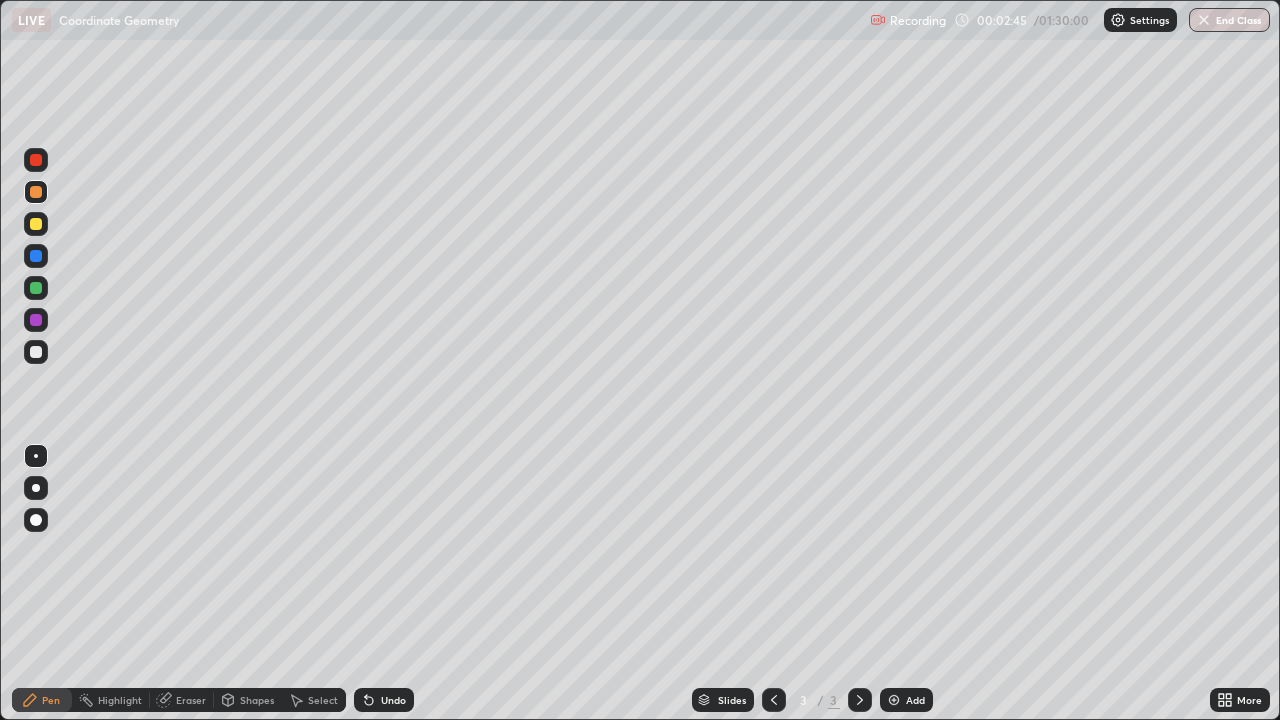click on "Undo" at bounding box center [393, 700] 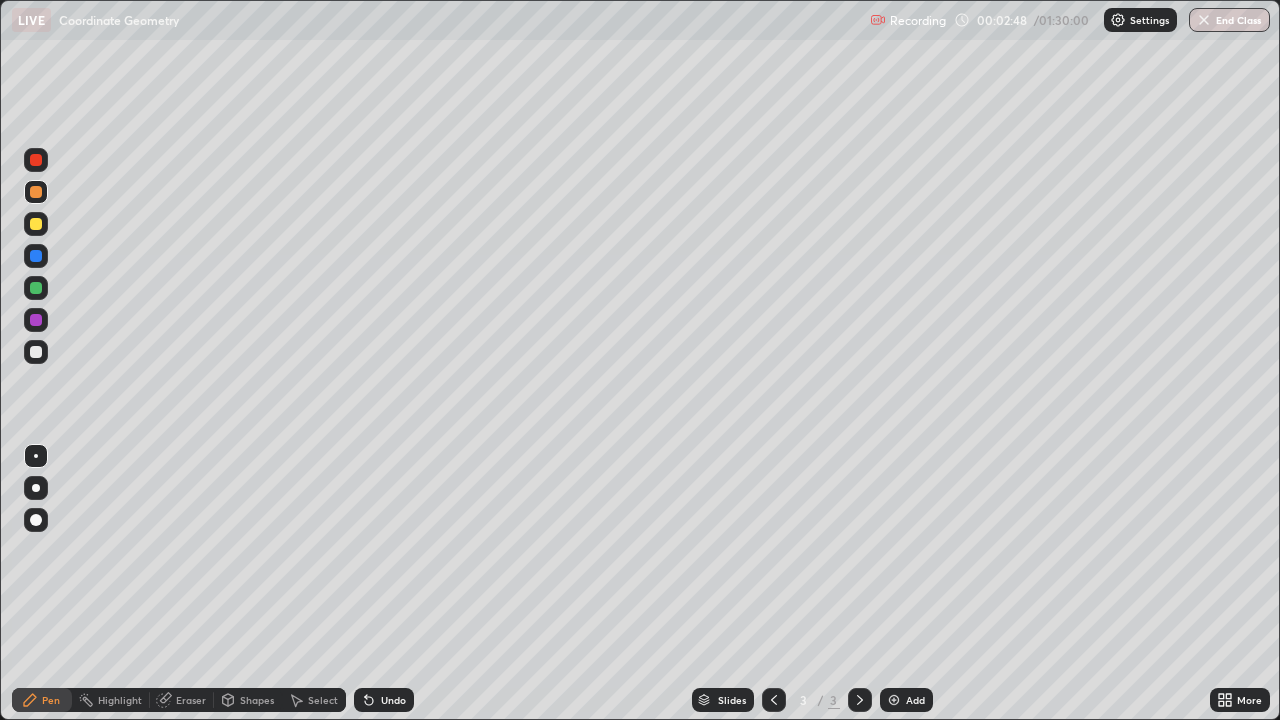 click on "Shapes" at bounding box center [257, 700] 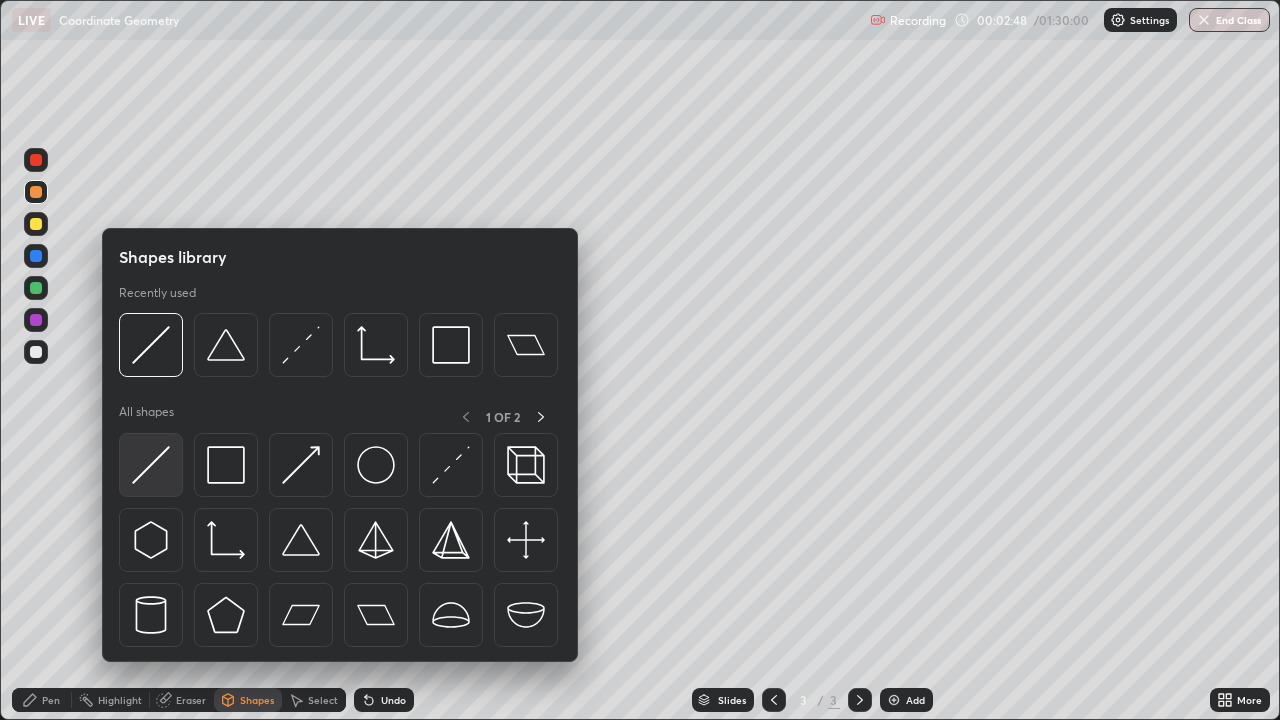click at bounding box center (151, 465) 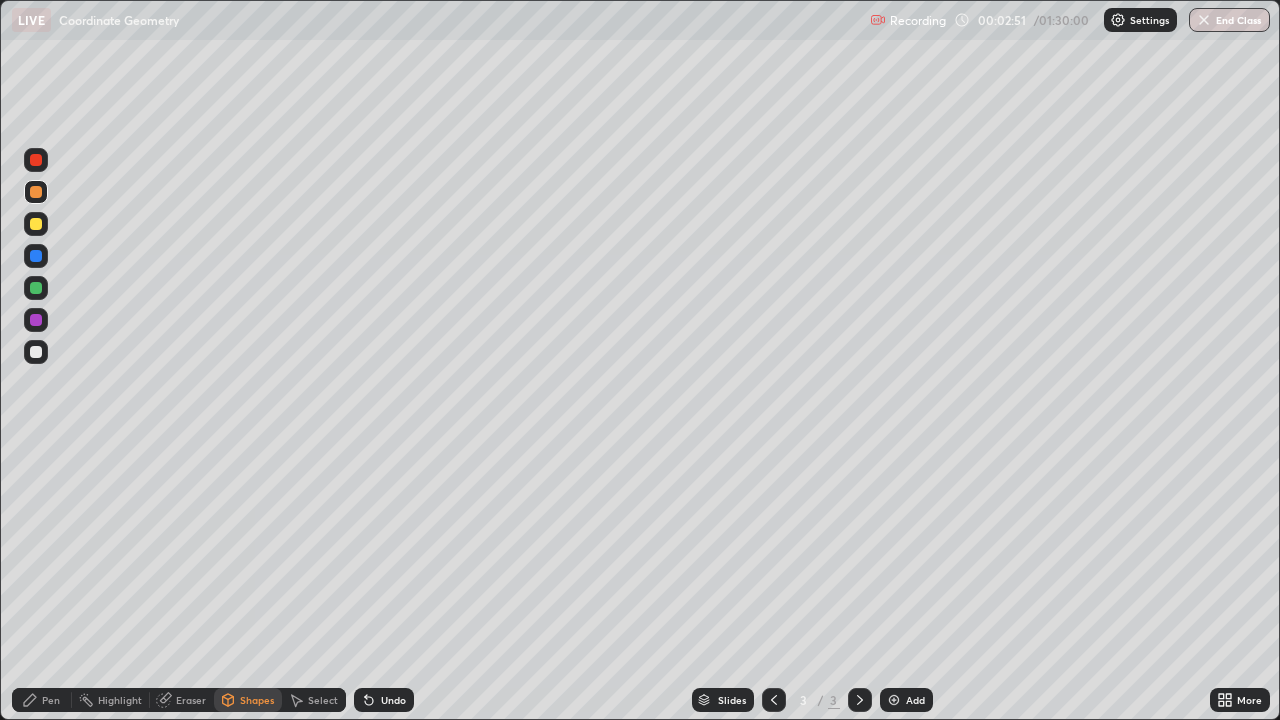 click on "Pen" at bounding box center [51, 700] 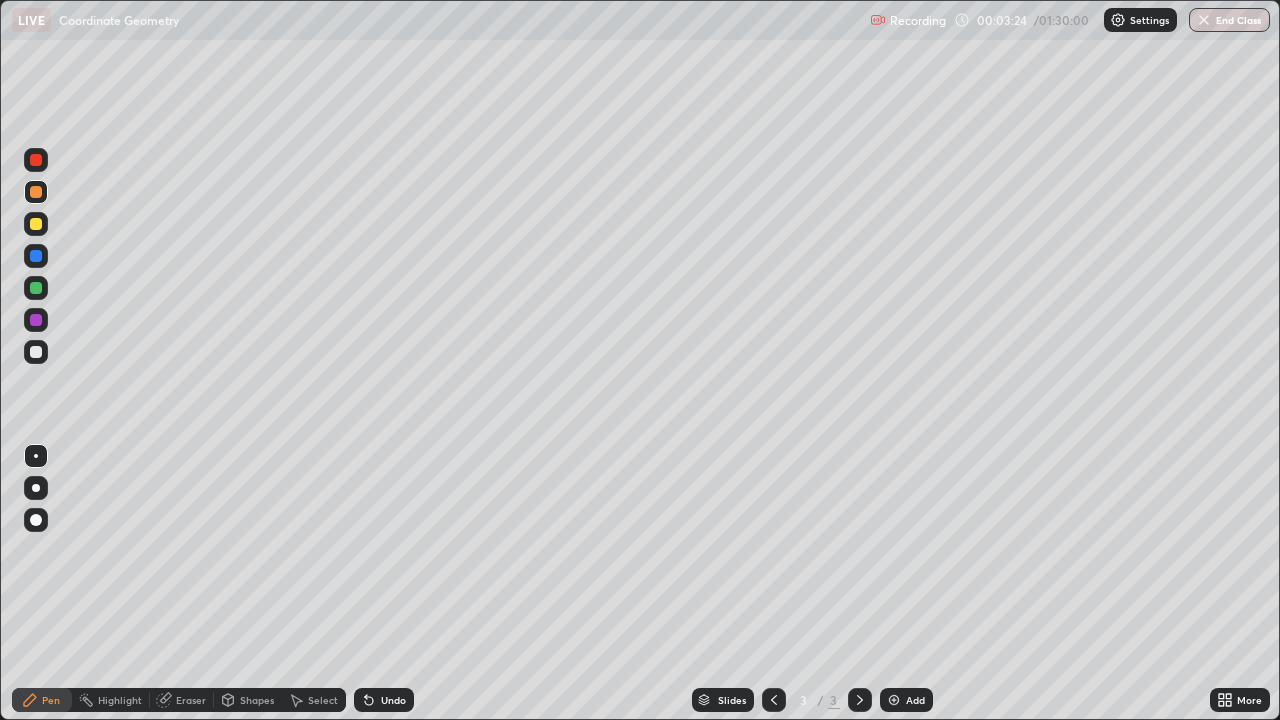 click at bounding box center (36, 352) 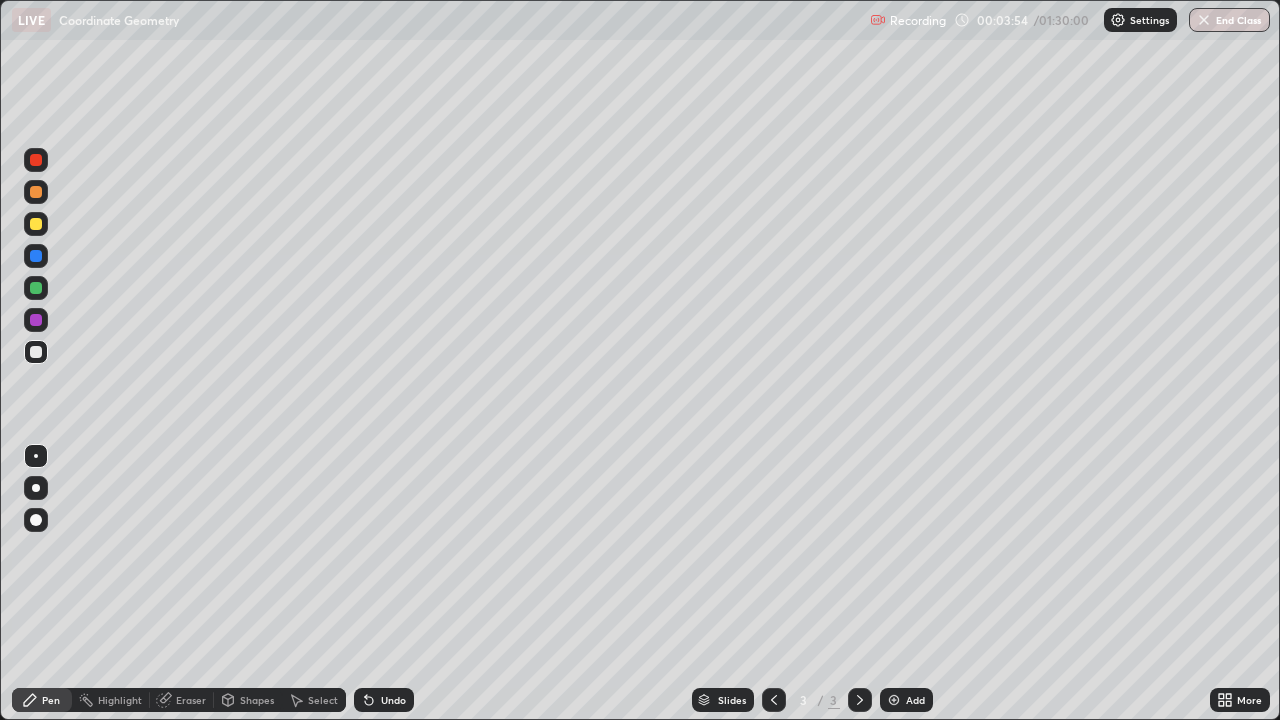 click at bounding box center (36, 224) 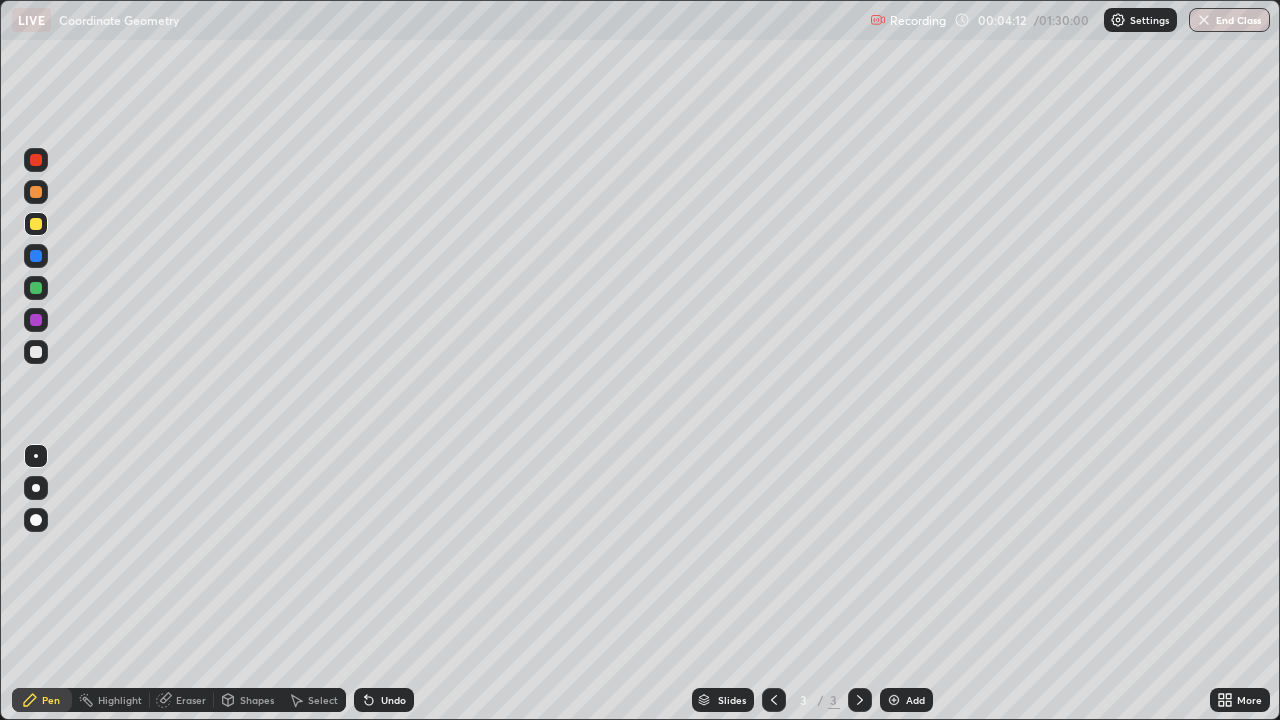 click at bounding box center [36, 352] 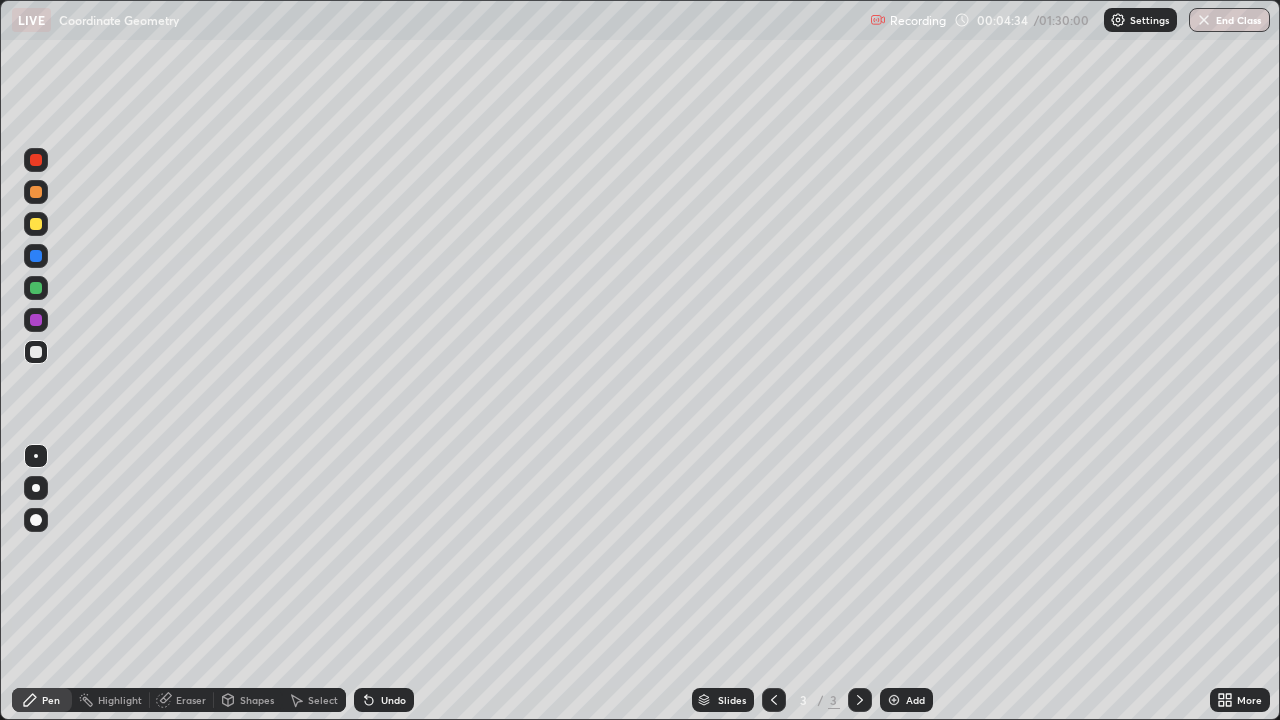 click on "Eraser" at bounding box center [191, 700] 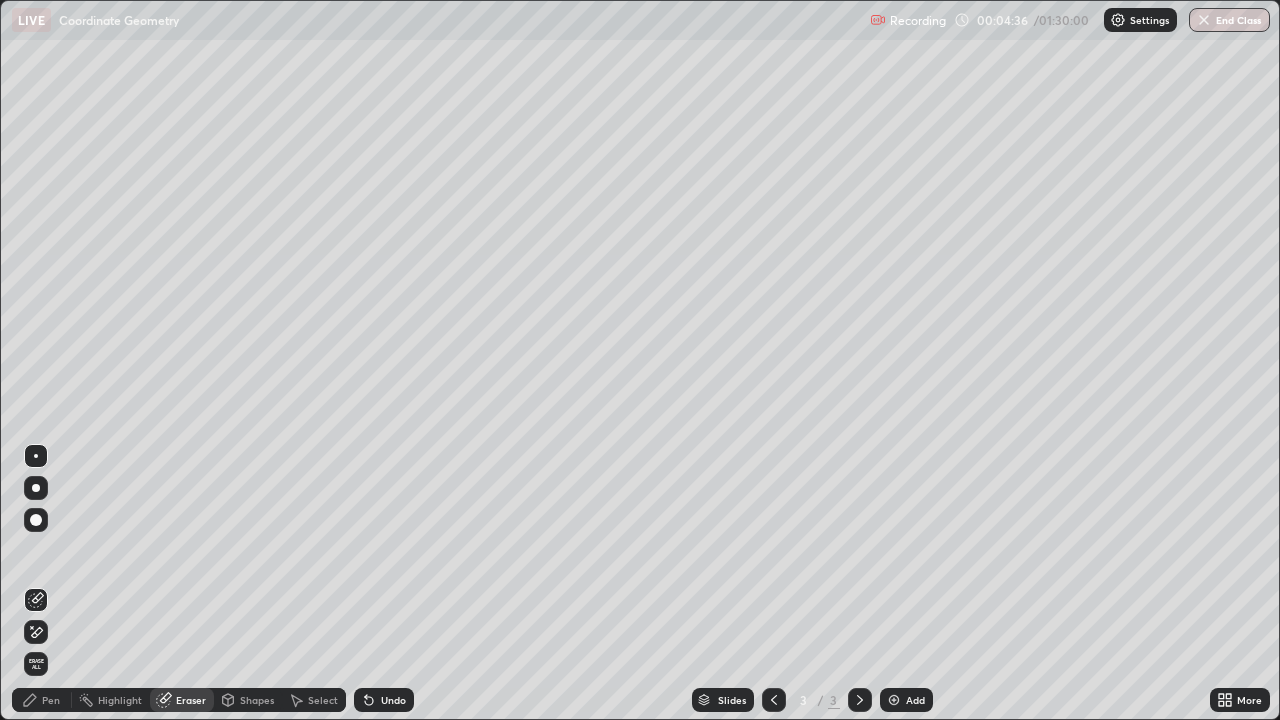 click on "Pen" at bounding box center (51, 700) 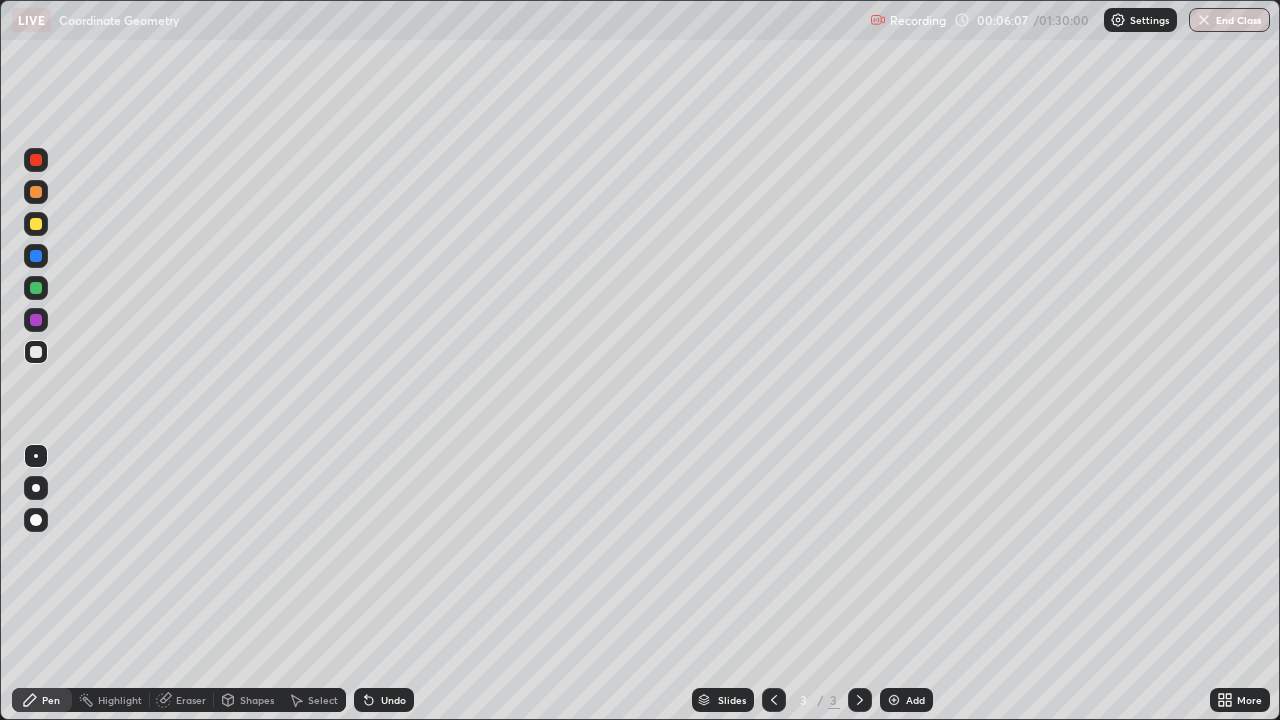 click at bounding box center [36, 224] 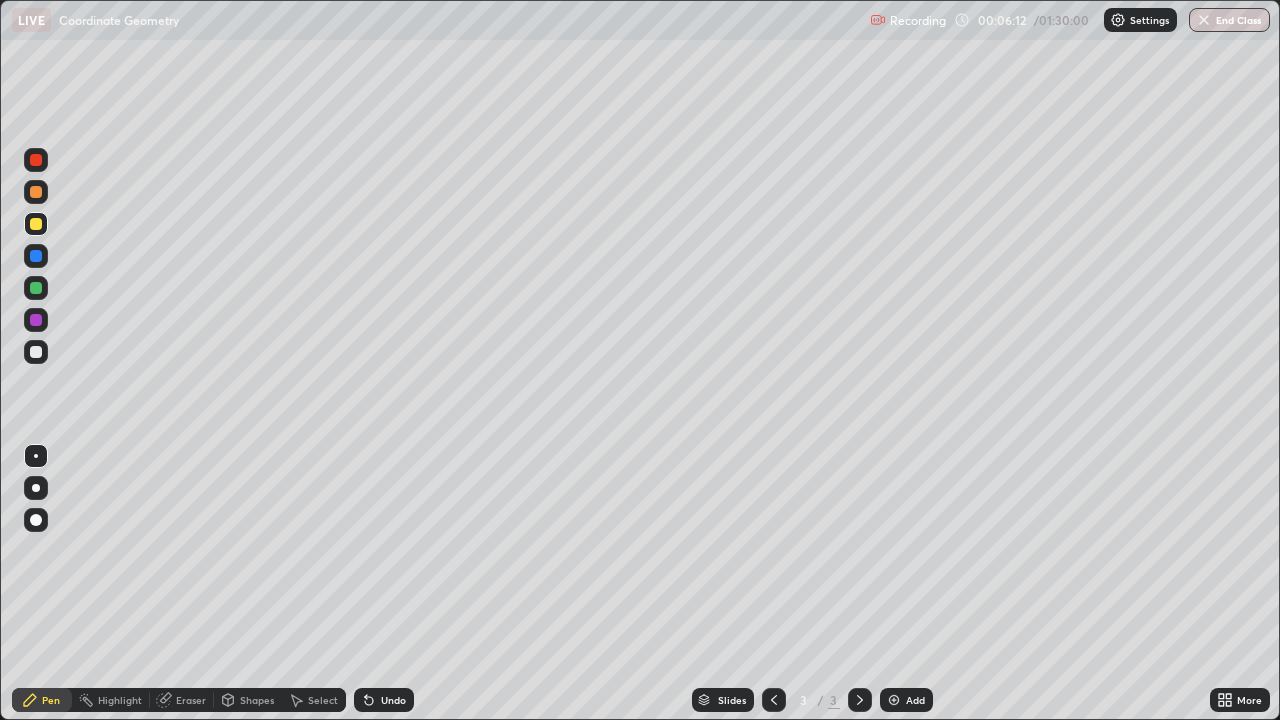 click at bounding box center [36, 352] 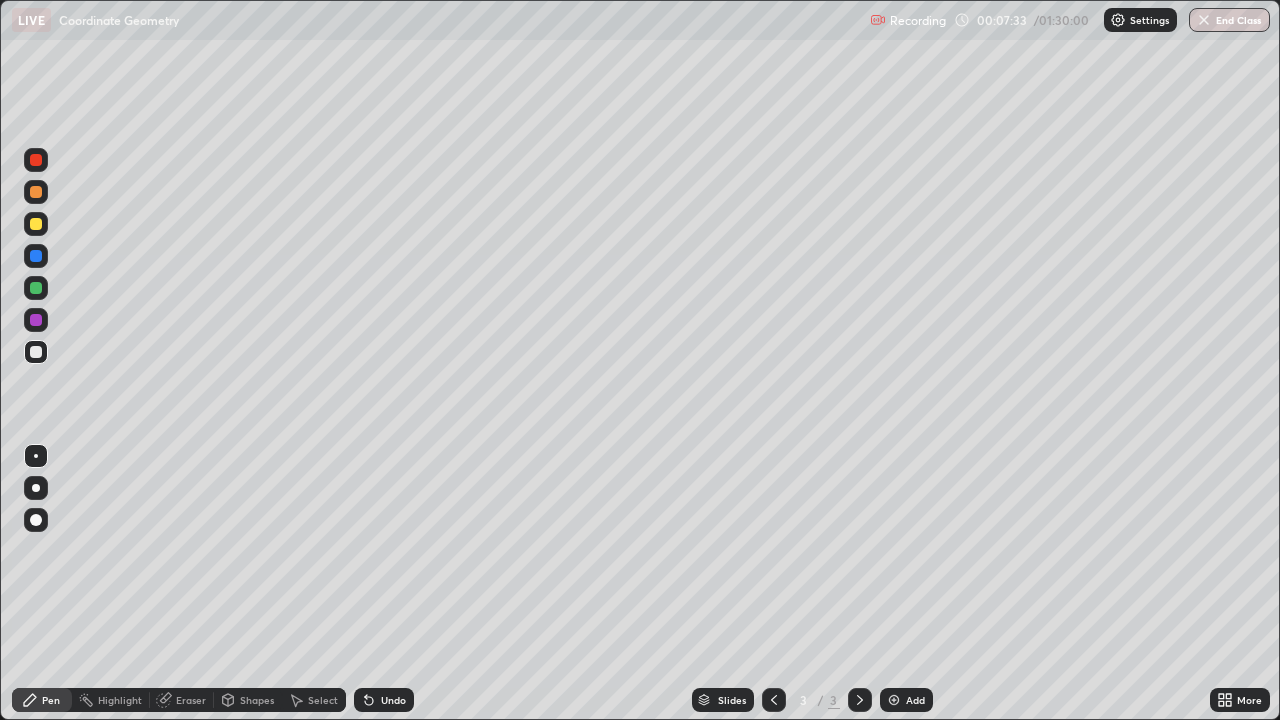 click at bounding box center (36, 224) 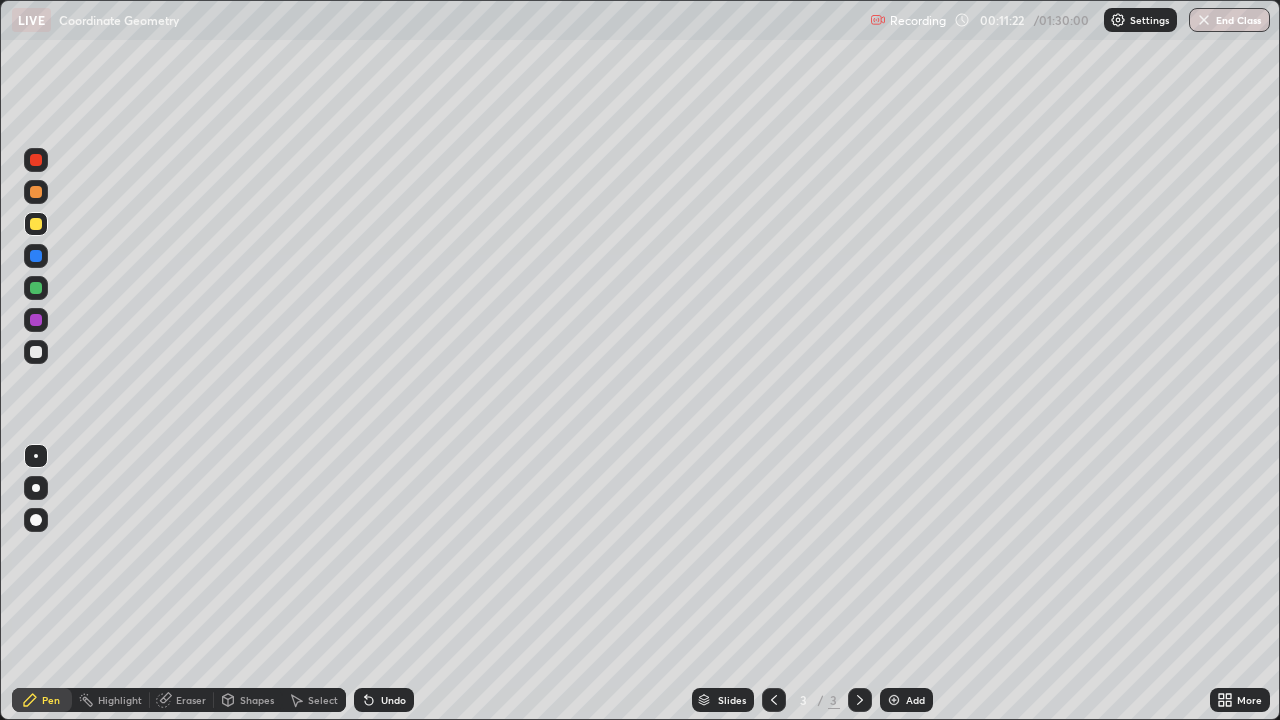 click on "Add" at bounding box center (915, 700) 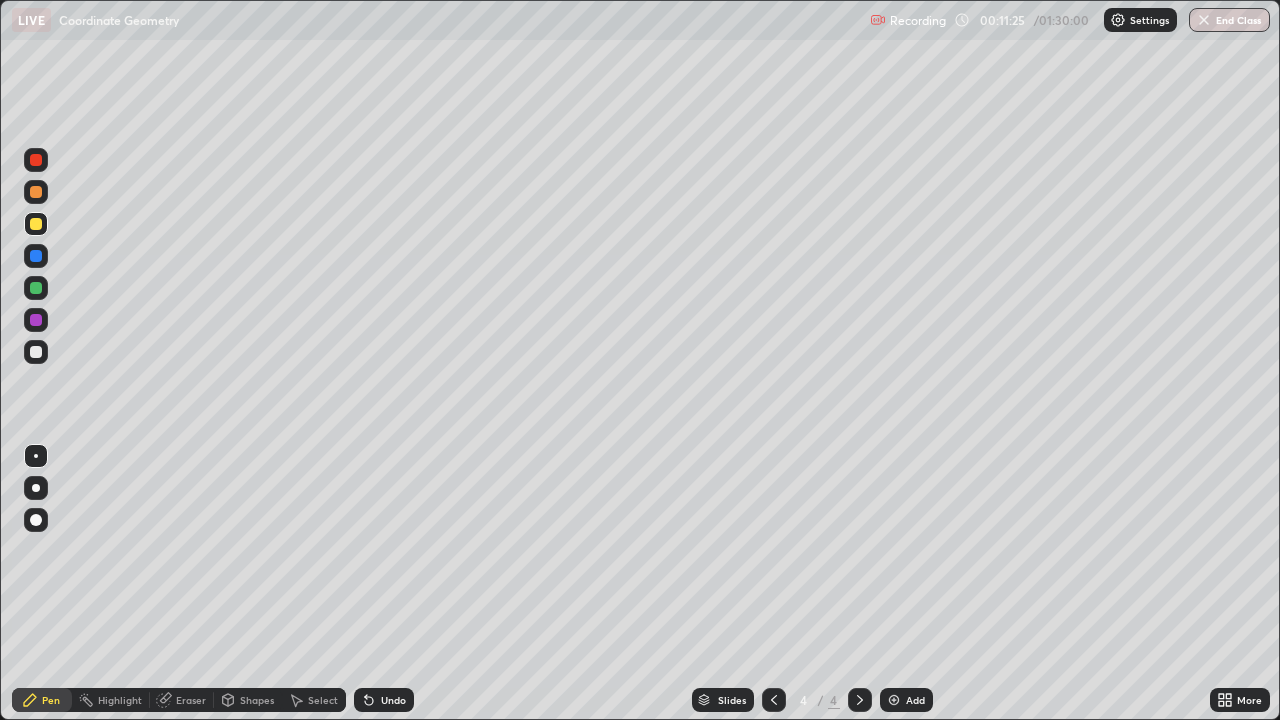 click at bounding box center (36, 352) 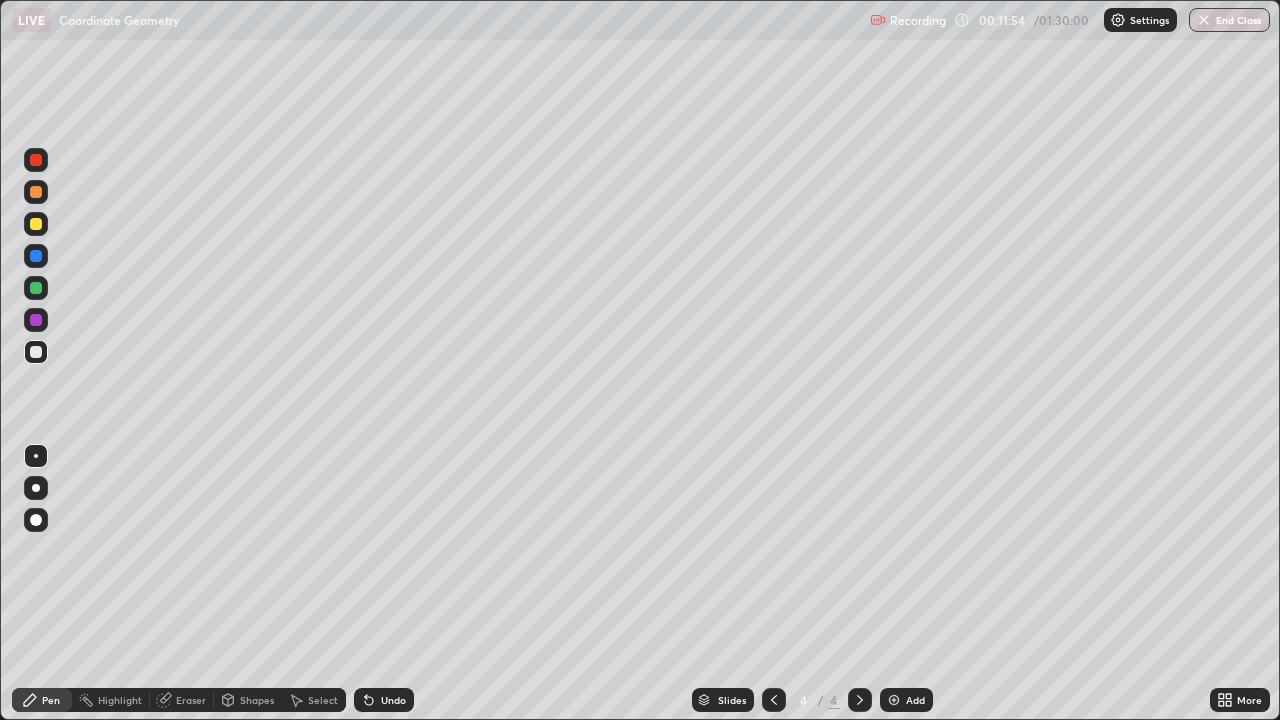 click on "Shapes" at bounding box center (257, 700) 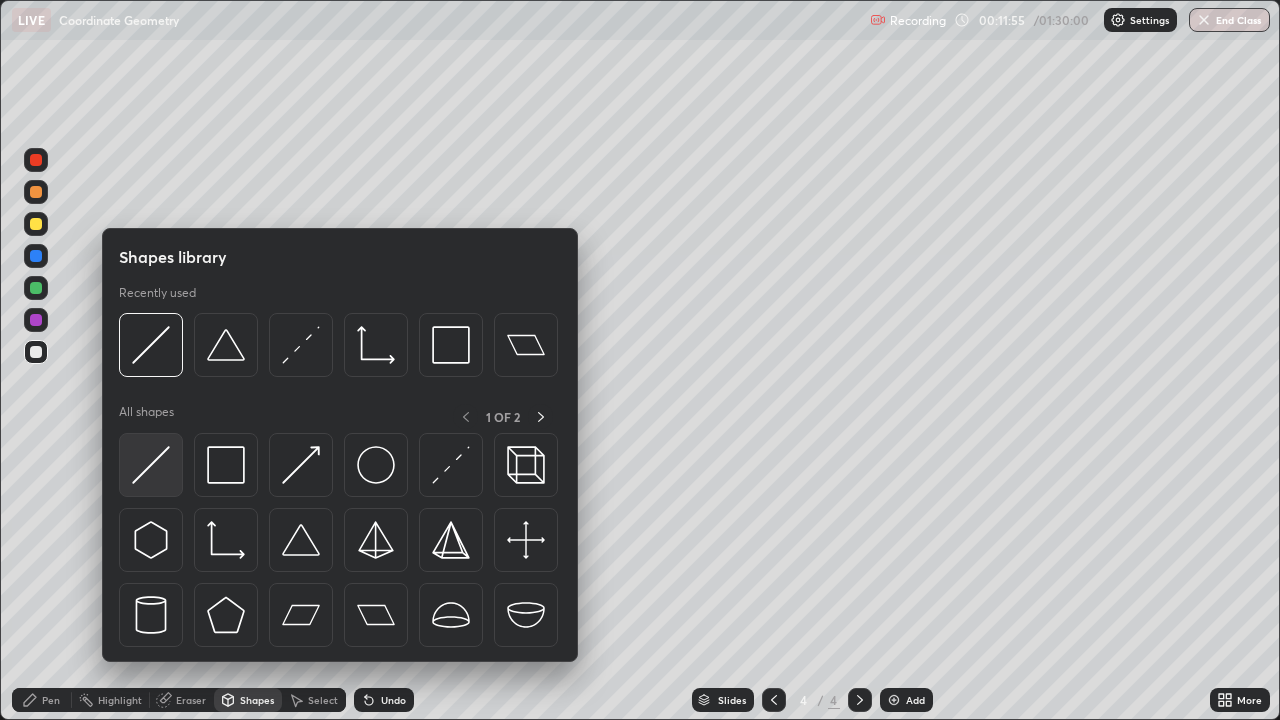 click at bounding box center (151, 465) 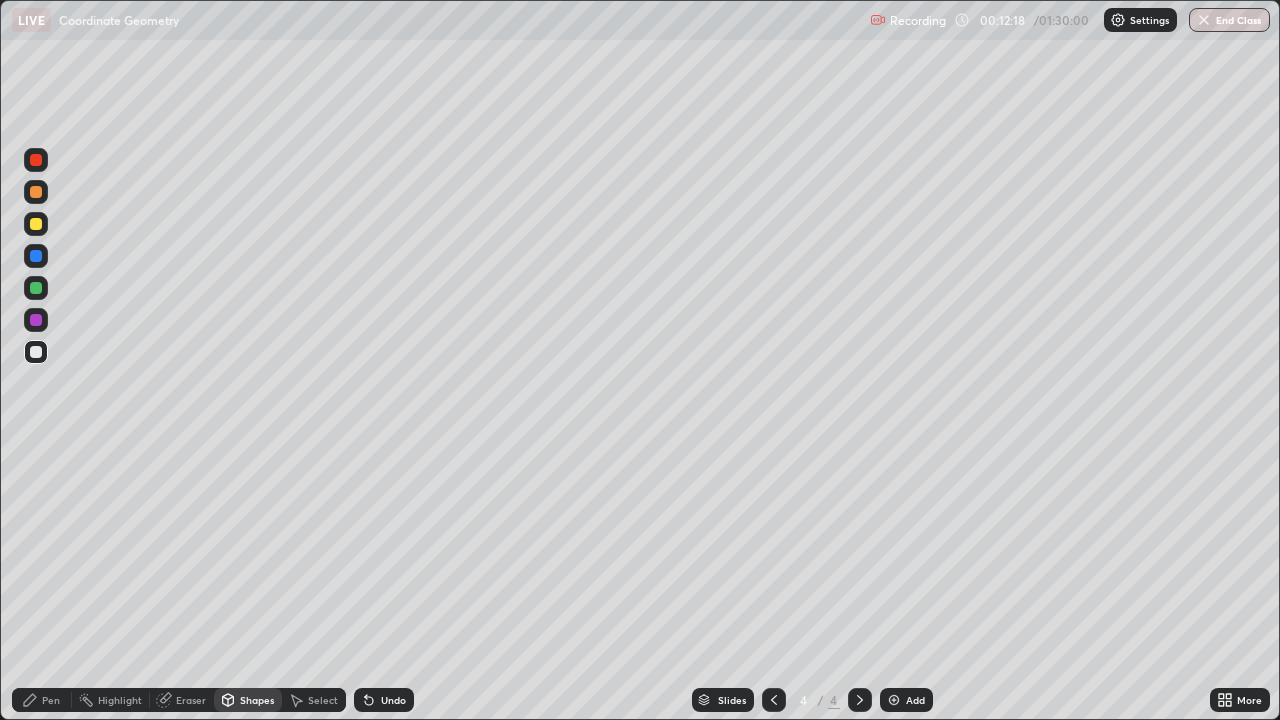 click at bounding box center [36, 224] 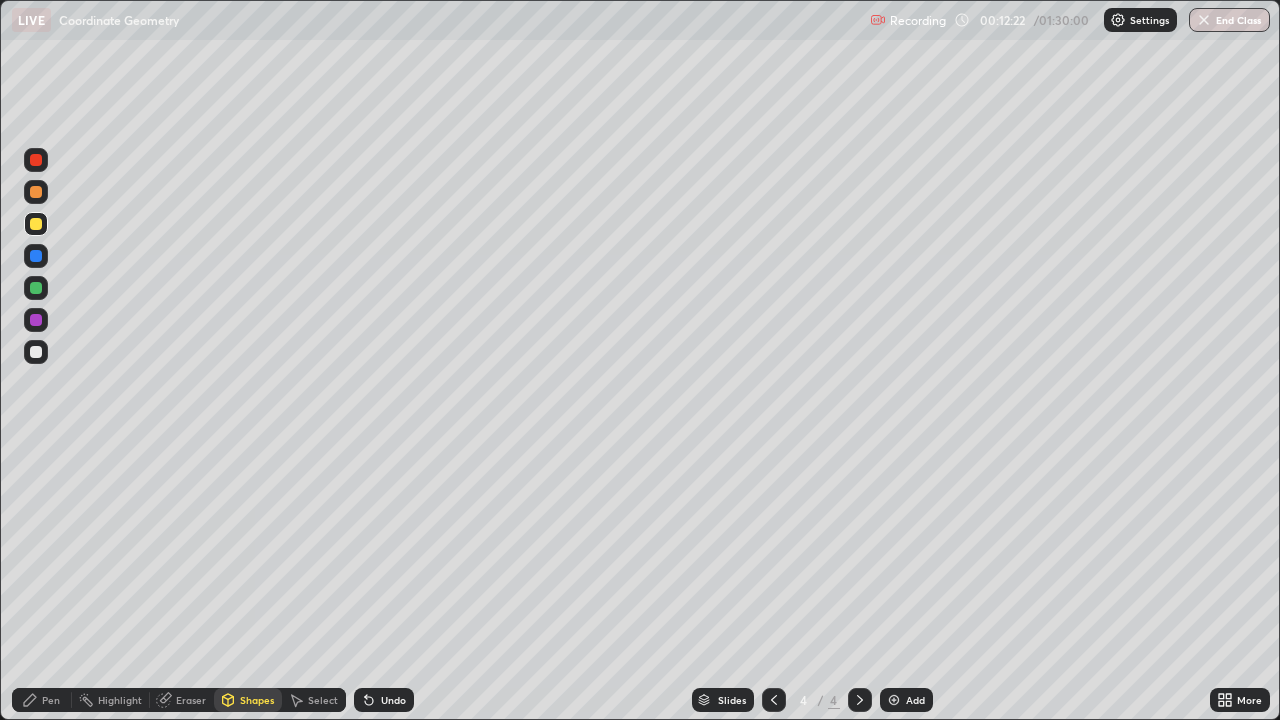 click on "Undo" at bounding box center [393, 700] 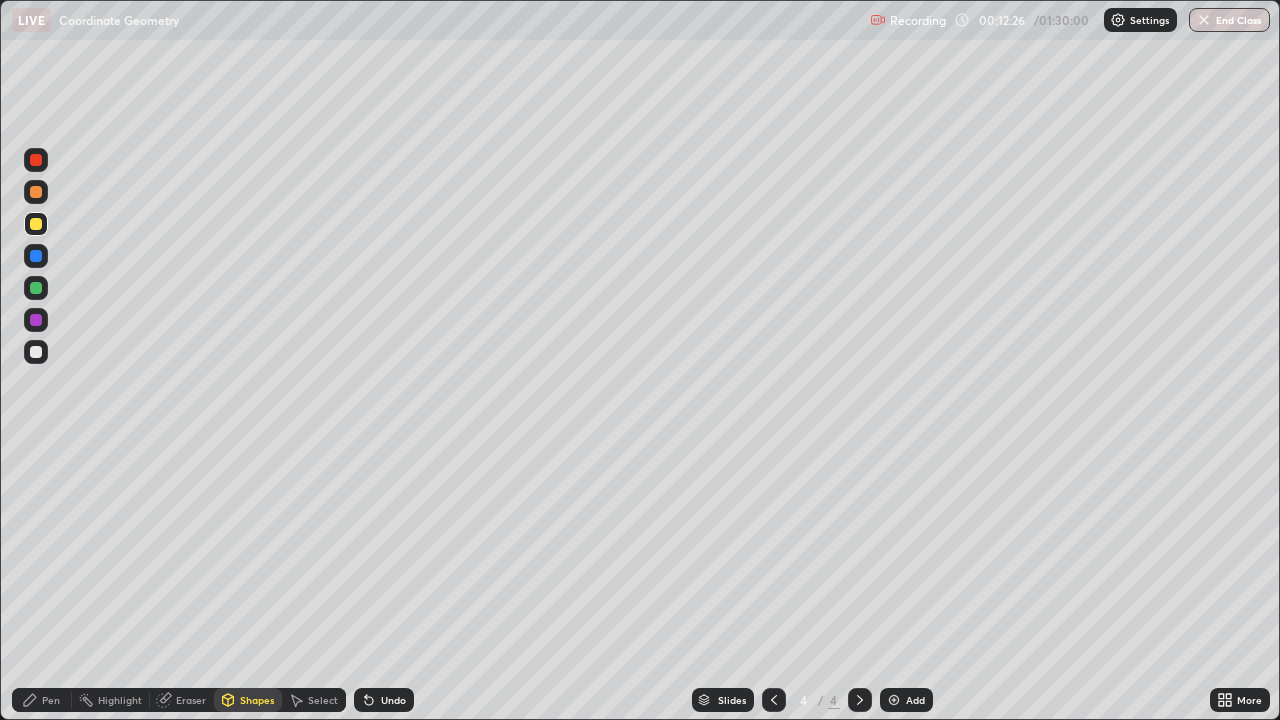 click on "Pen" at bounding box center [42, 700] 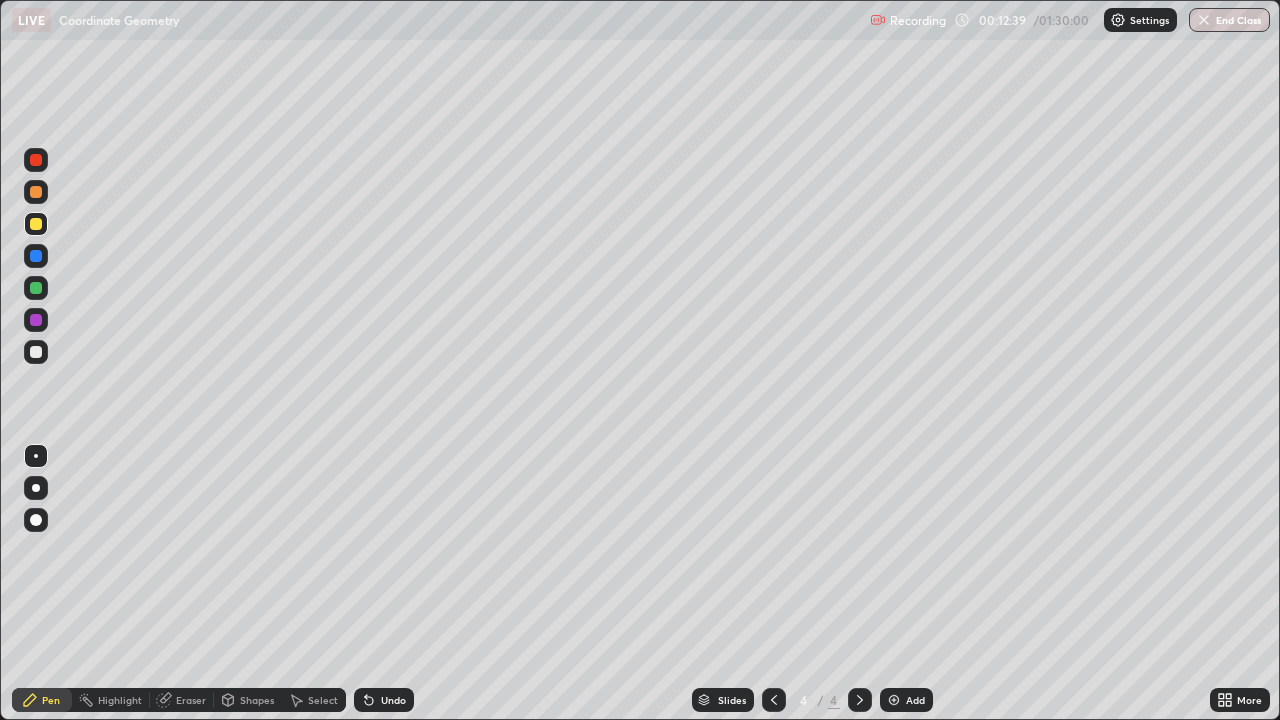 click at bounding box center (36, 288) 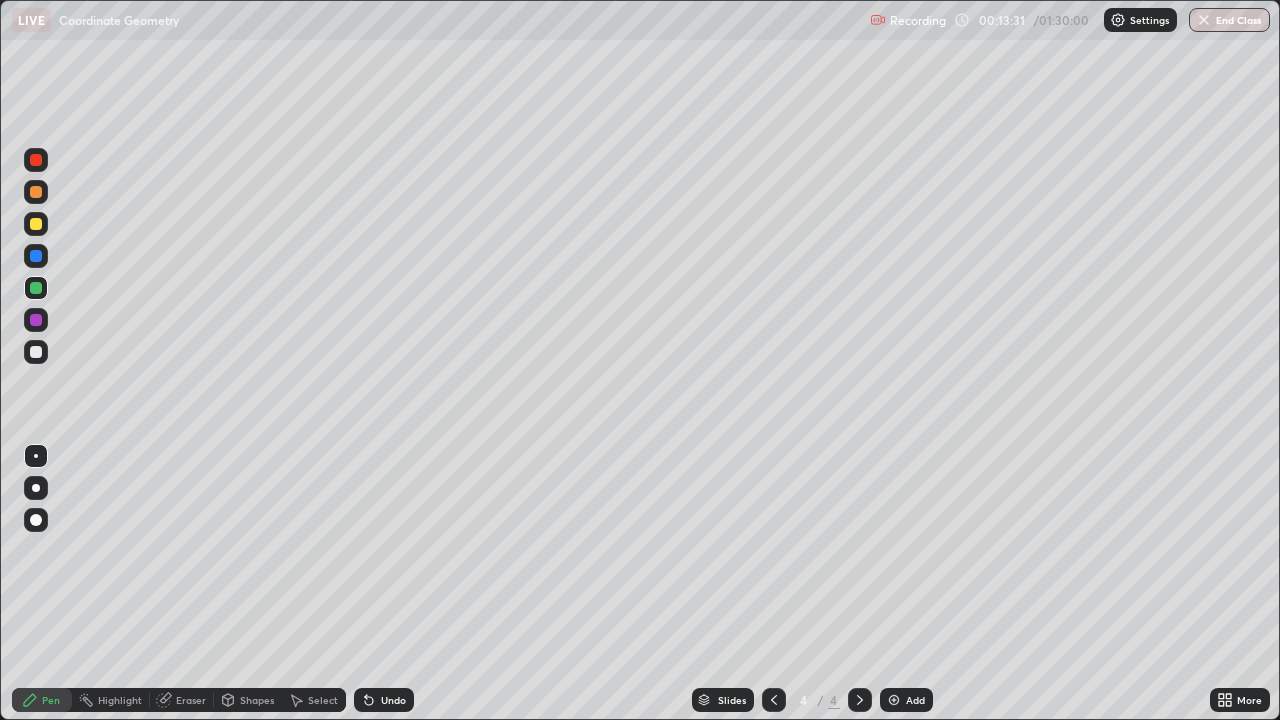 click on "Shapes" at bounding box center (257, 700) 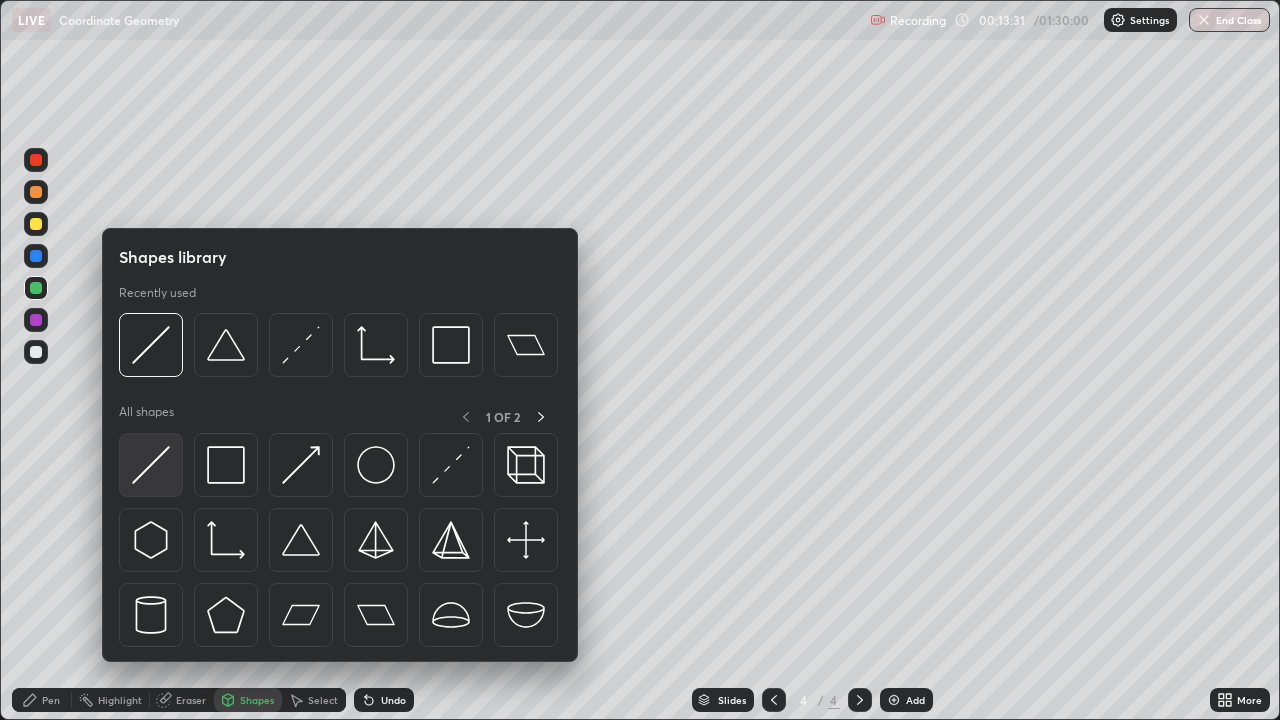 click at bounding box center (151, 465) 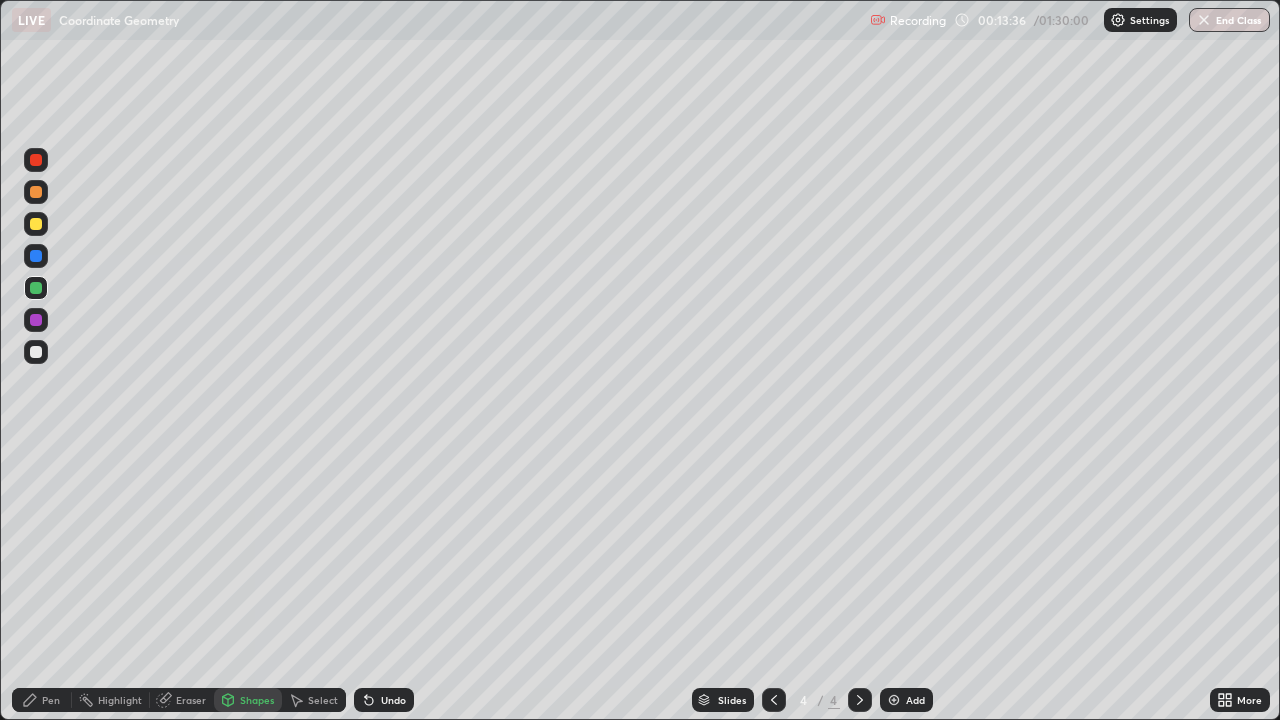 click on "Eraser" at bounding box center [191, 700] 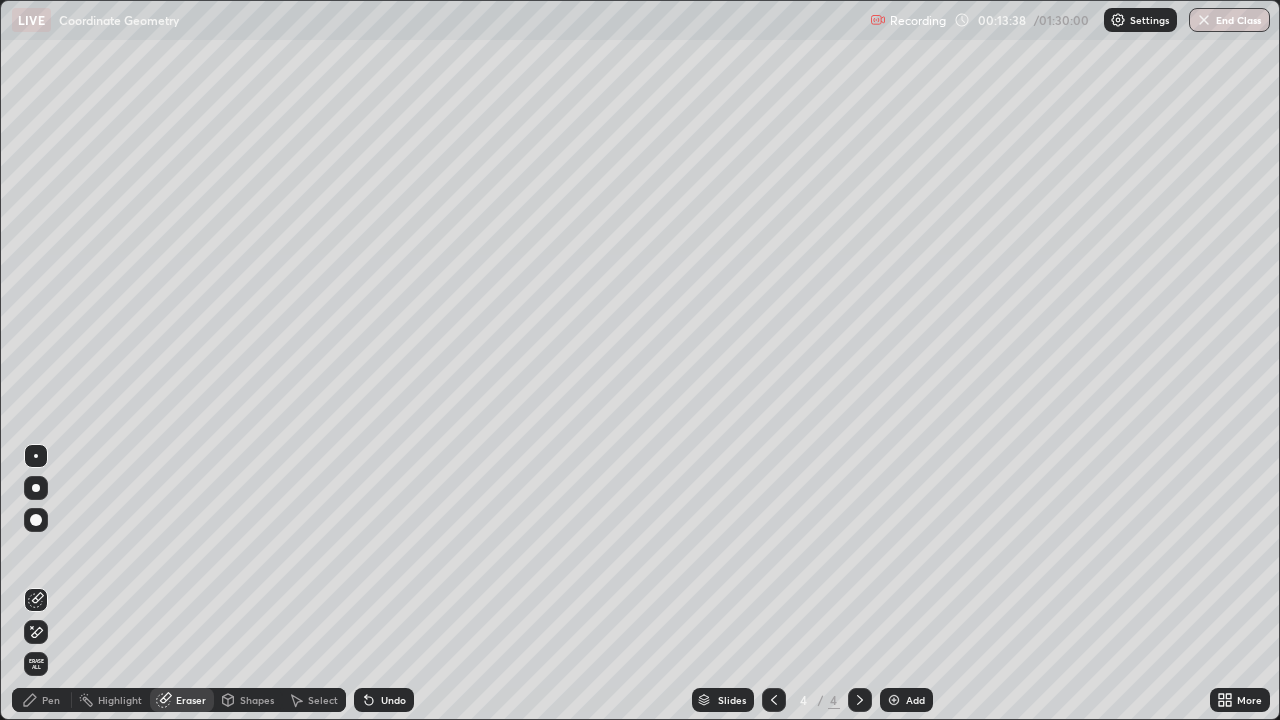 click on "Pen" at bounding box center (42, 700) 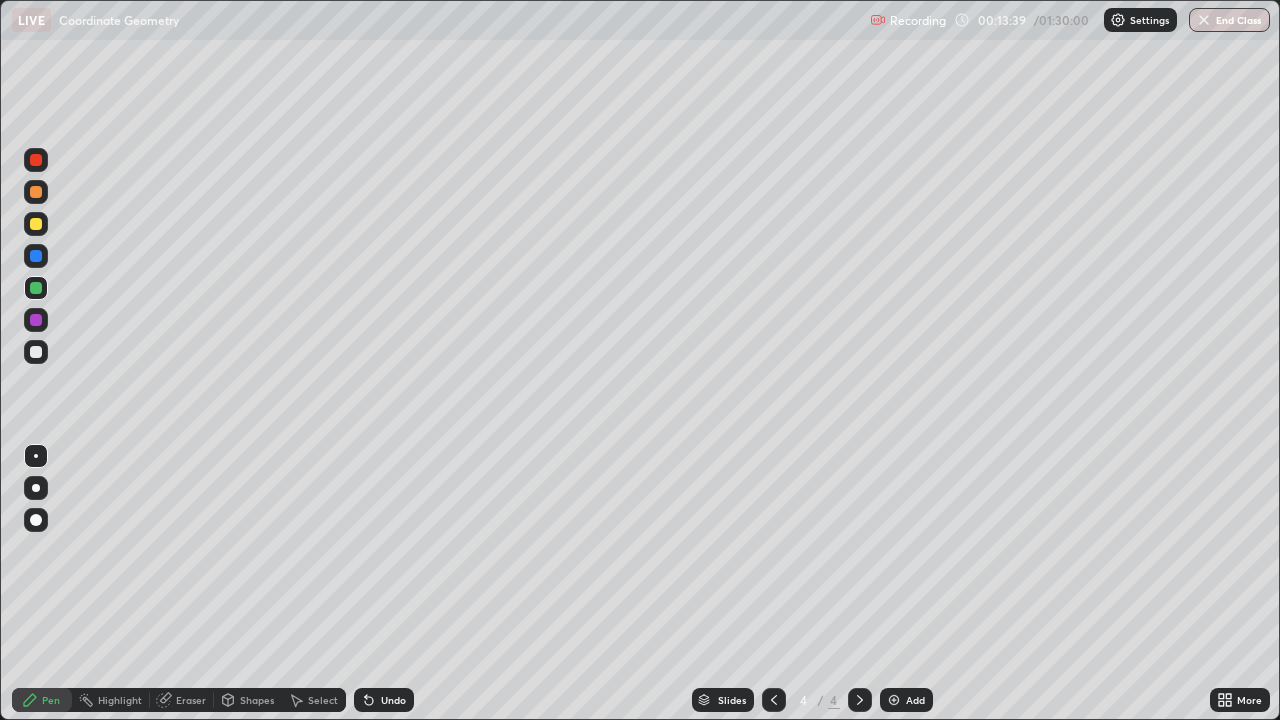 click at bounding box center [36, 352] 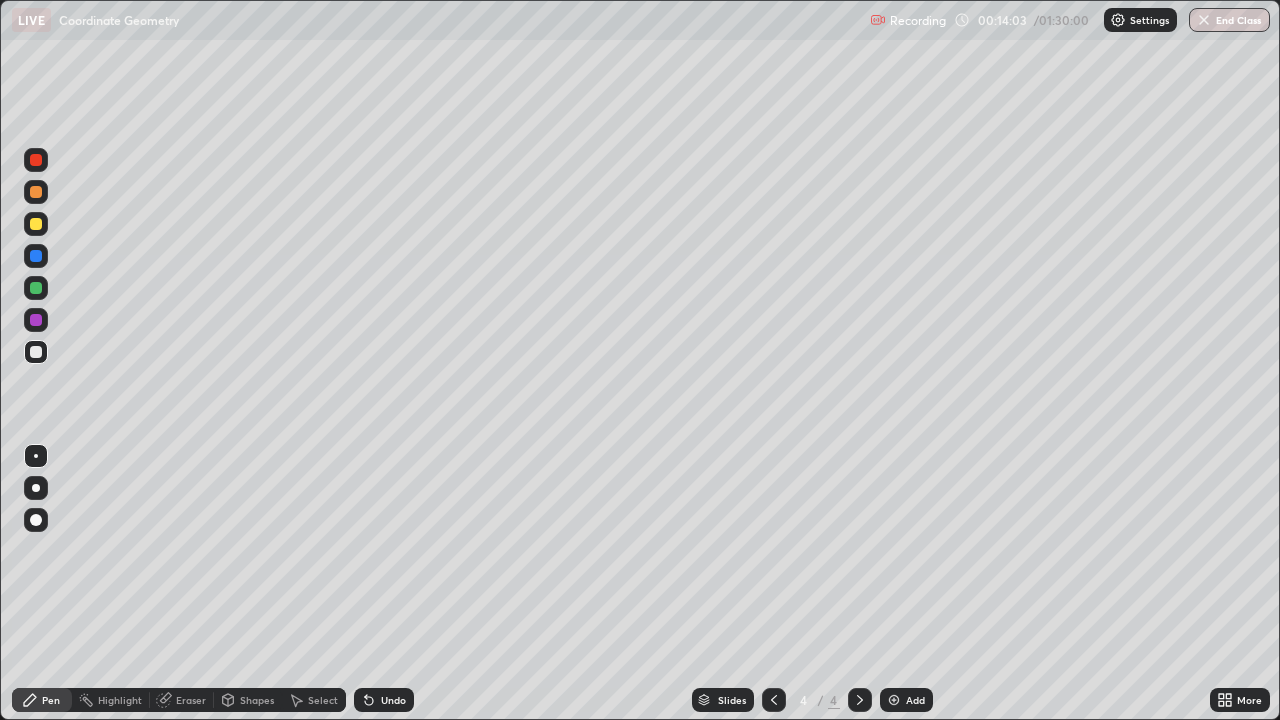 click at bounding box center (36, 288) 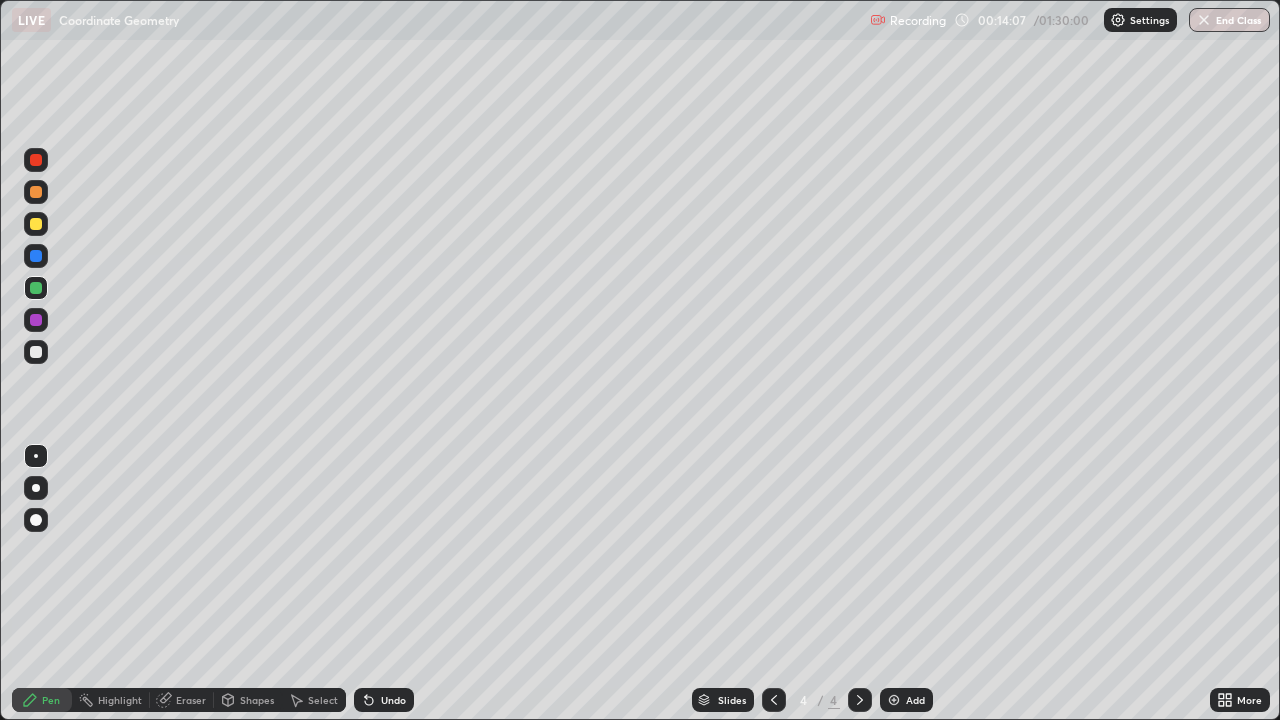 click on "Eraser" at bounding box center (191, 700) 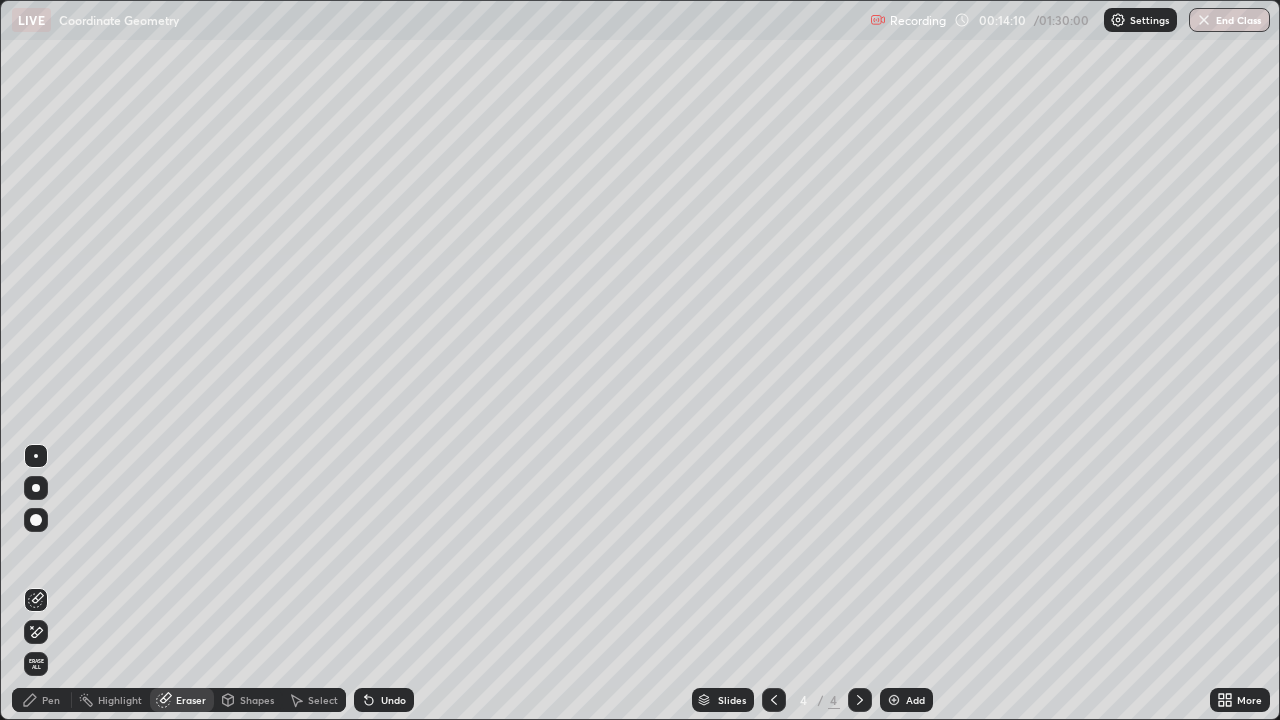 click 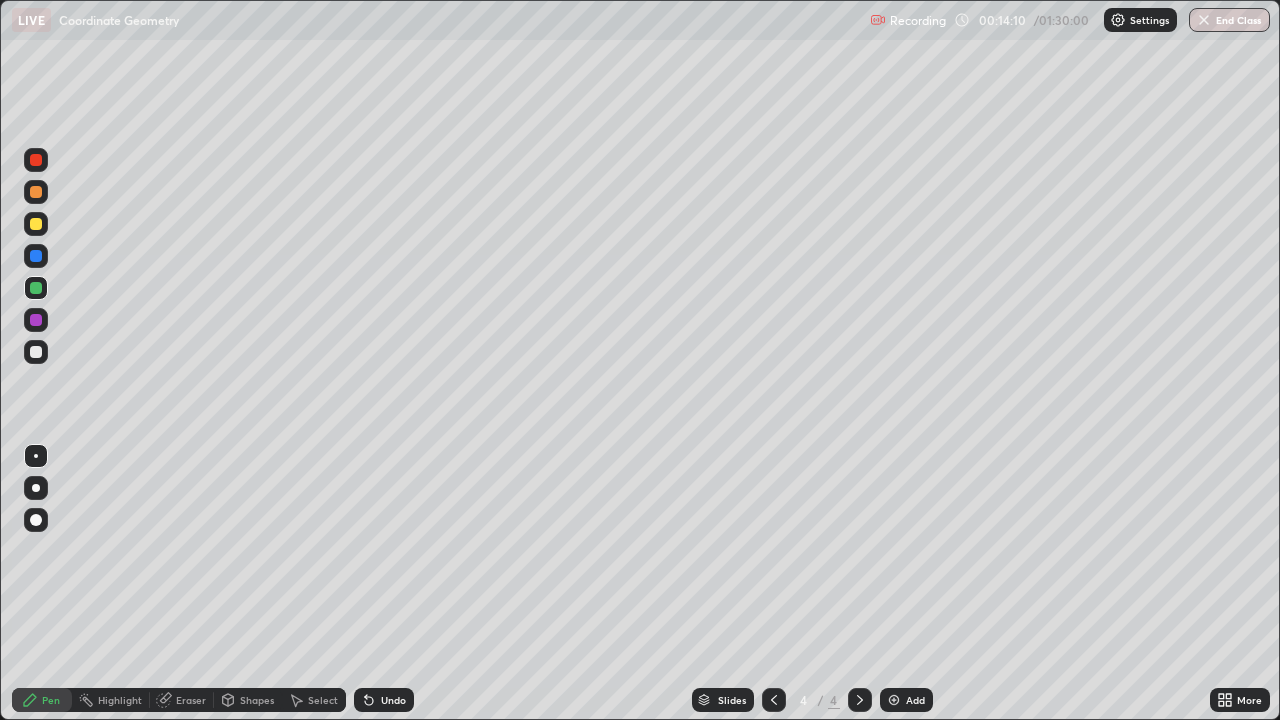 click at bounding box center (36, 352) 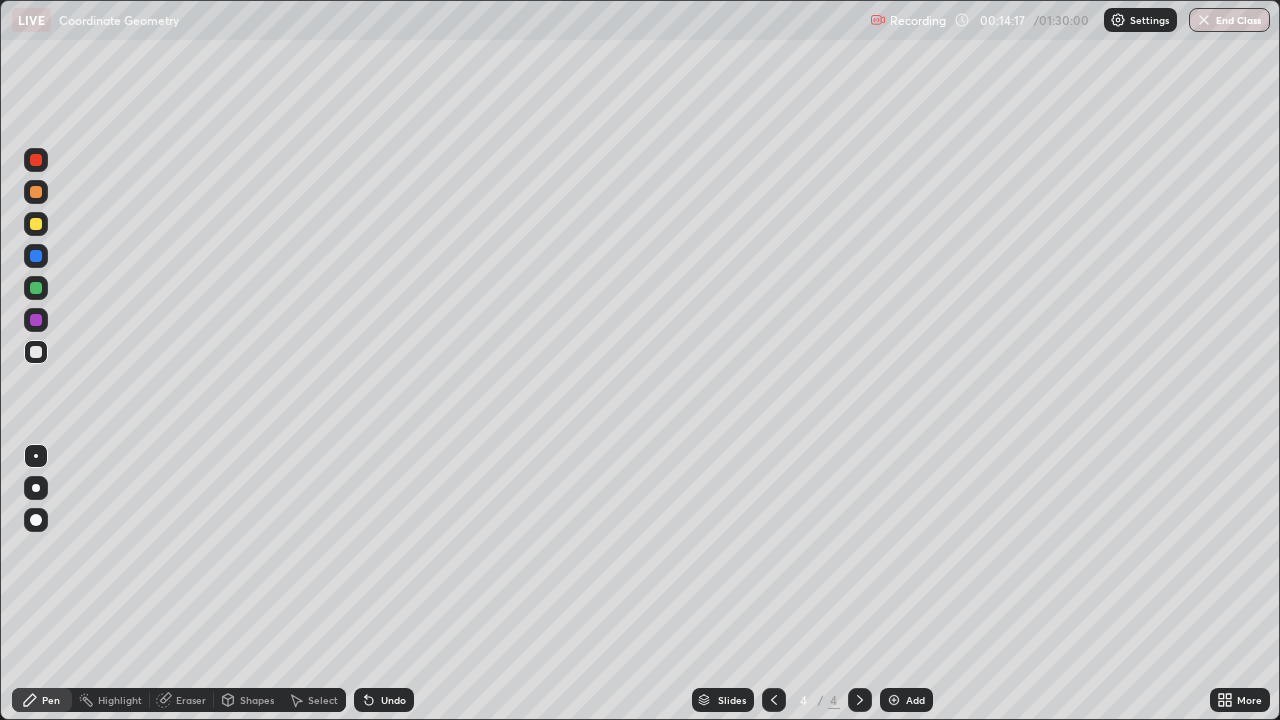 click on "Eraser" at bounding box center (191, 700) 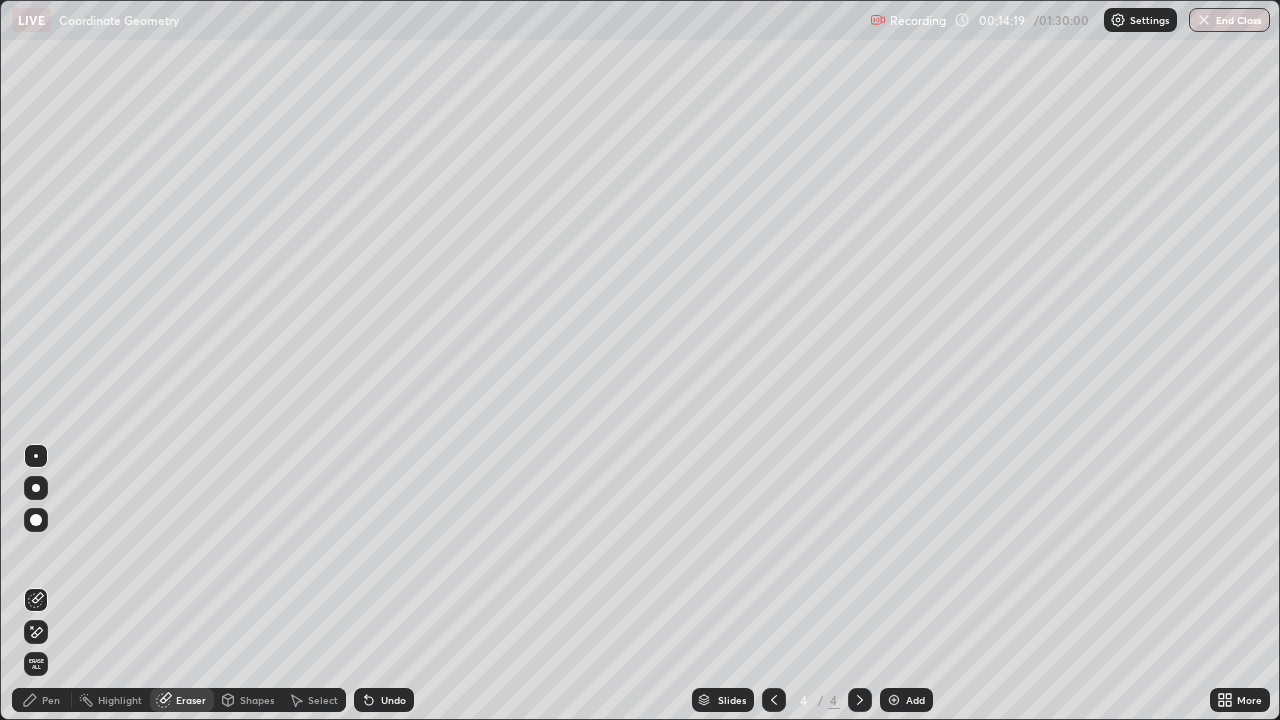click on "Pen" at bounding box center [51, 700] 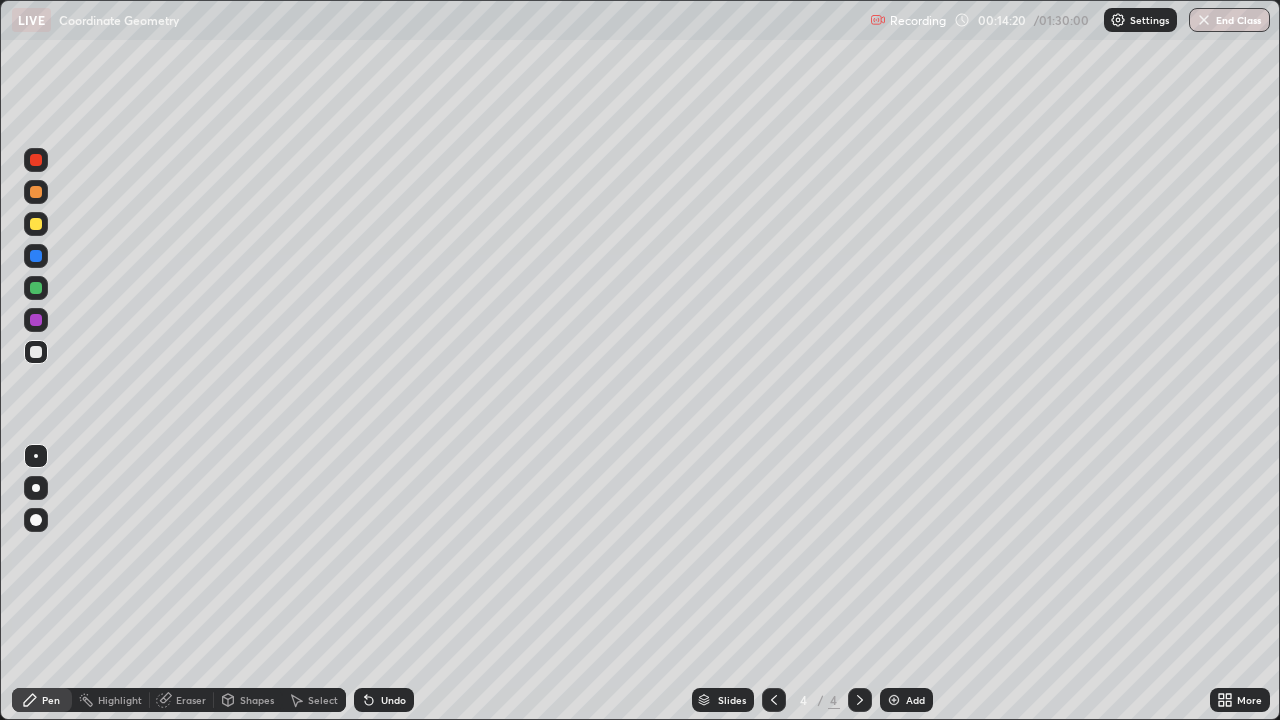 click at bounding box center [36, 224] 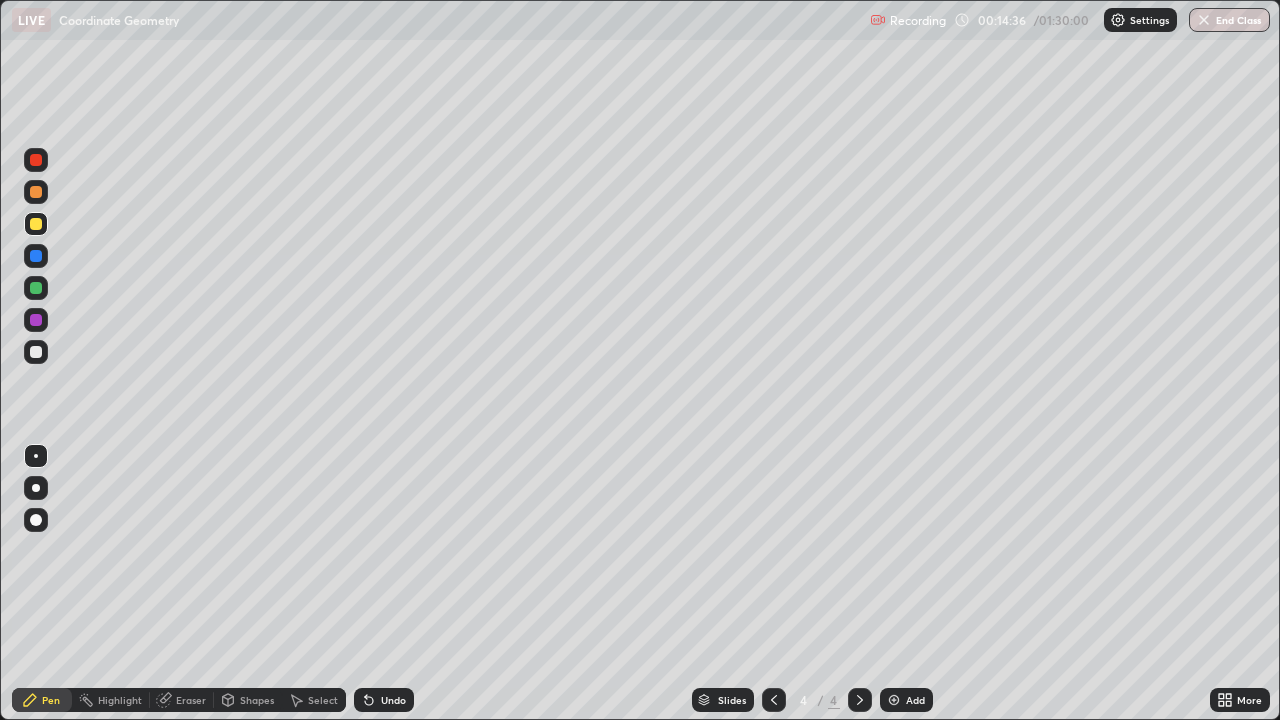 click on "Eraser" at bounding box center [191, 700] 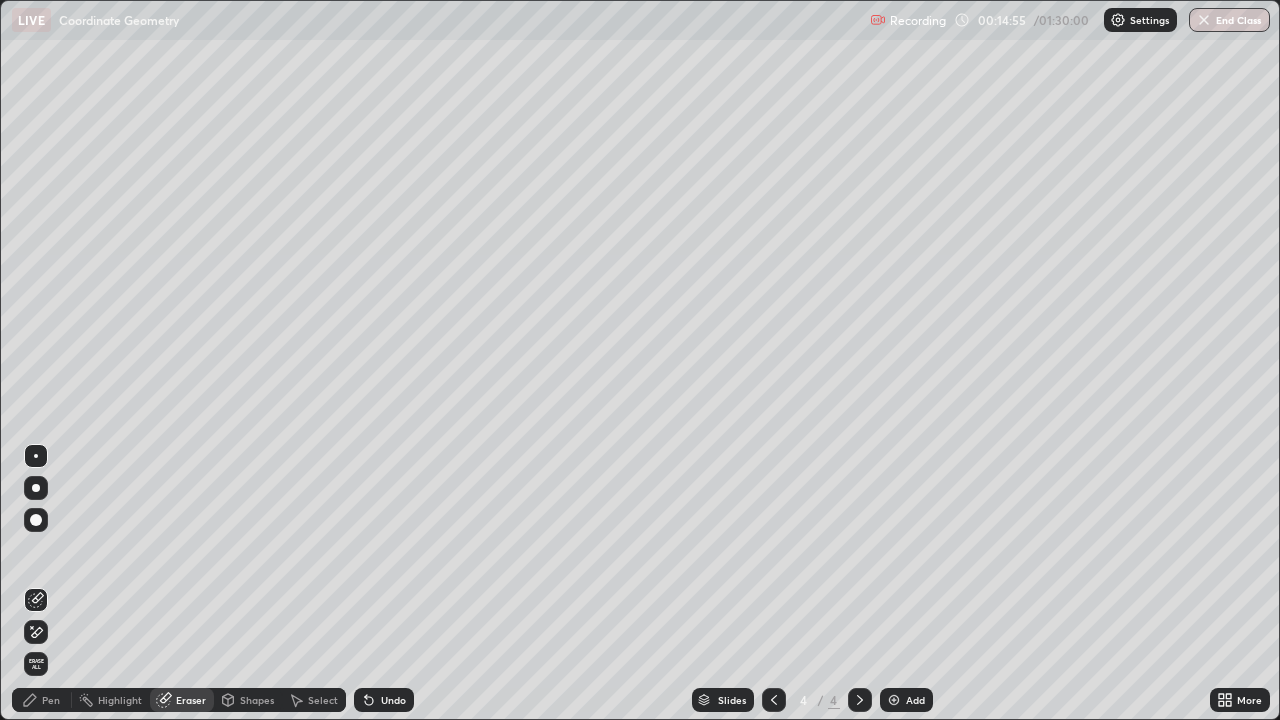 click on "Pen" at bounding box center [51, 700] 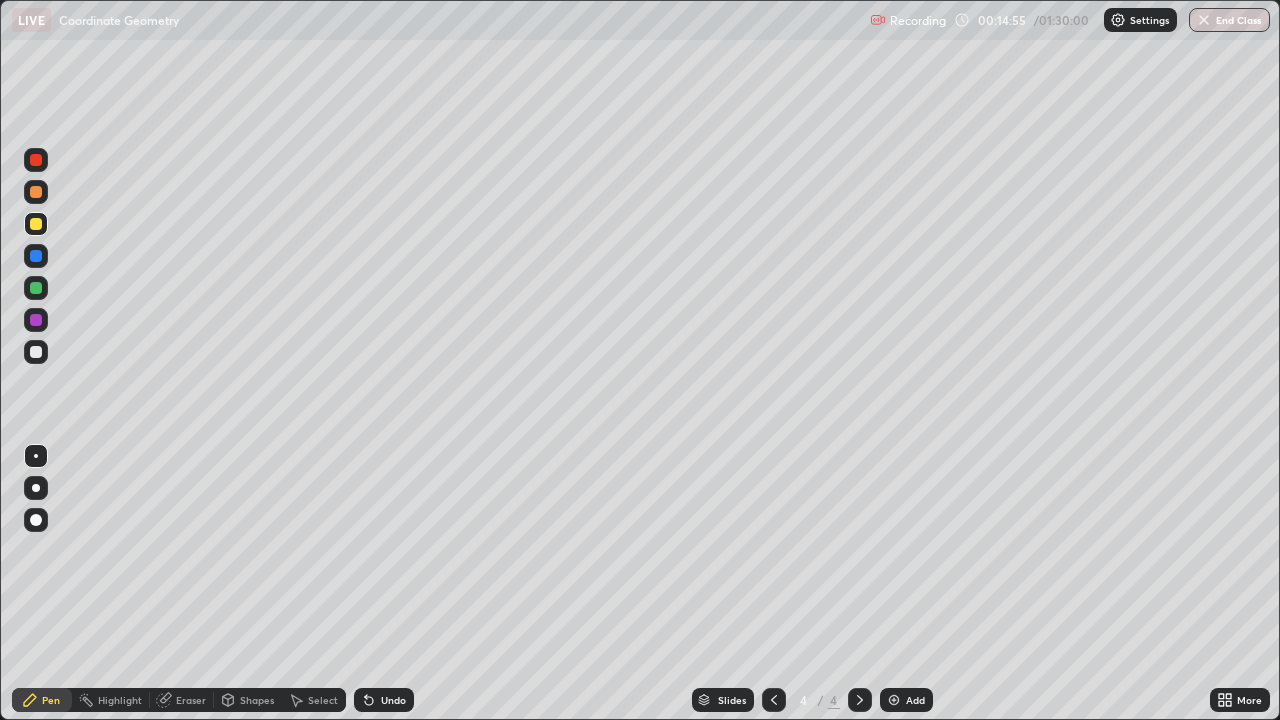 click at bounding box center [36, 352] 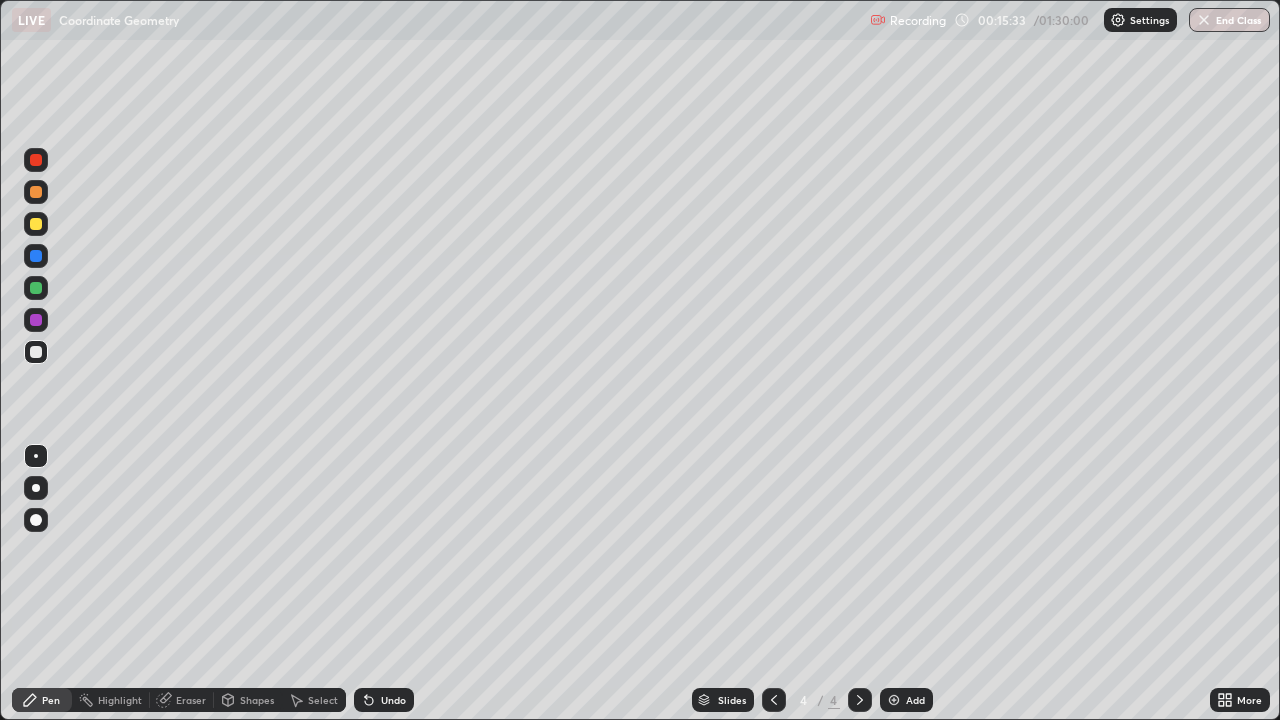 click at bounding box center [36, 320] 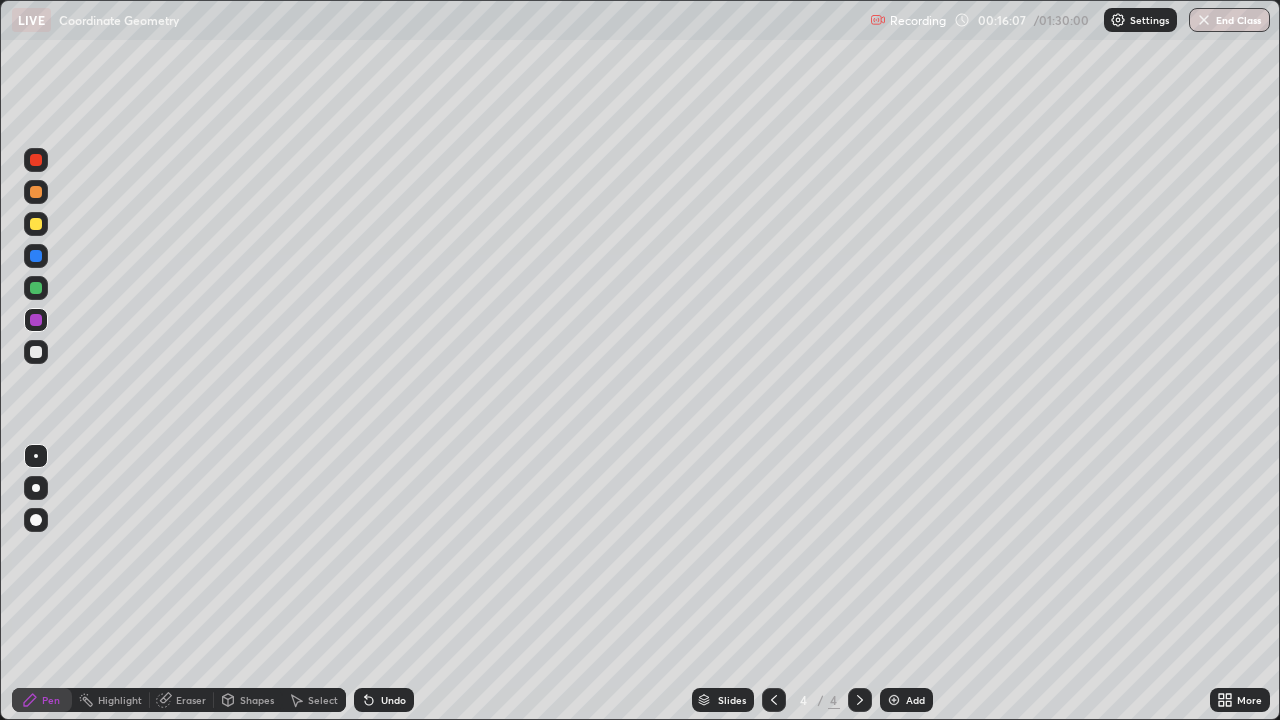 click on "Shapes" at bounding box center (257, 700) 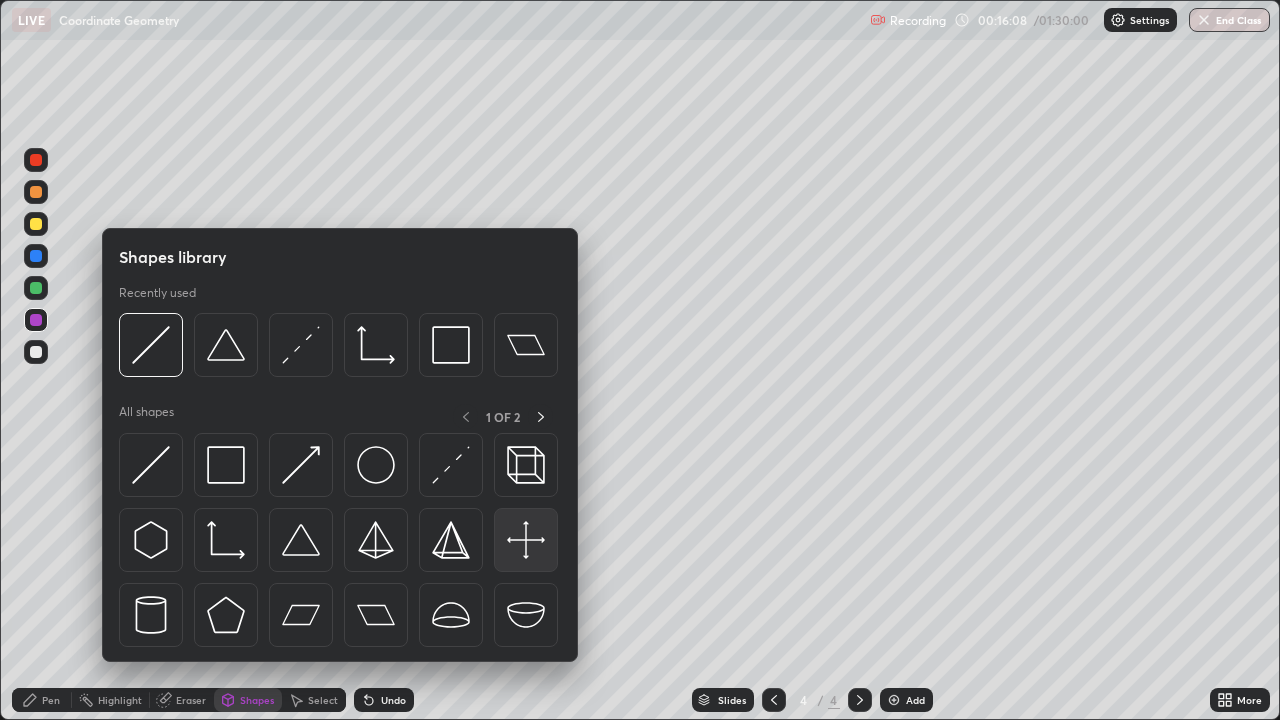 click at bounding box center [526, 540] 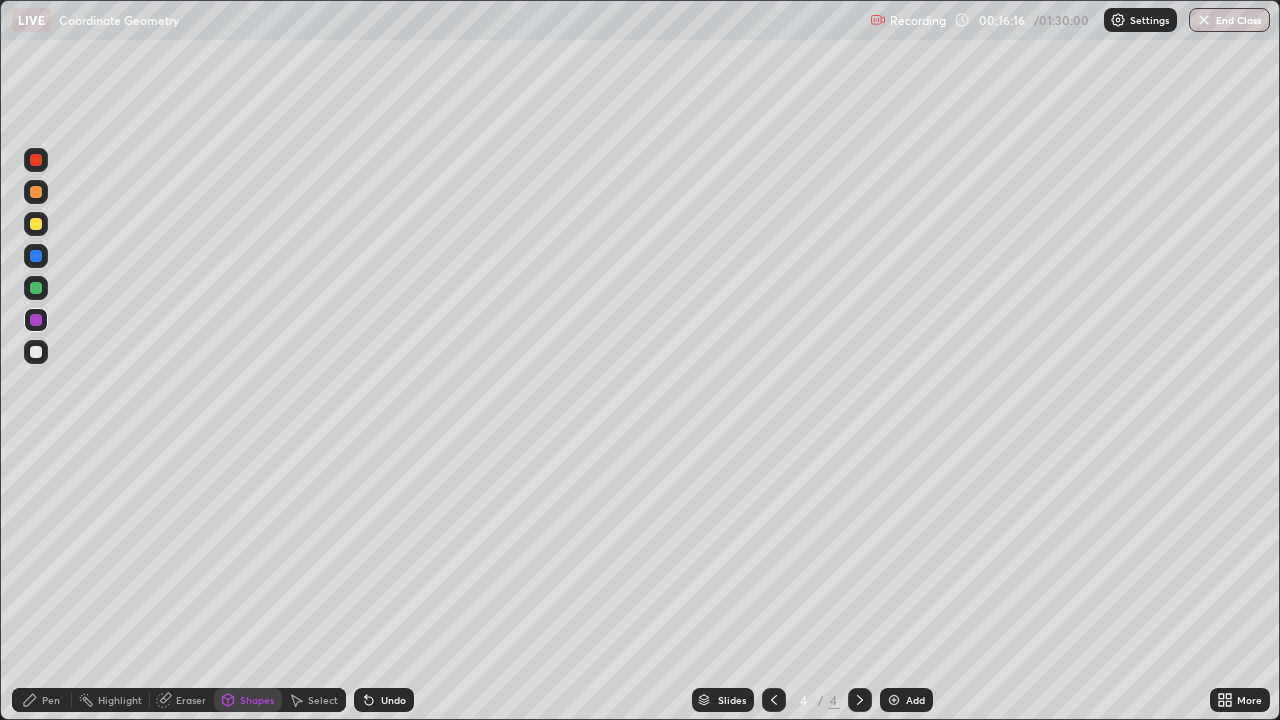 click on "Pen" at bounding box center (51, 700) 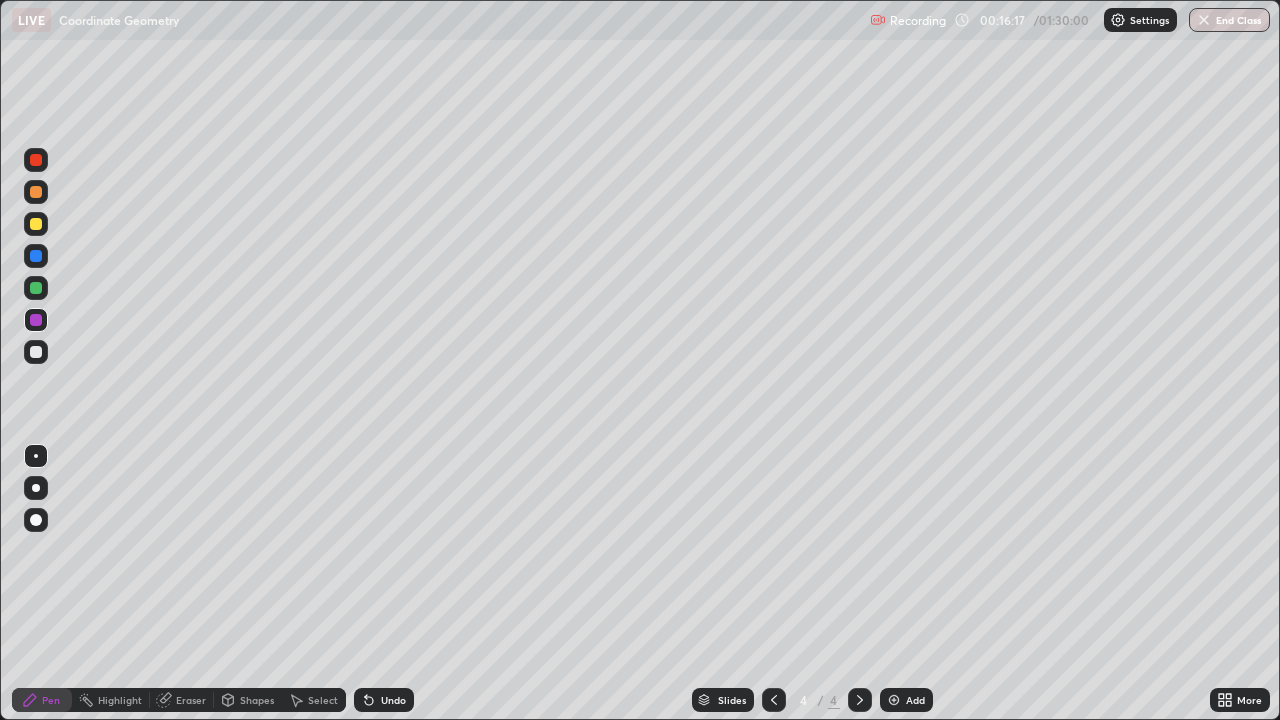 click at bounding box center [36, 352] 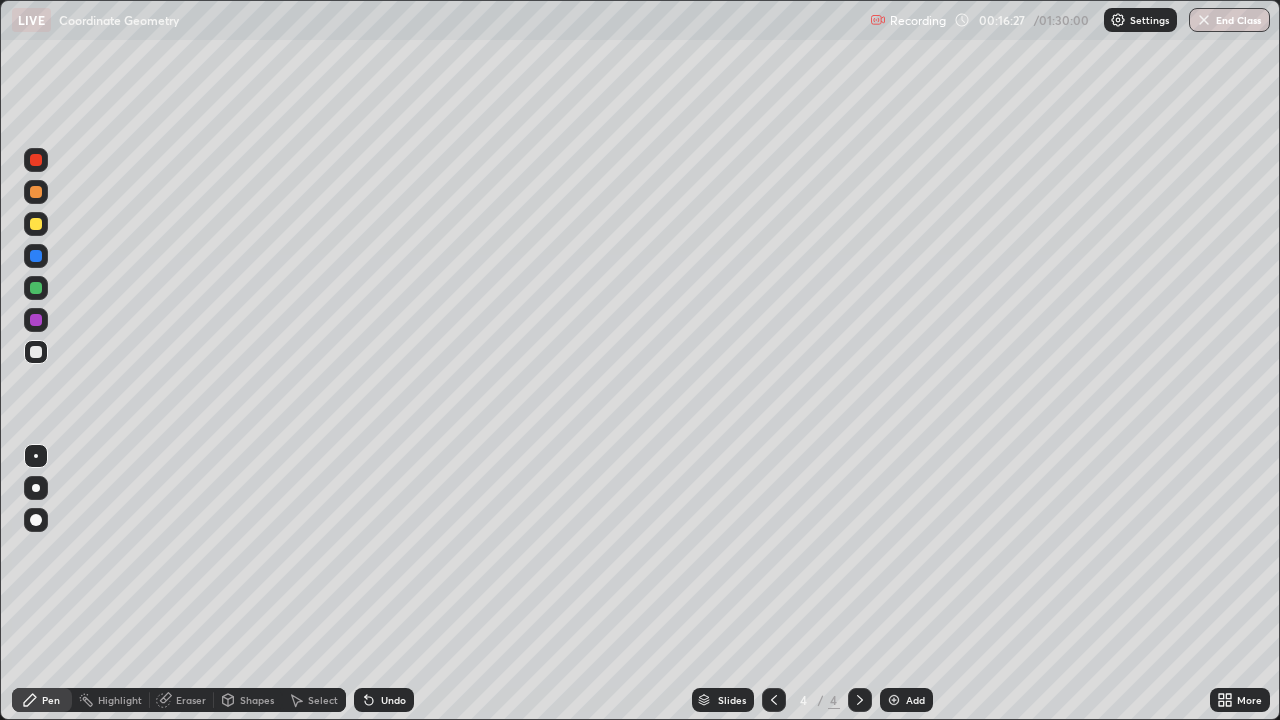 click at bounding box center [36, 224] 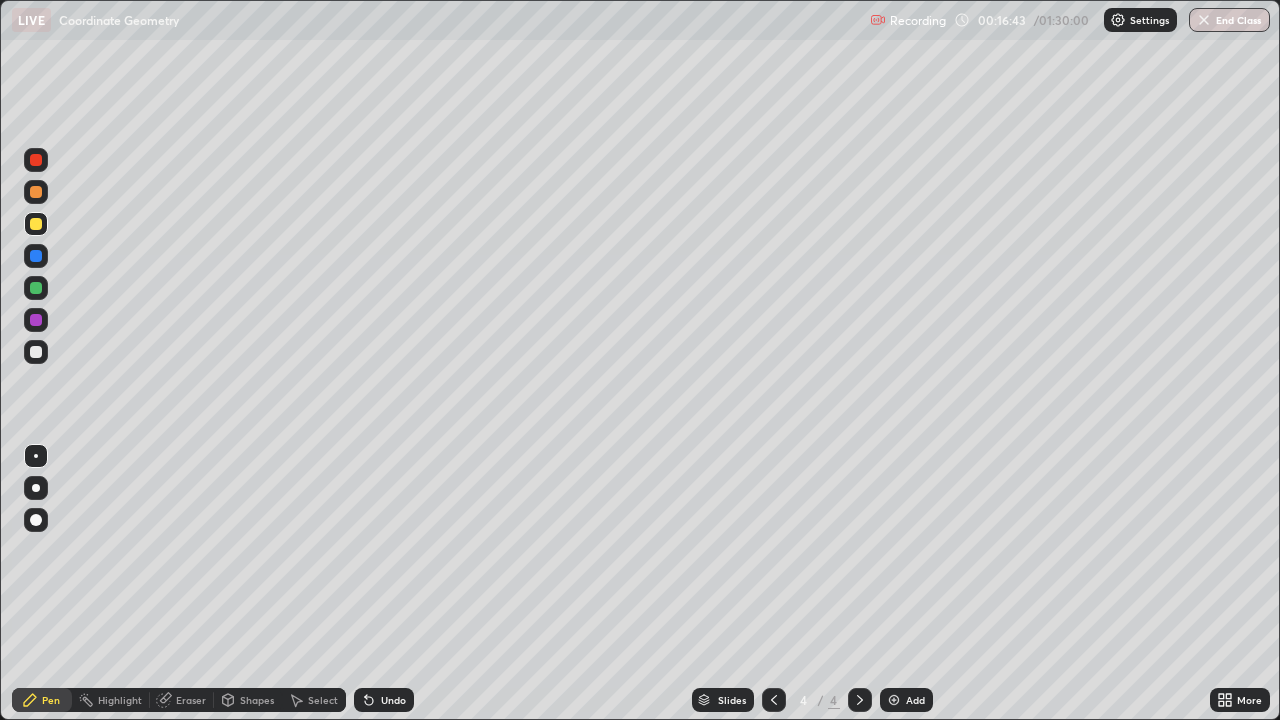 click on "Shapes" at bounding box center [257, 700] 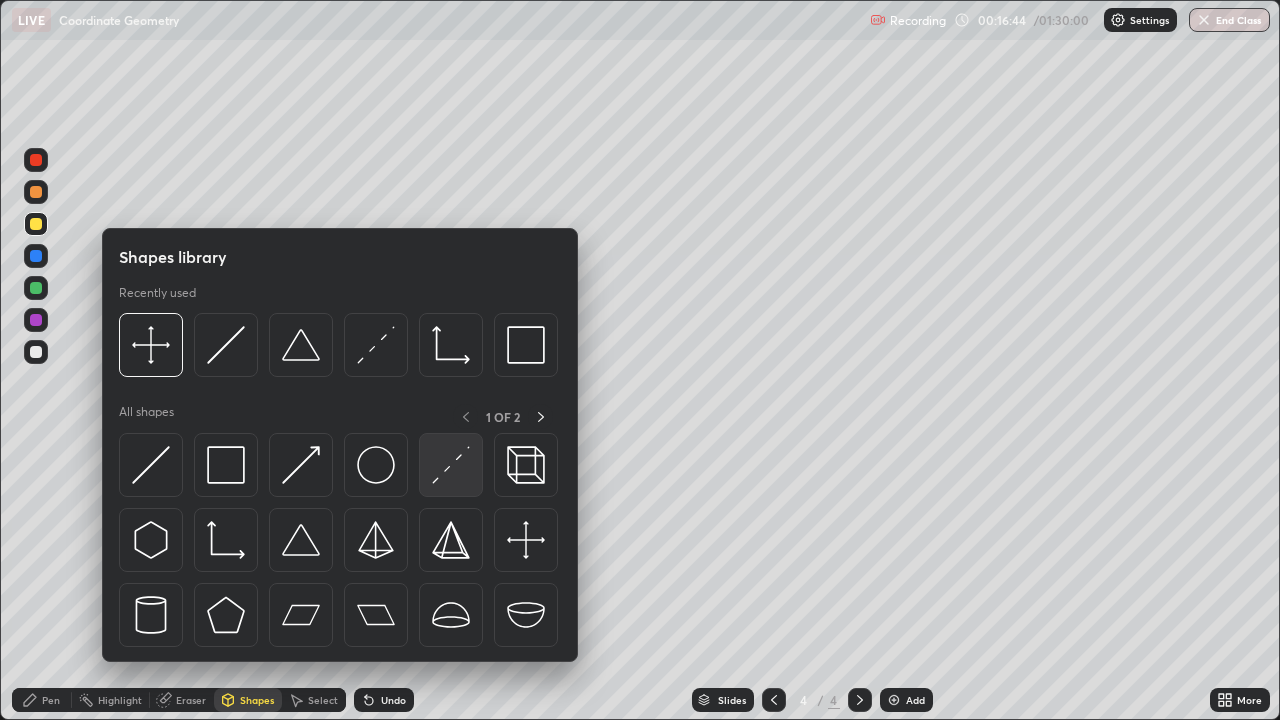 click at bounding box center (451, 465) 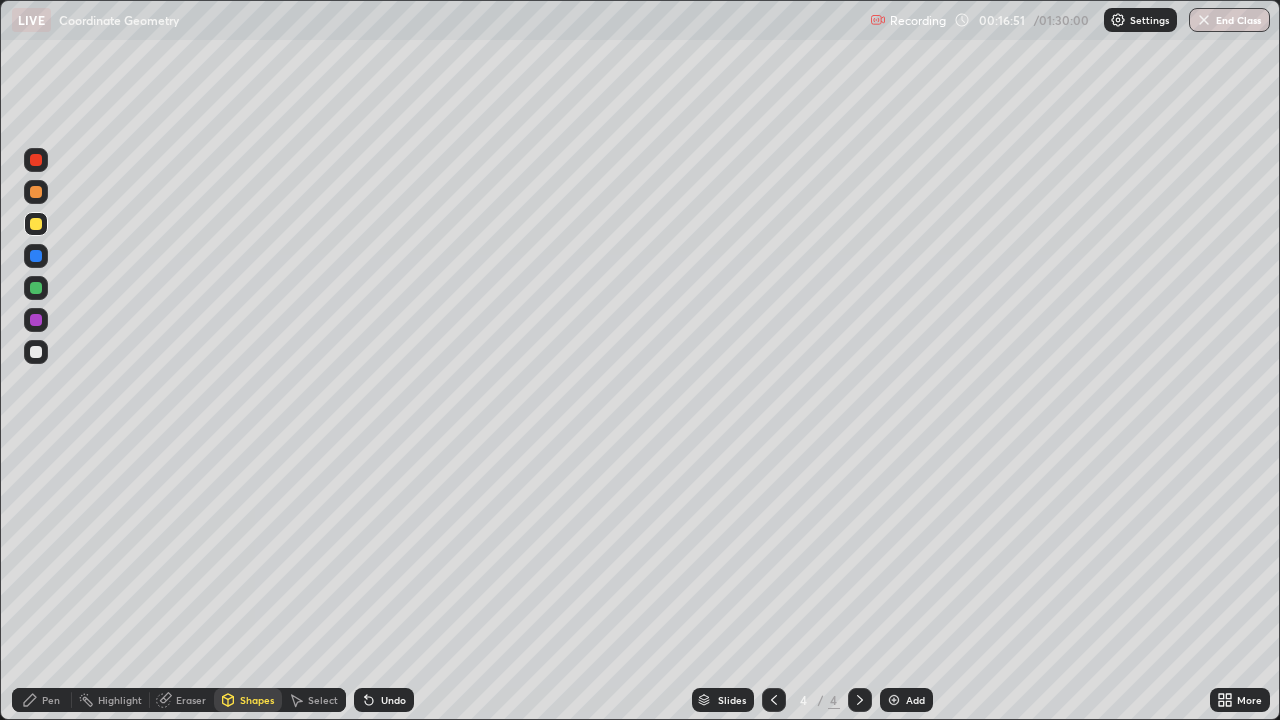 click on "Pen" at bounding box center (42, 700) 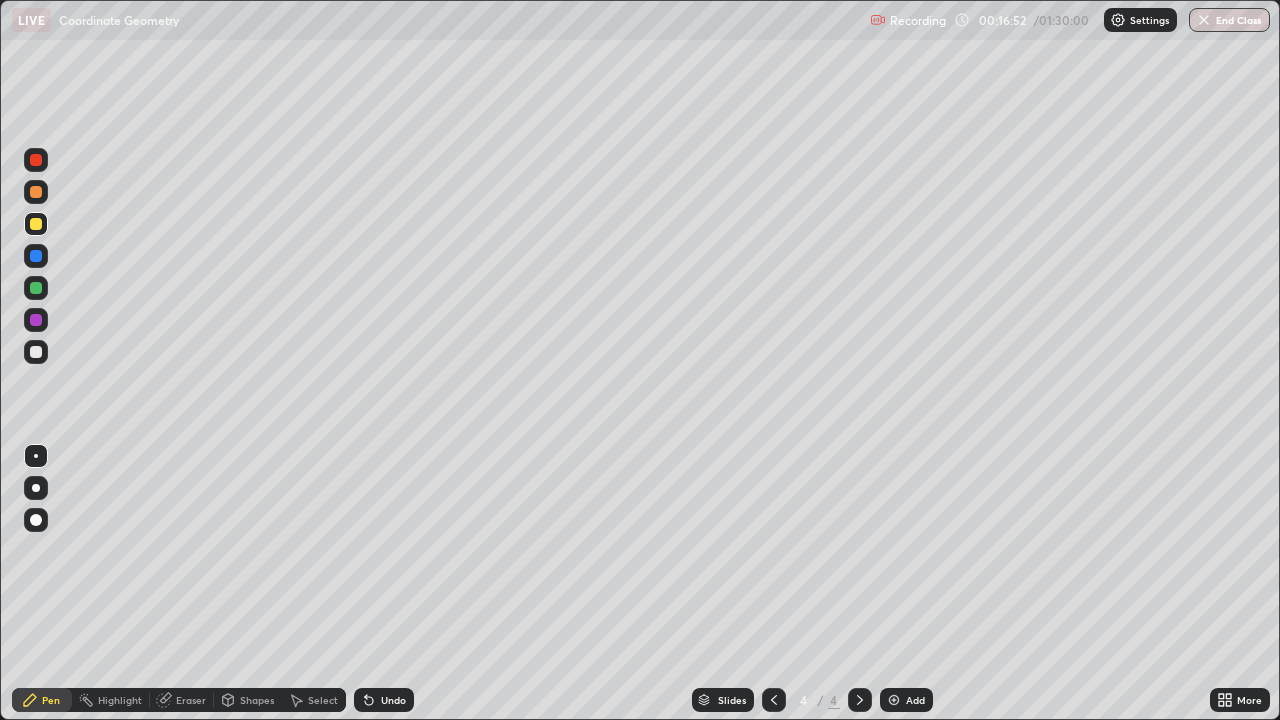 click at bounding box center [36, 320] 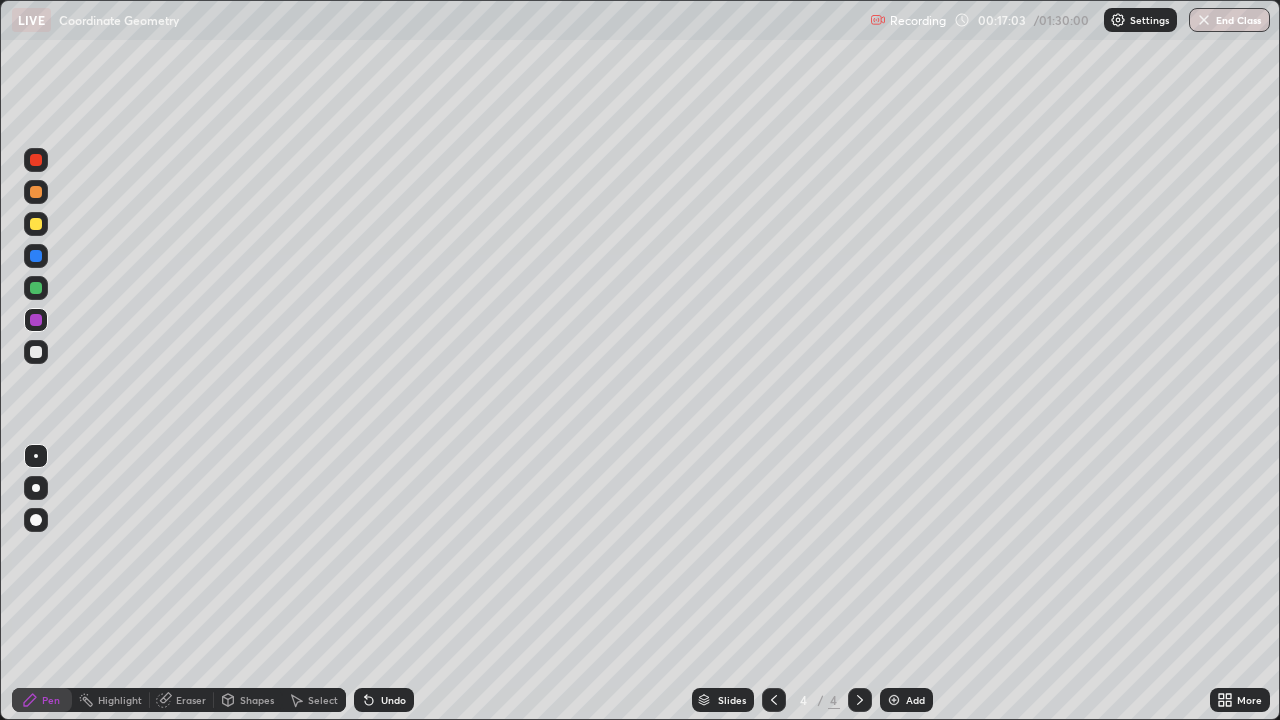 click at bounding box center (36, 352) 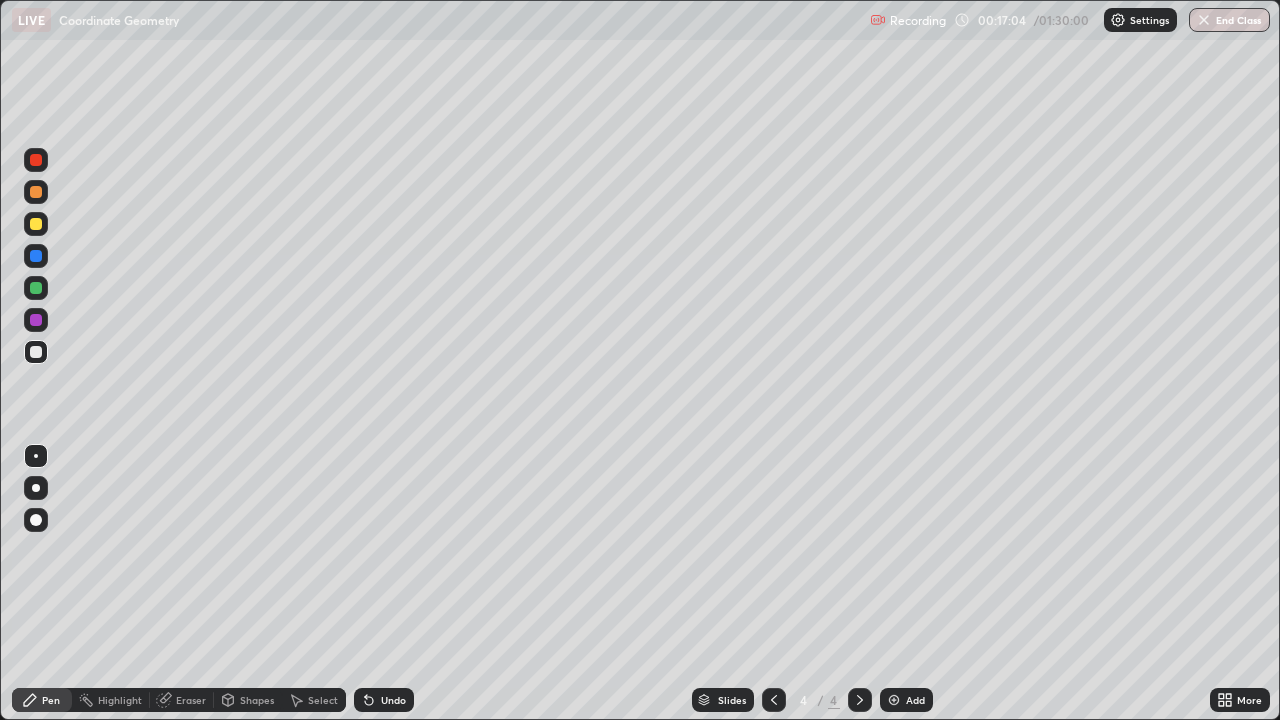 click on "Shapes" at bounding box center [257, 700] 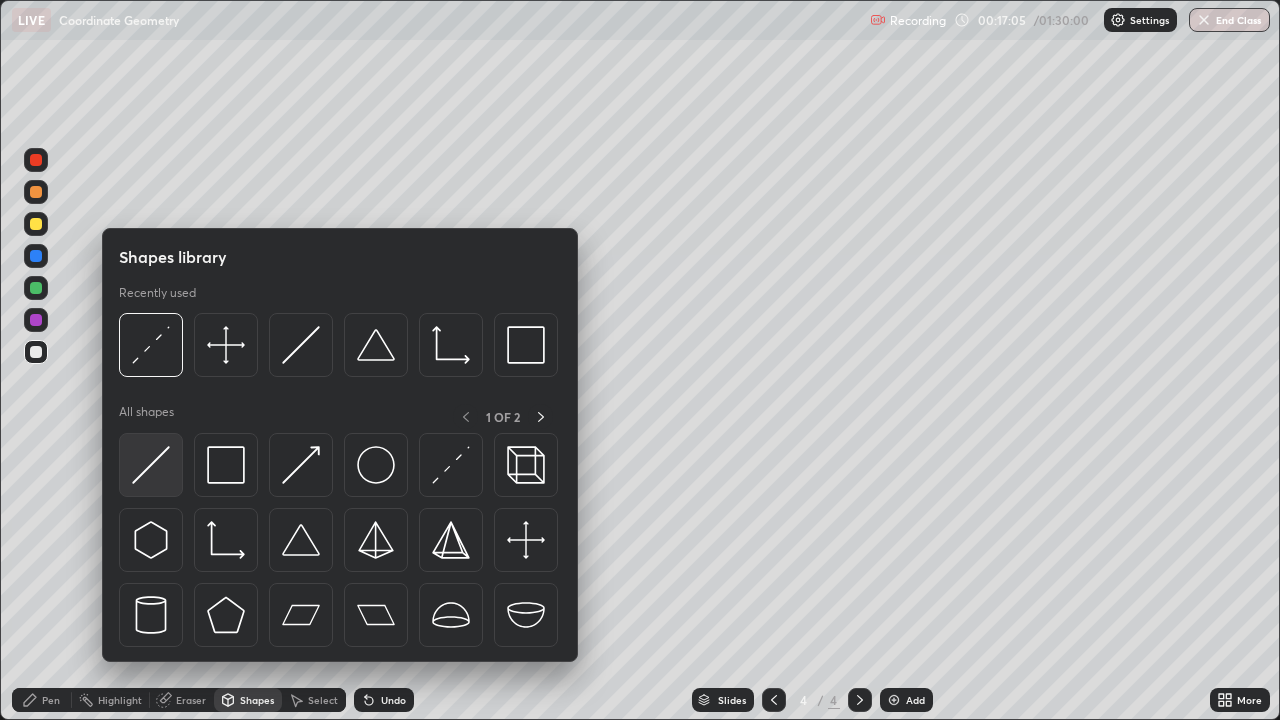 click at bounding box center [151, 465] 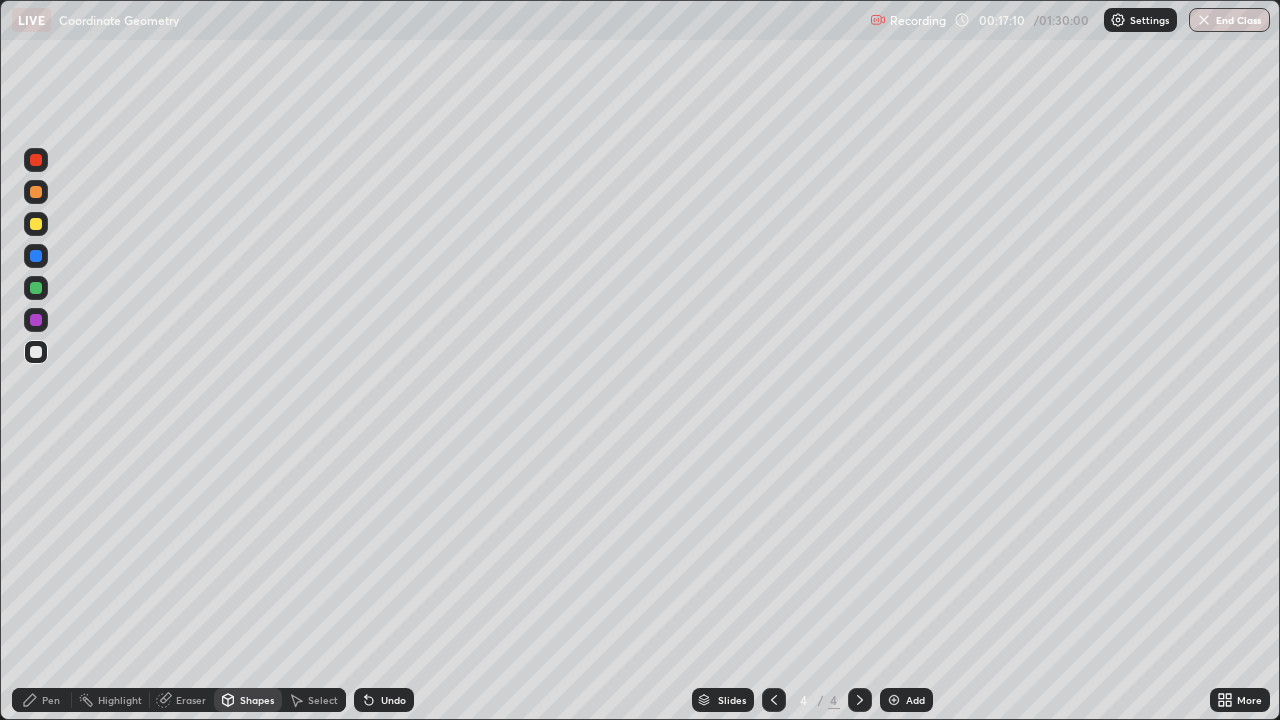 click on "Eraser" at bounding box center [191, 700] 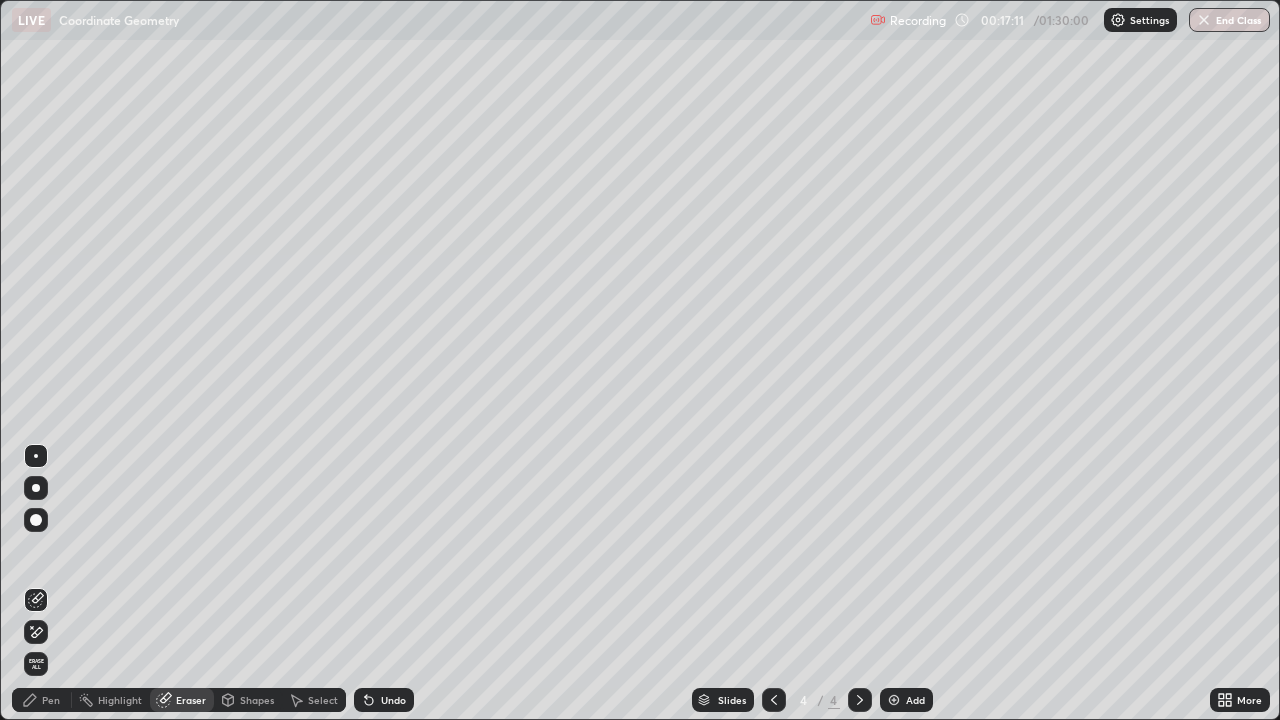 click on "Pen" at bounding box center (51, 700) 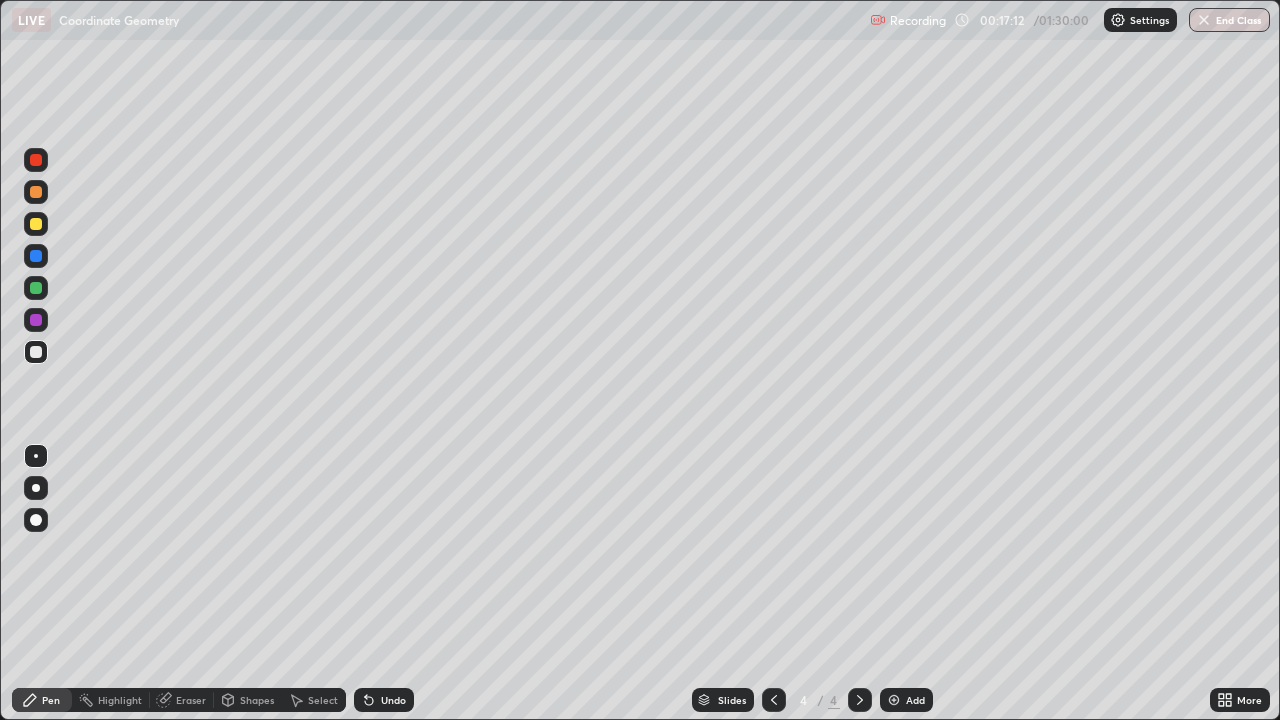 click at bounding box center (36, 320) 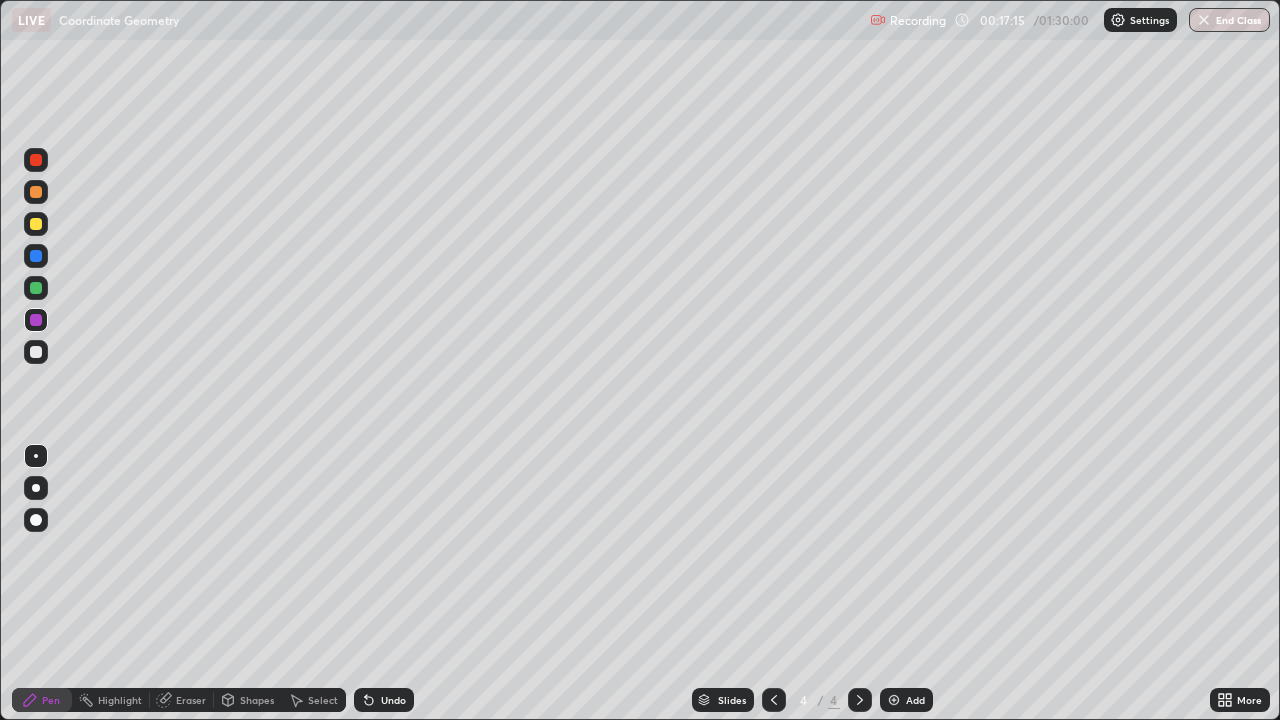 click at bounding box center (36, 320) 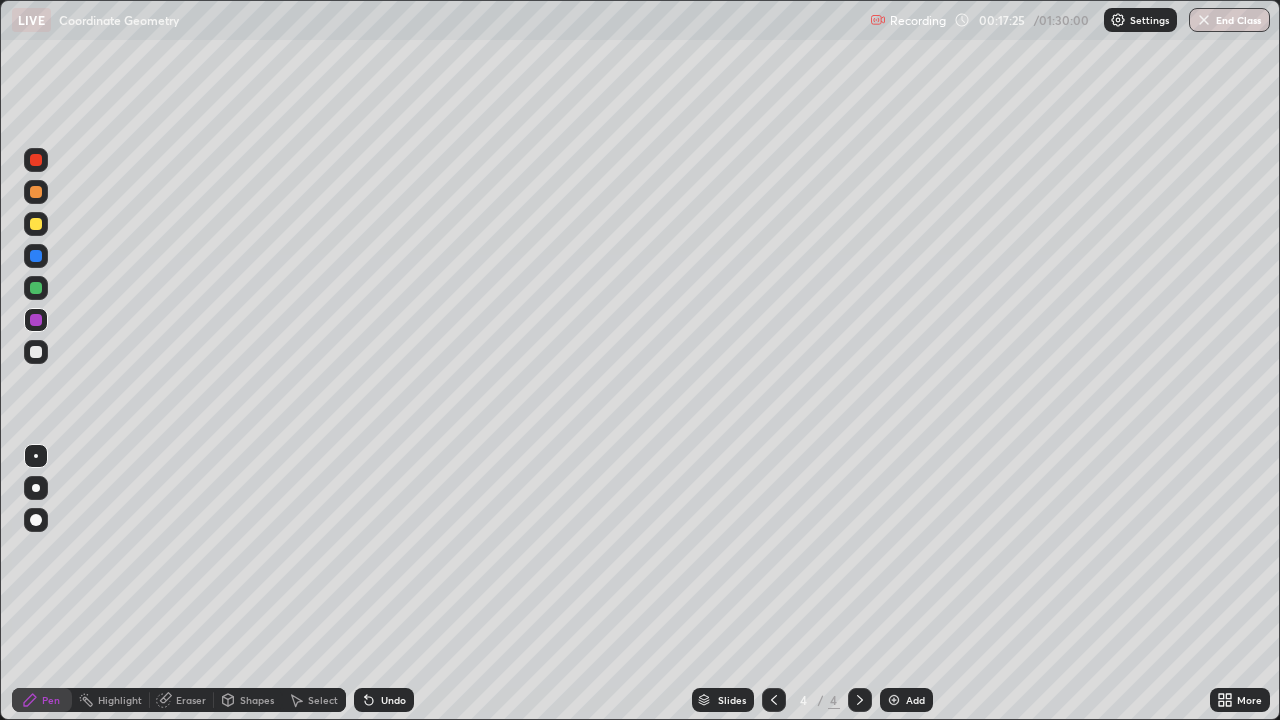 click at bounding box center [36, 256] 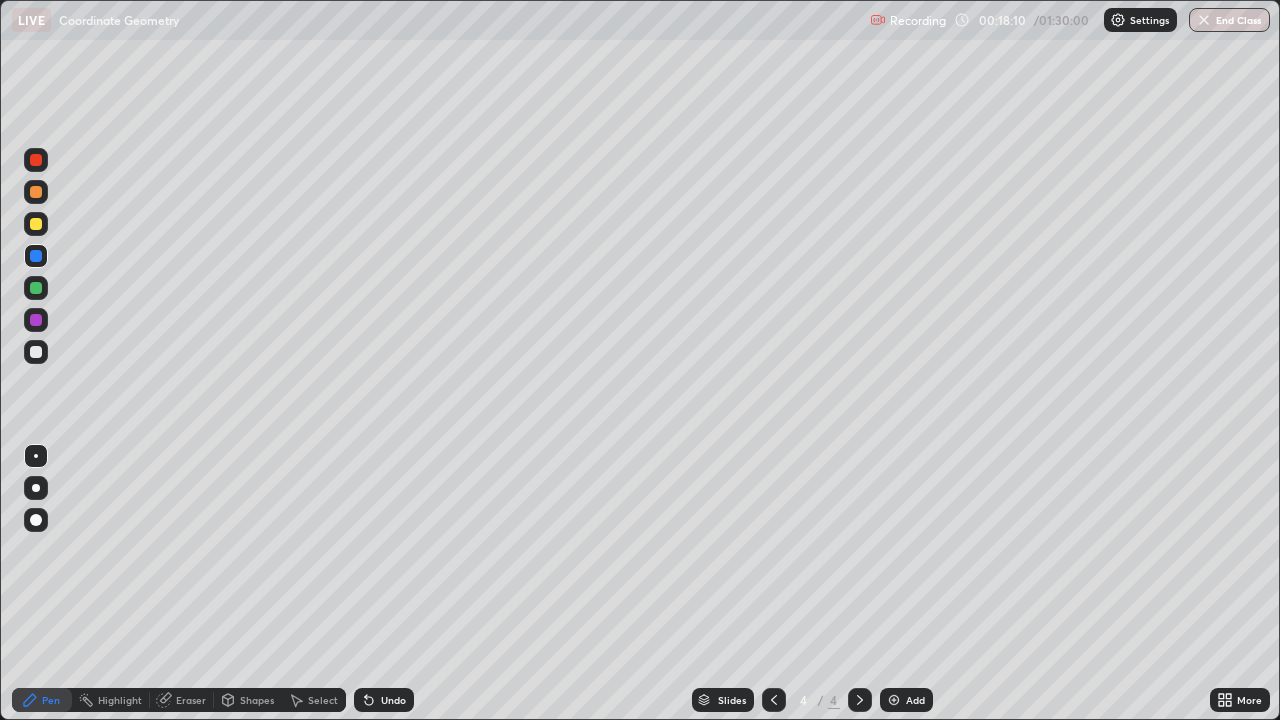 click on "Undo" at bounding box center [393, 700] 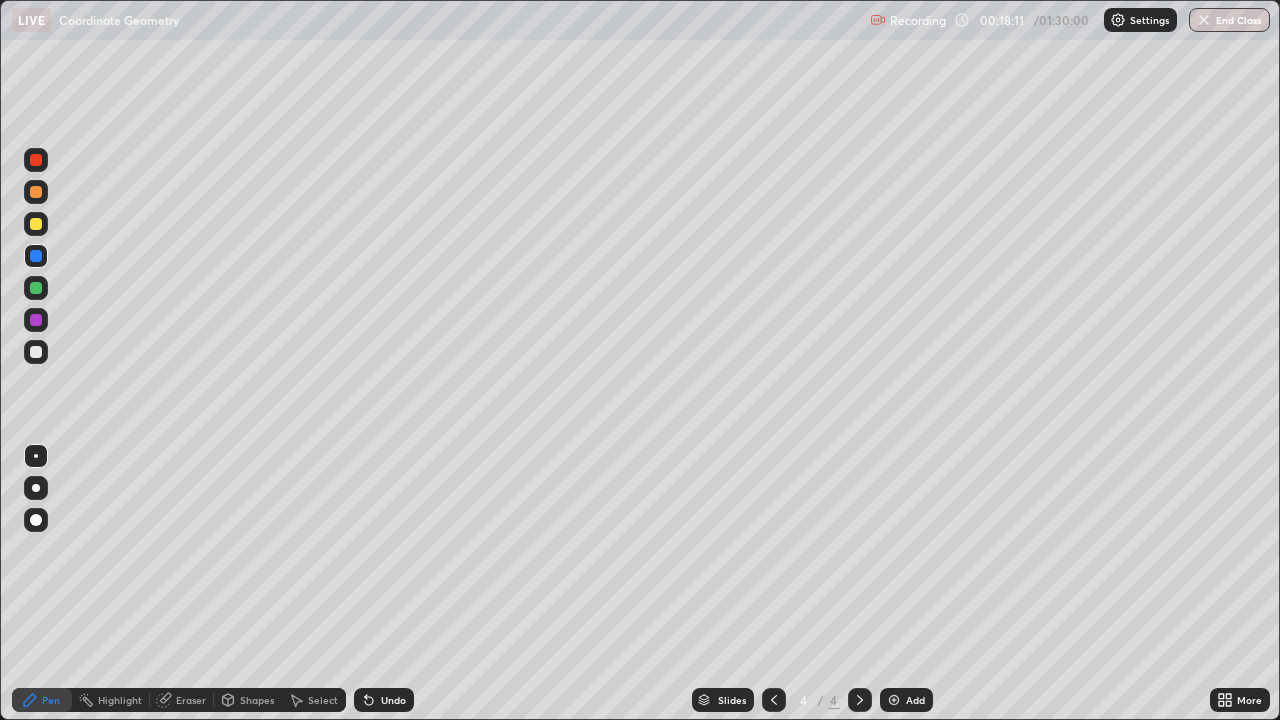 click on "Undo" at bounding box center (393, 700) 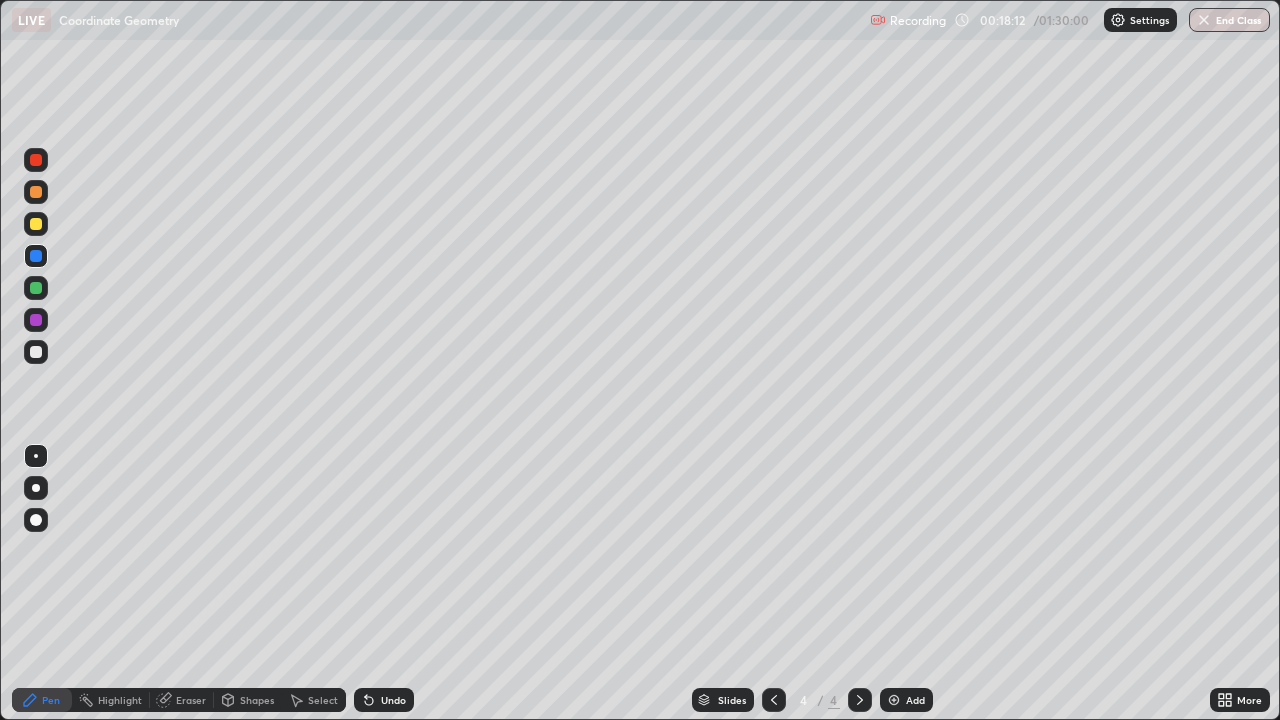 click on "Undo" at bounding box center [384, 700] 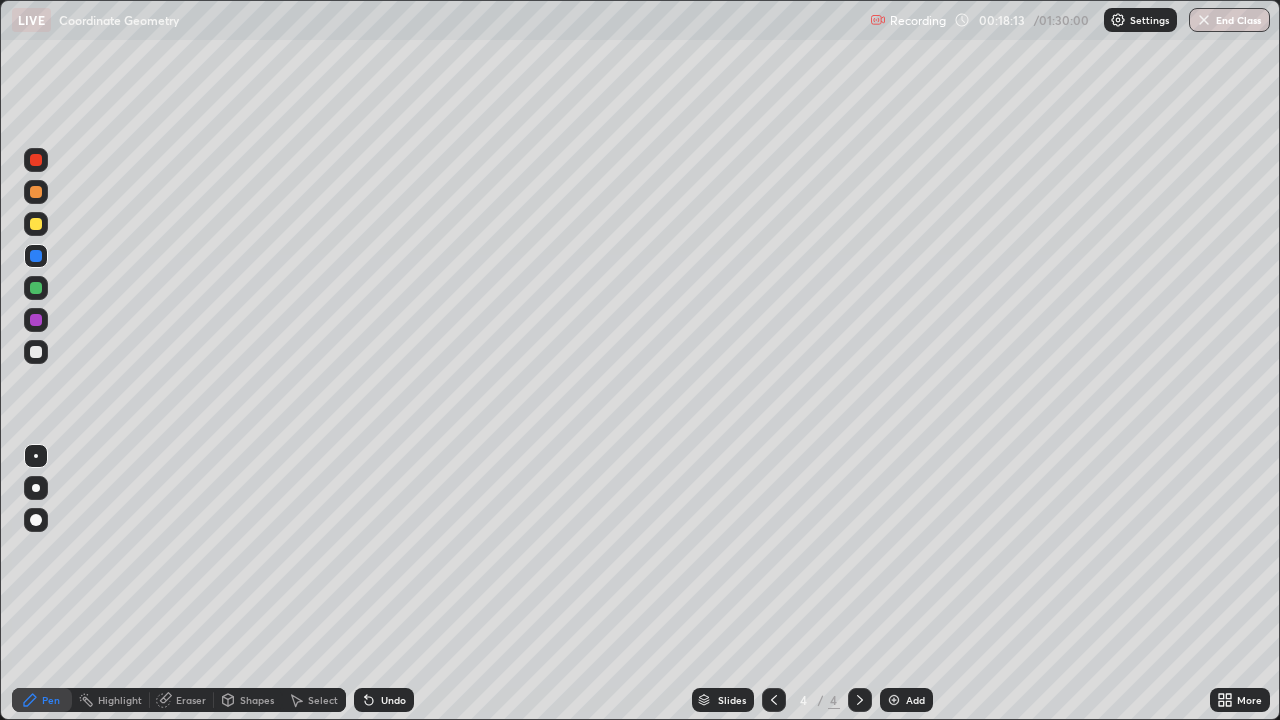 click on "Undo" at bounding box center (384, 700) 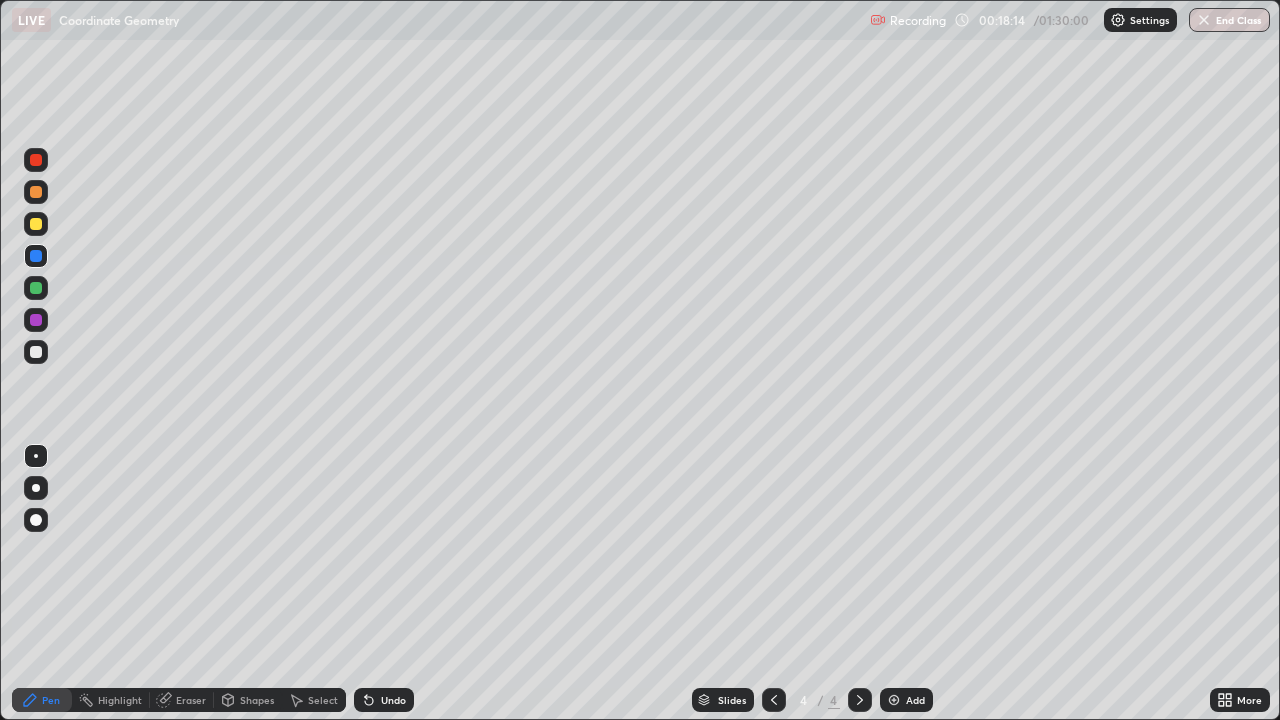 click on "Undo" at bounding box center [384, 700] 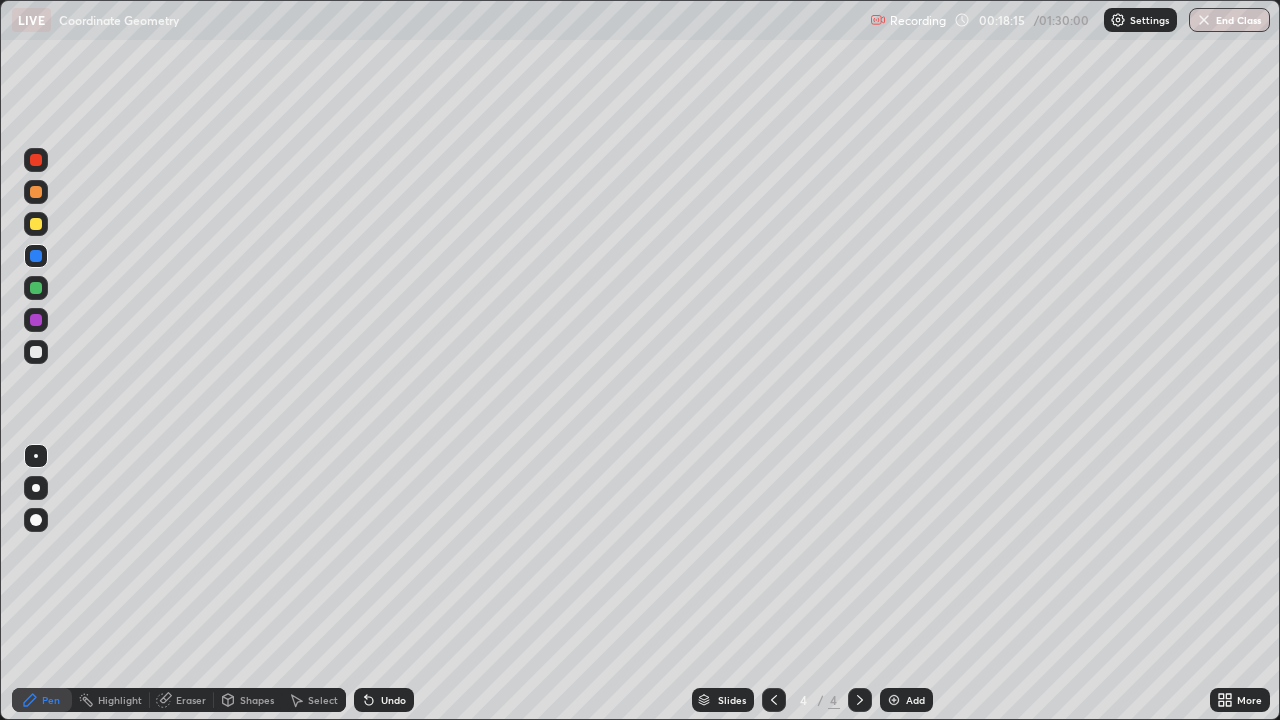 click on "Undo" at bounding box center (384, 700) 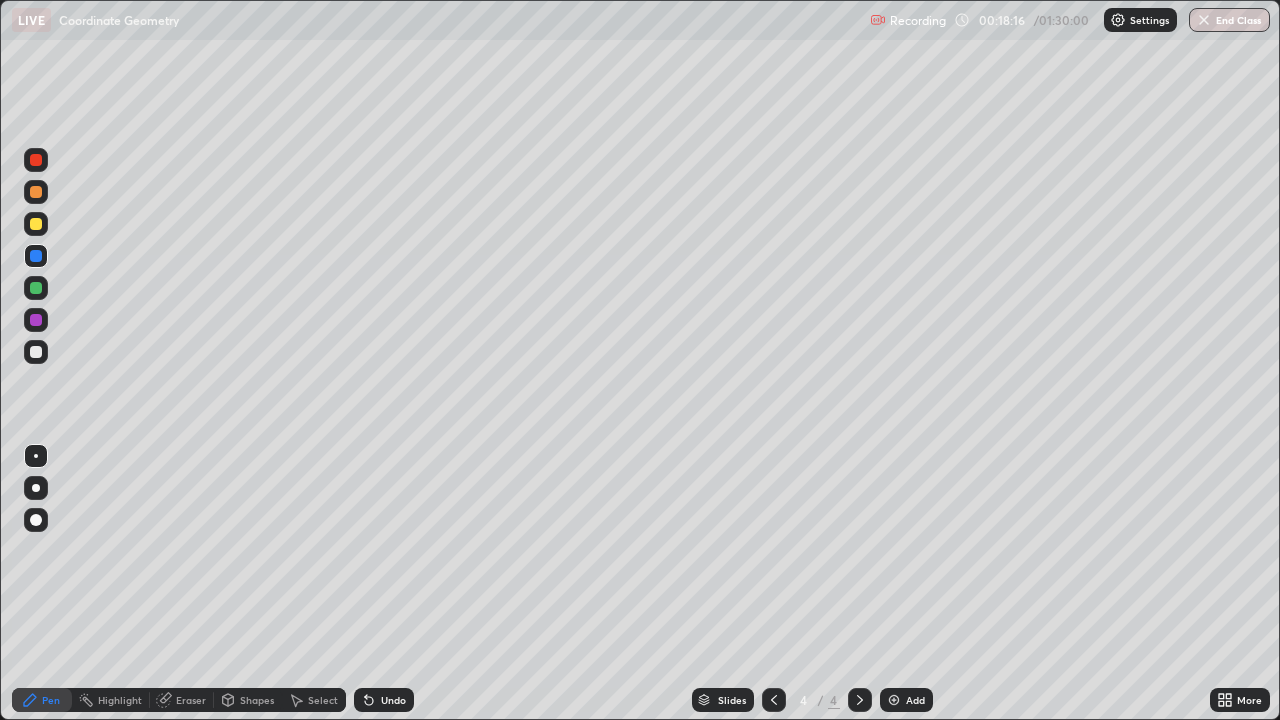 click on "Shapes" at bounding box center [257, 700] 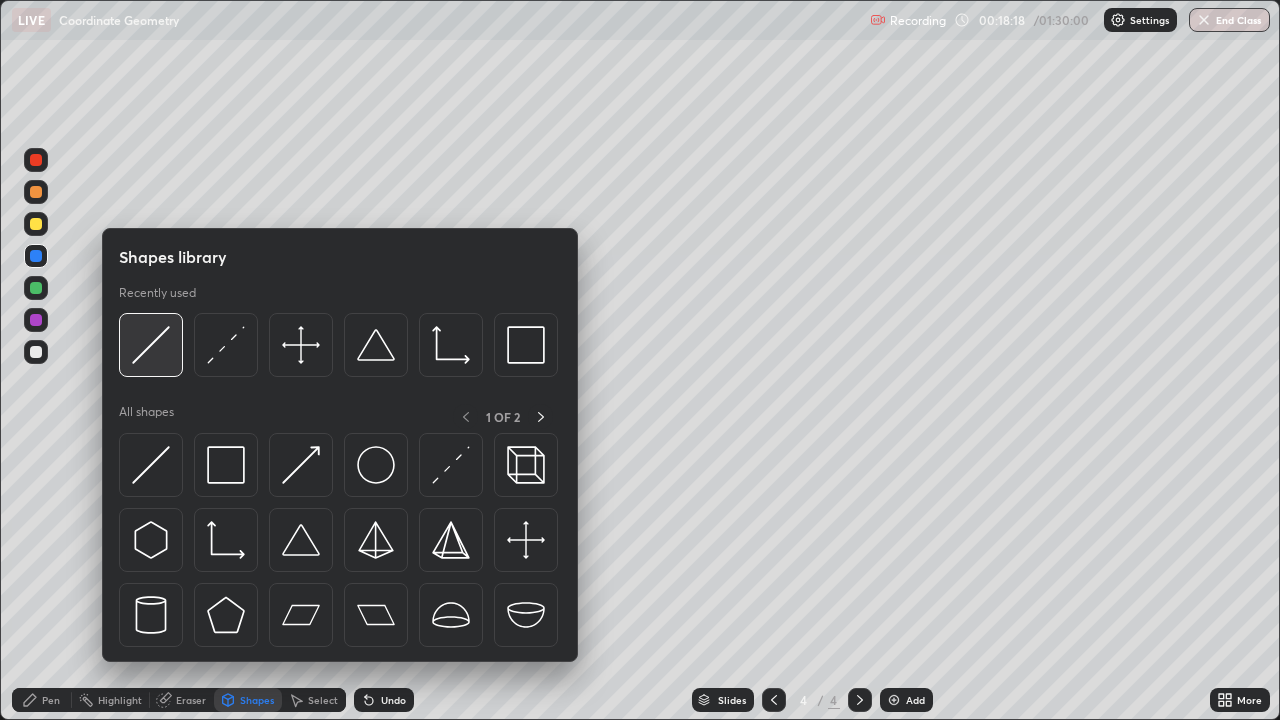 click at bounding box center (151, 345) 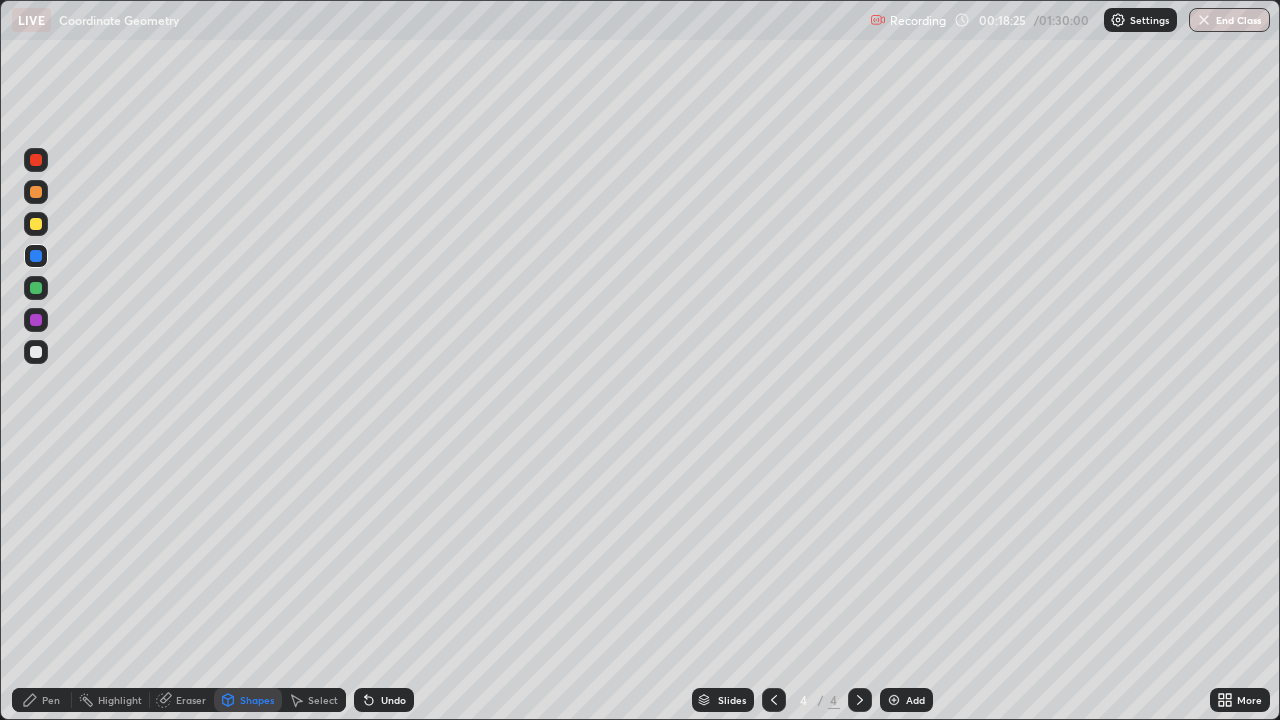 click on "Pen" at bounding box center (51, 700) 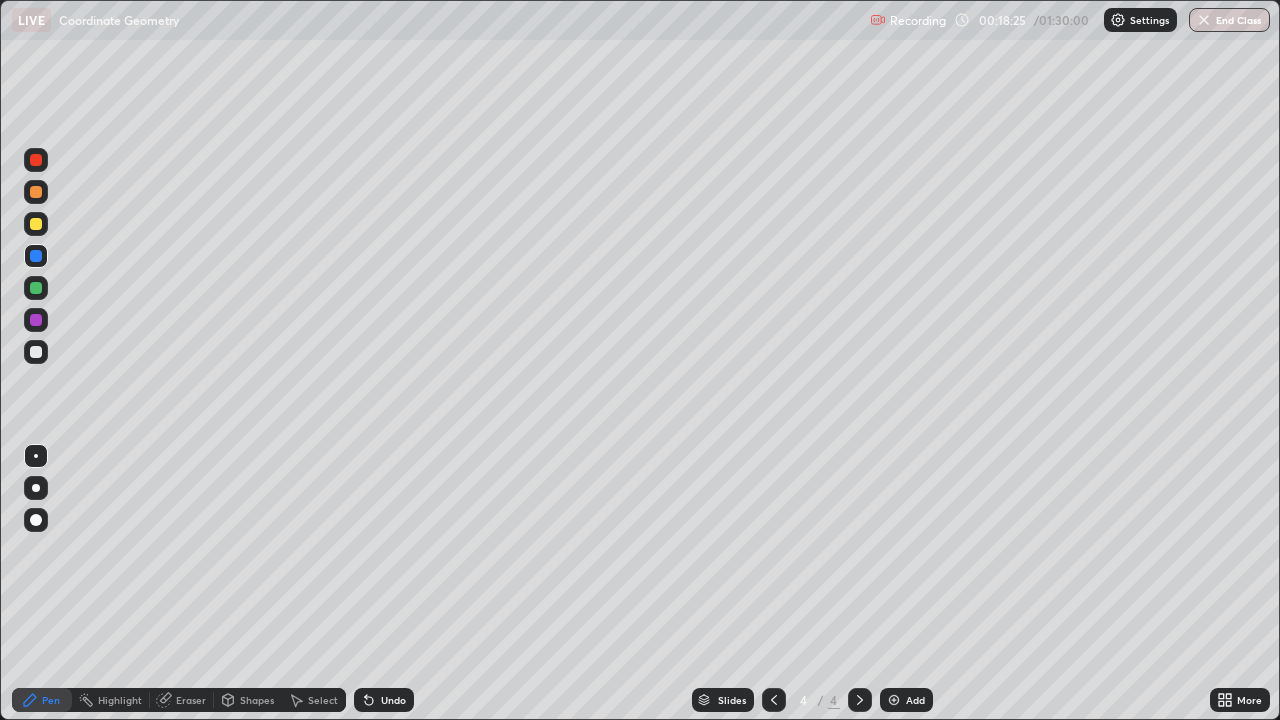 click at bounding box center (36, 352) 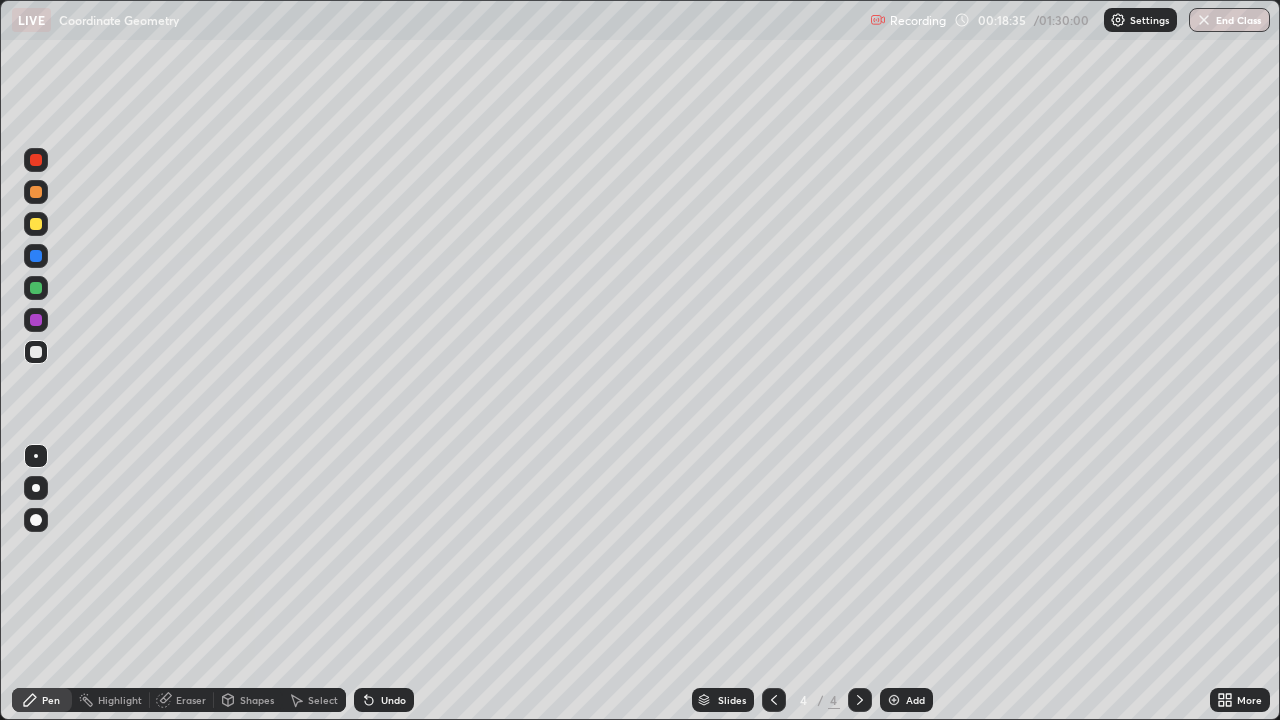 click on "Eraser" at bounding box center [182, 700] 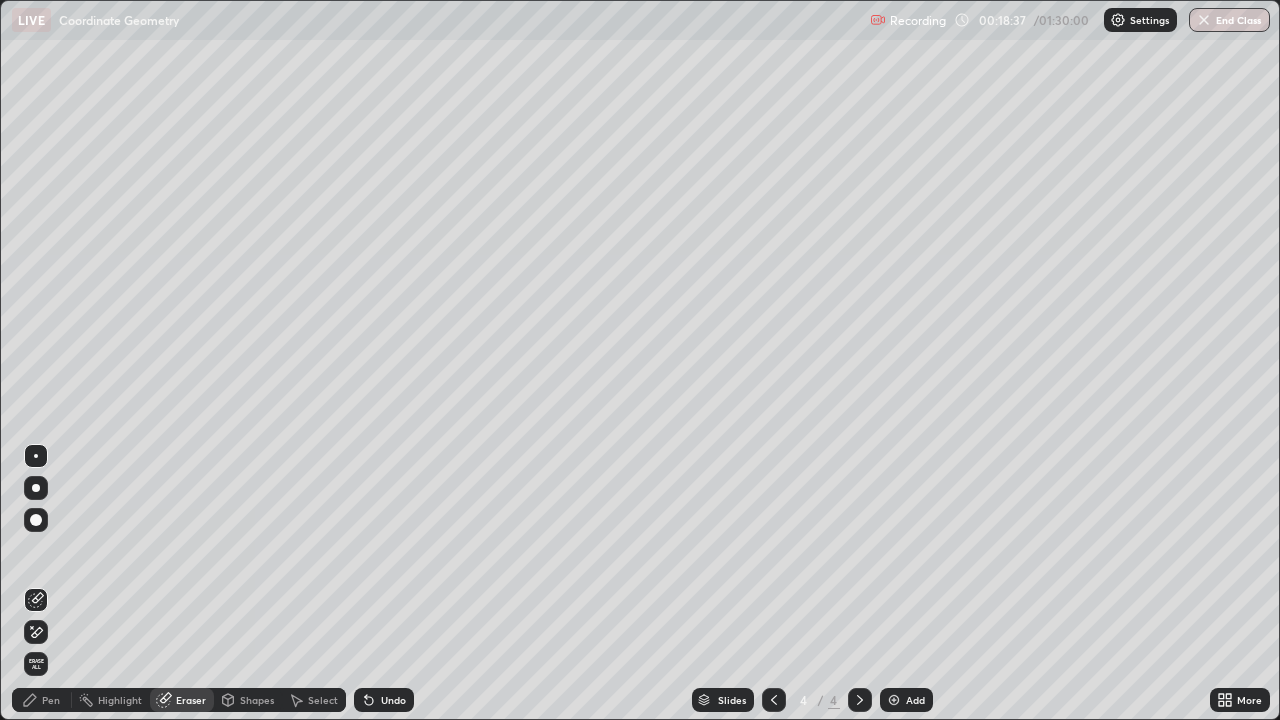 click on "Pen" at bounding box center [42, 700] 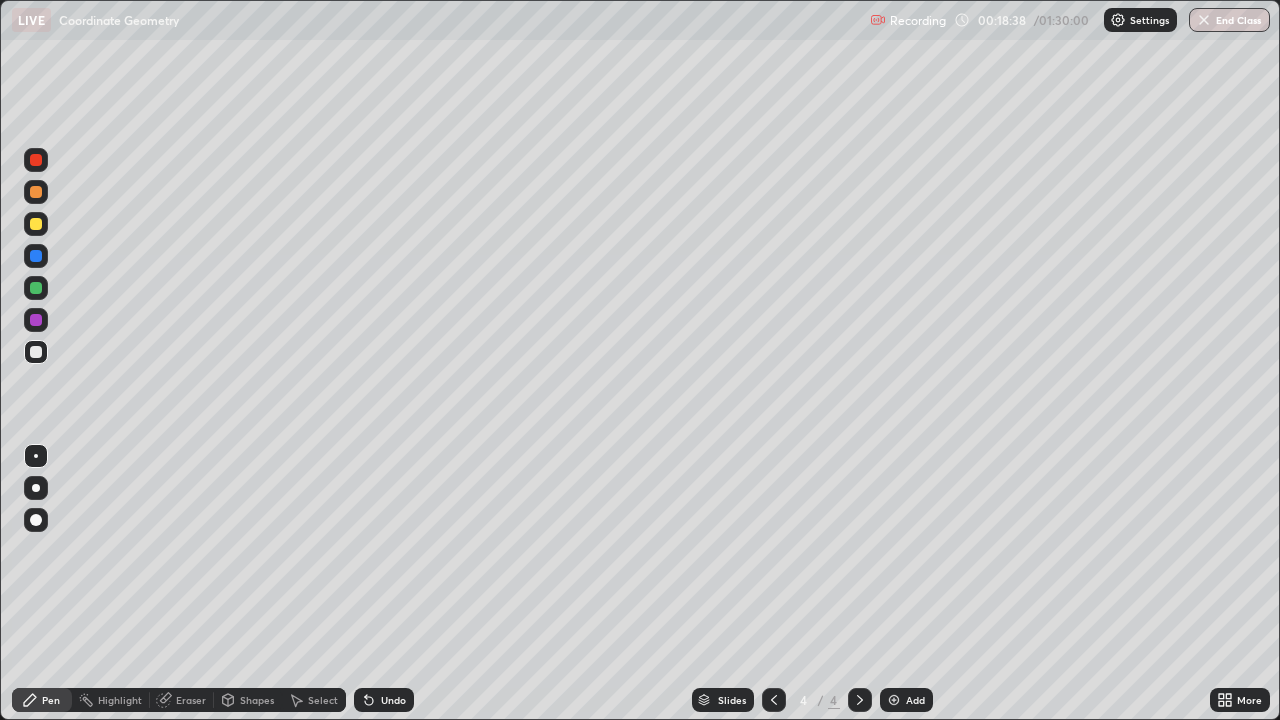 click at bounding box center (36, 352) 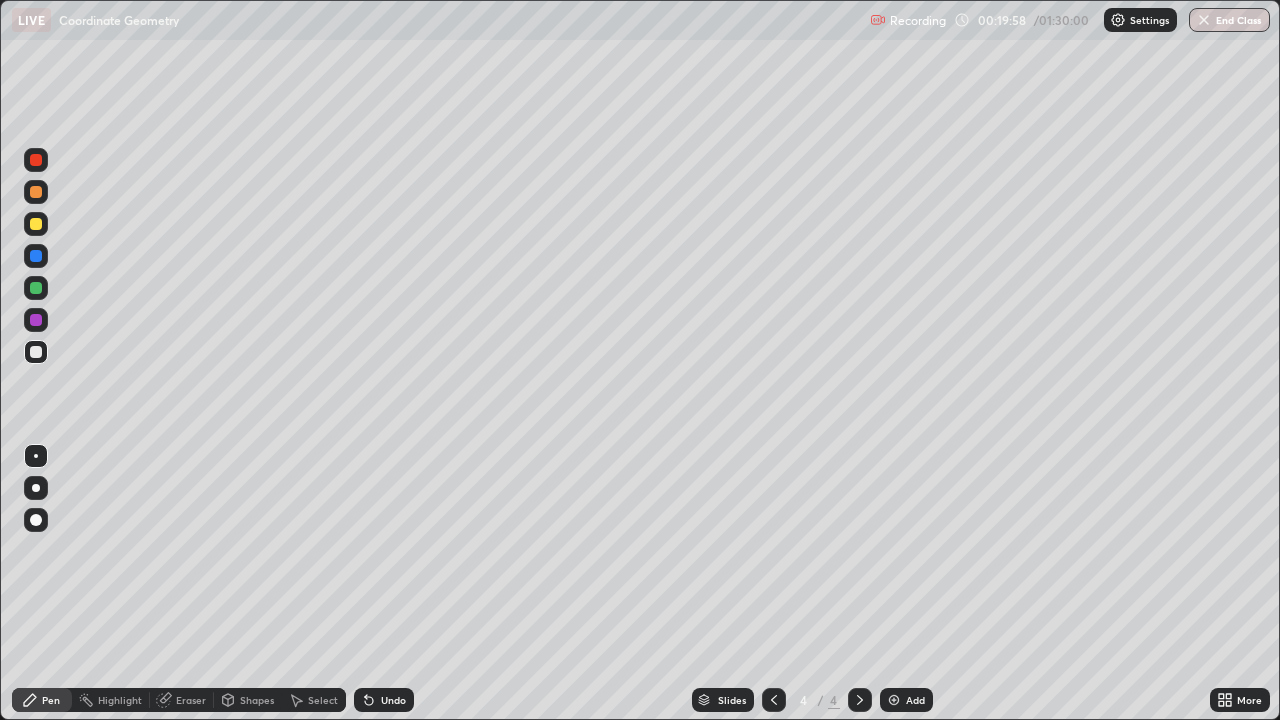 click on "Select" at bounding box center [323, 700] 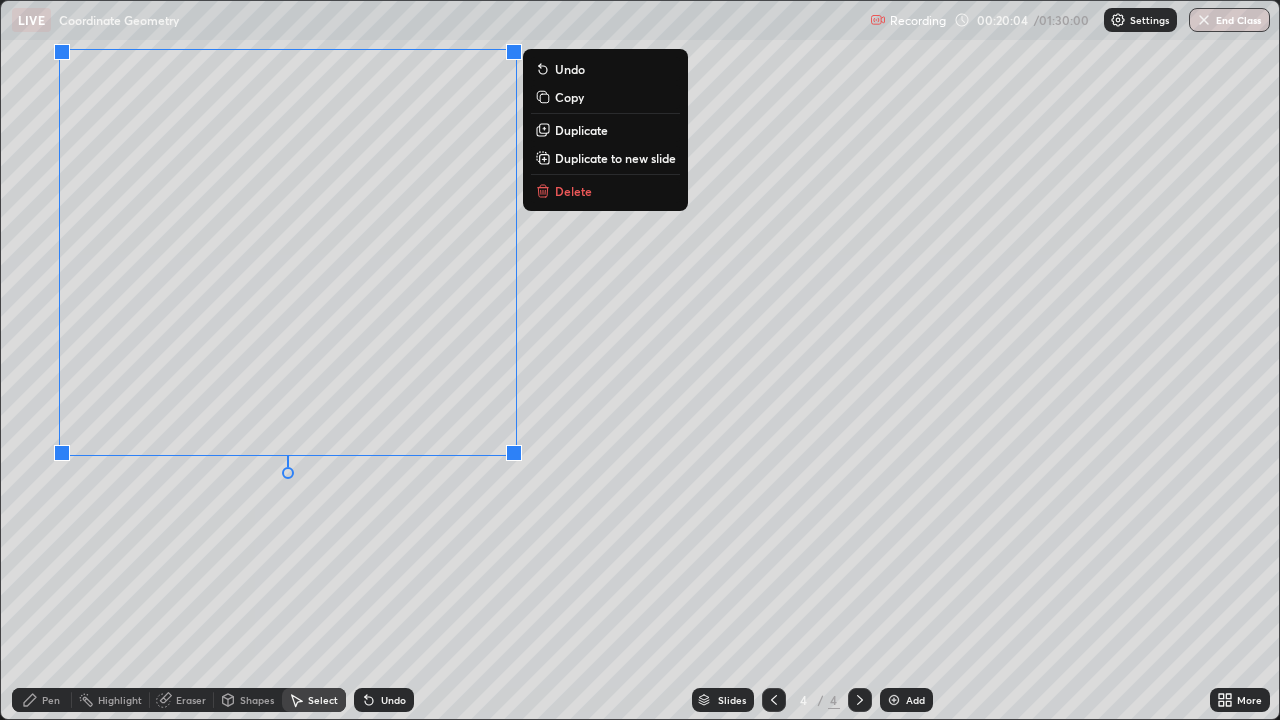 click on "Delete" at bounding box center (573, 191) 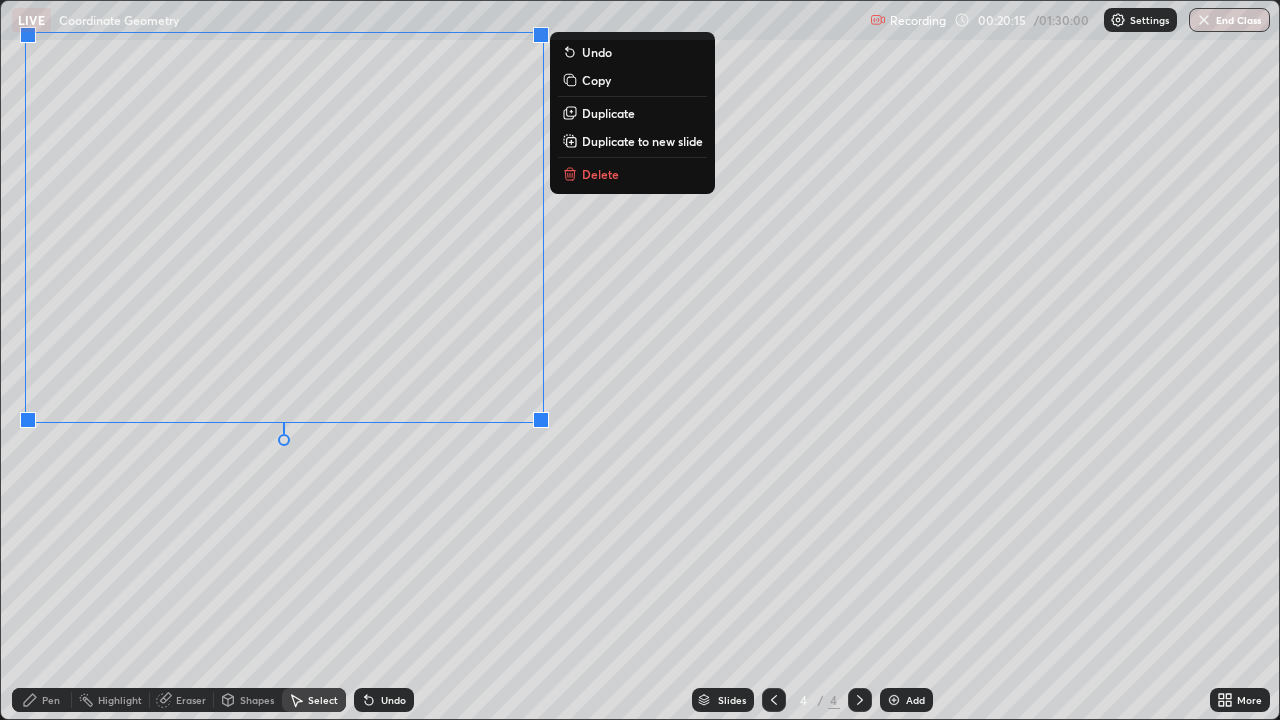 click on "0 ° Undo Copy Duplicate Duplicate to new slide Delete" at bounding box center (640, 360) 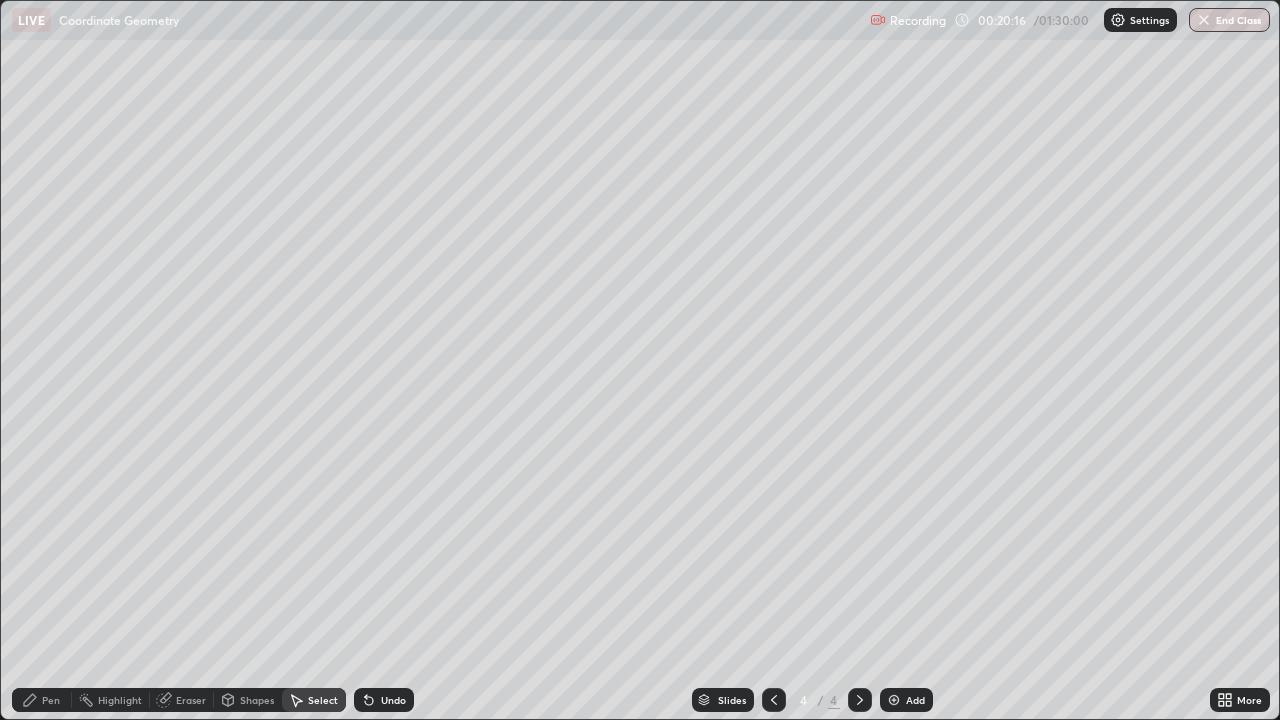 click on "Pen" at bounding box center [51, 700] 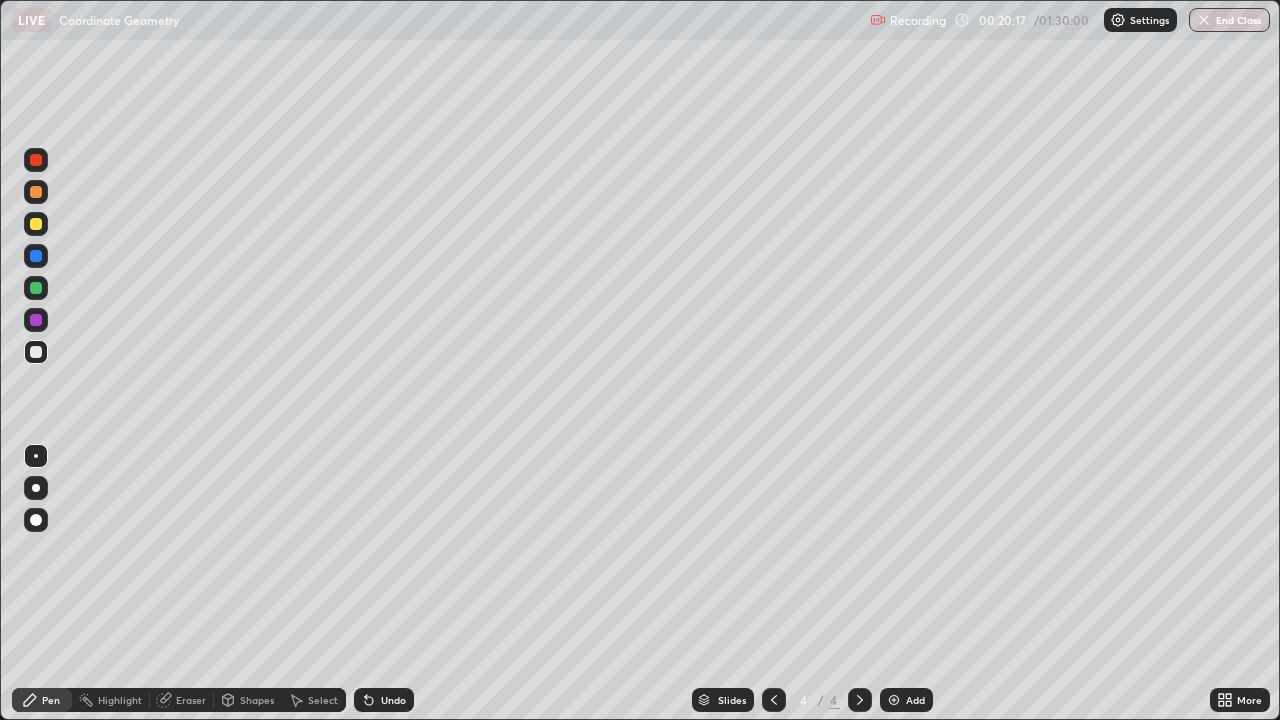 click at bounding box center [36, 224] 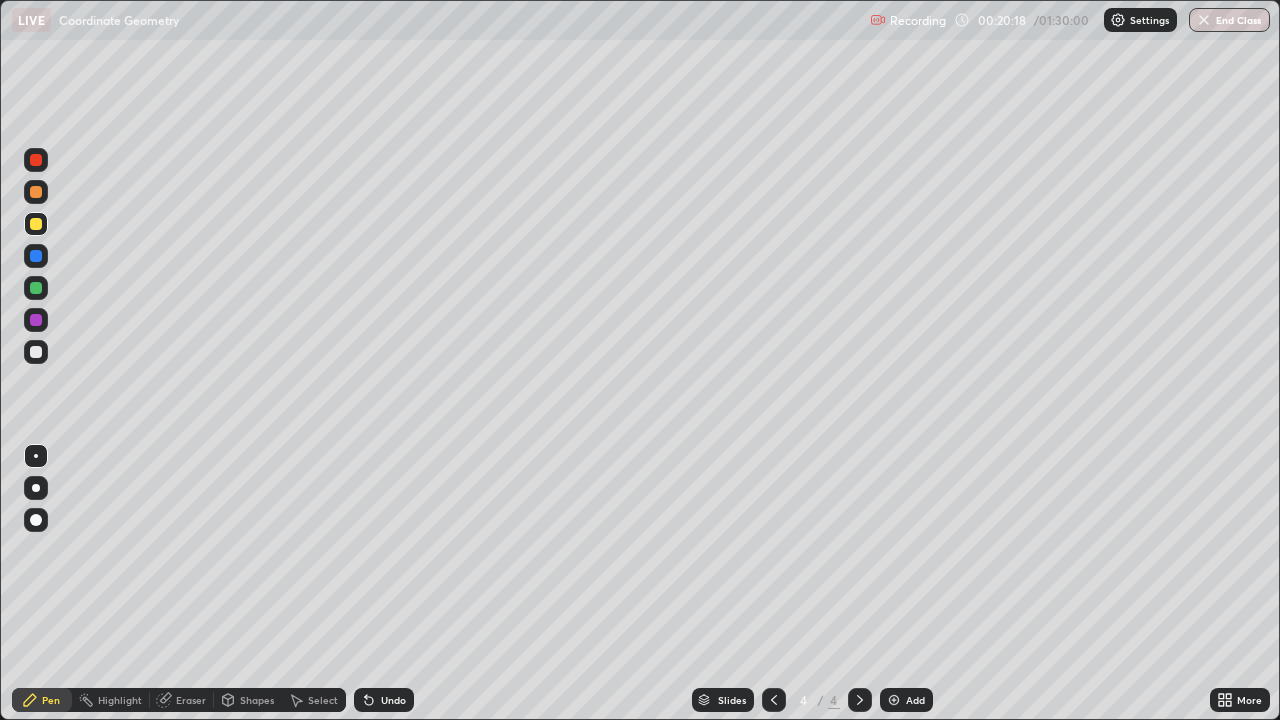 click at bounding box center [36, 160] 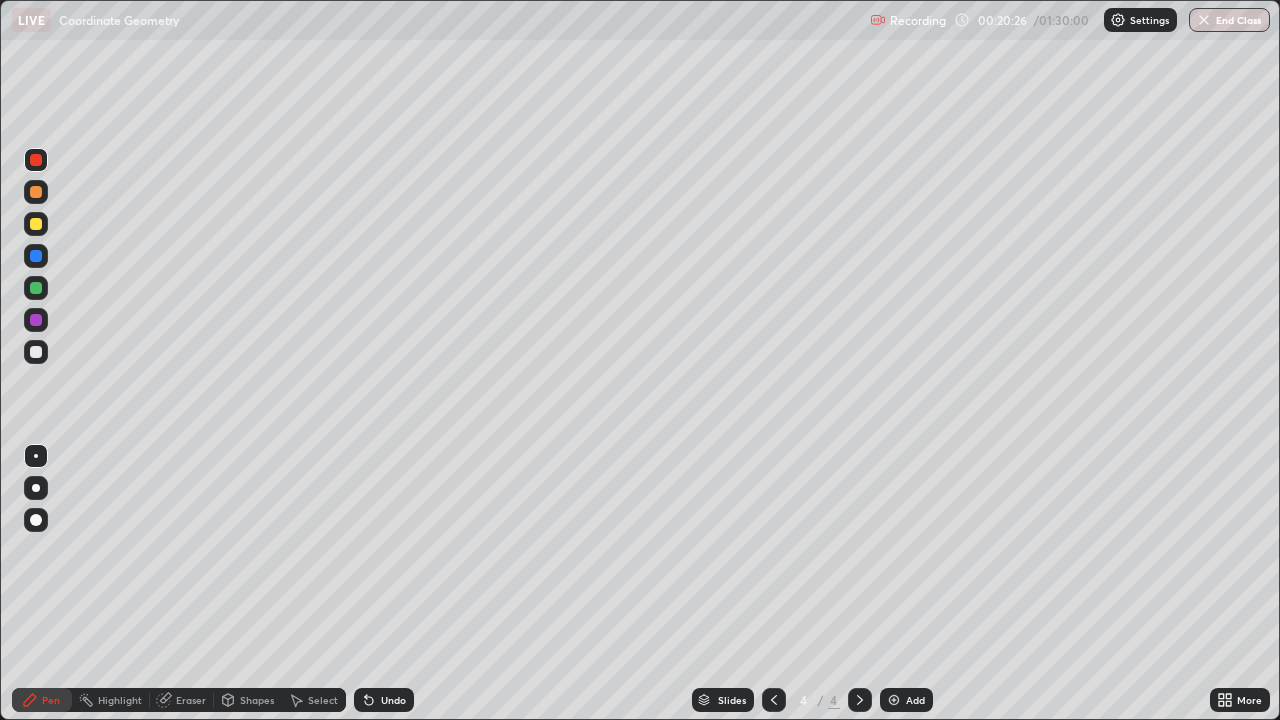 click on "Eraser" at bounding box center [191, 700] 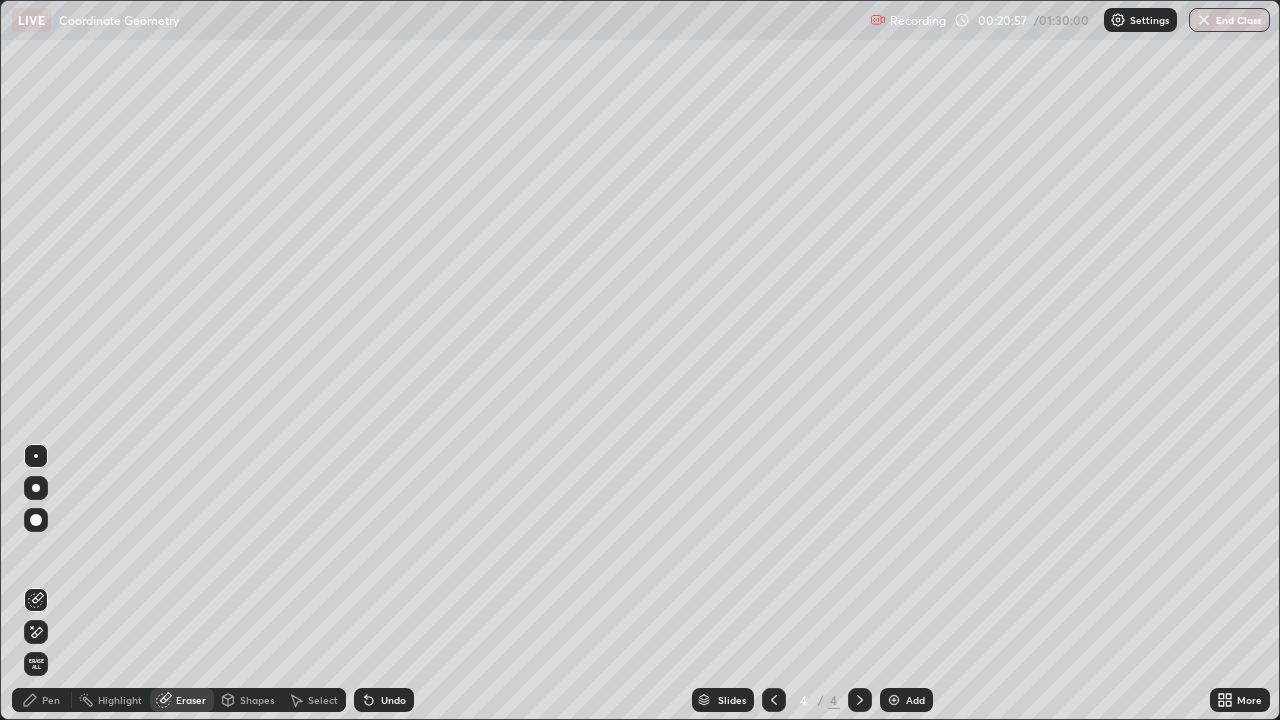 click on "Pen" at bounding box center [51, 700] 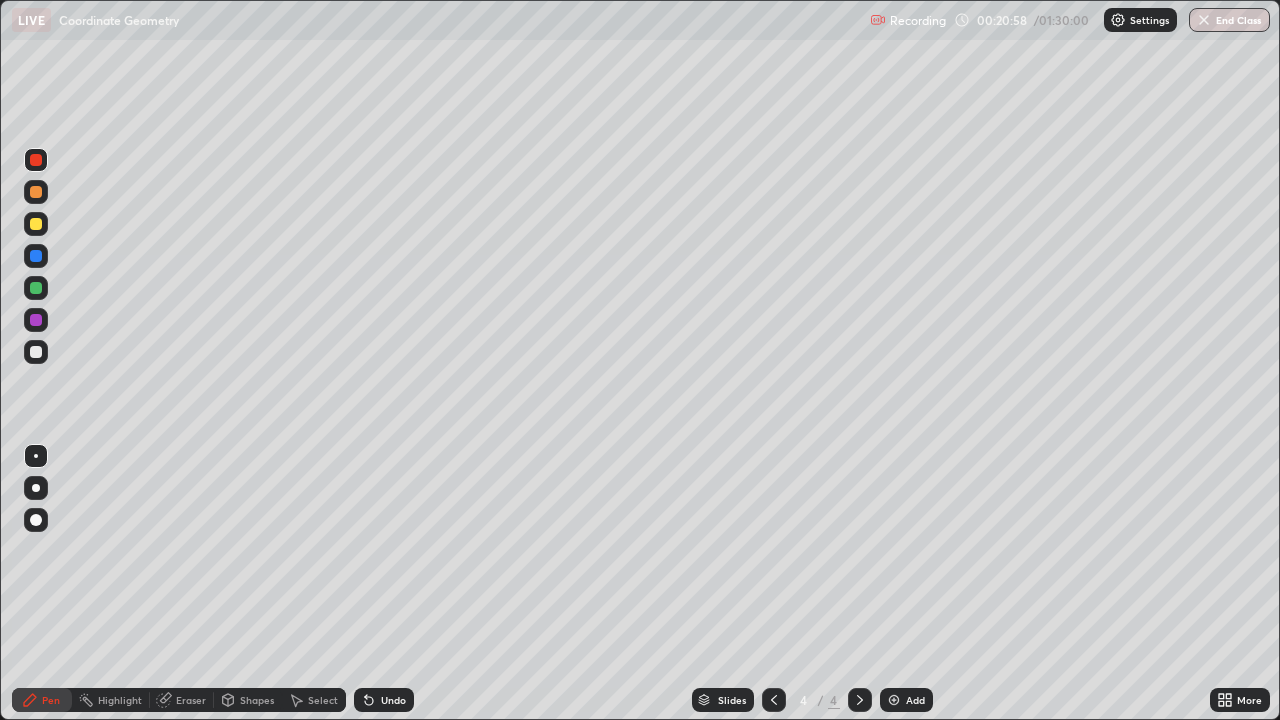 click at bounding box center [36, 352] 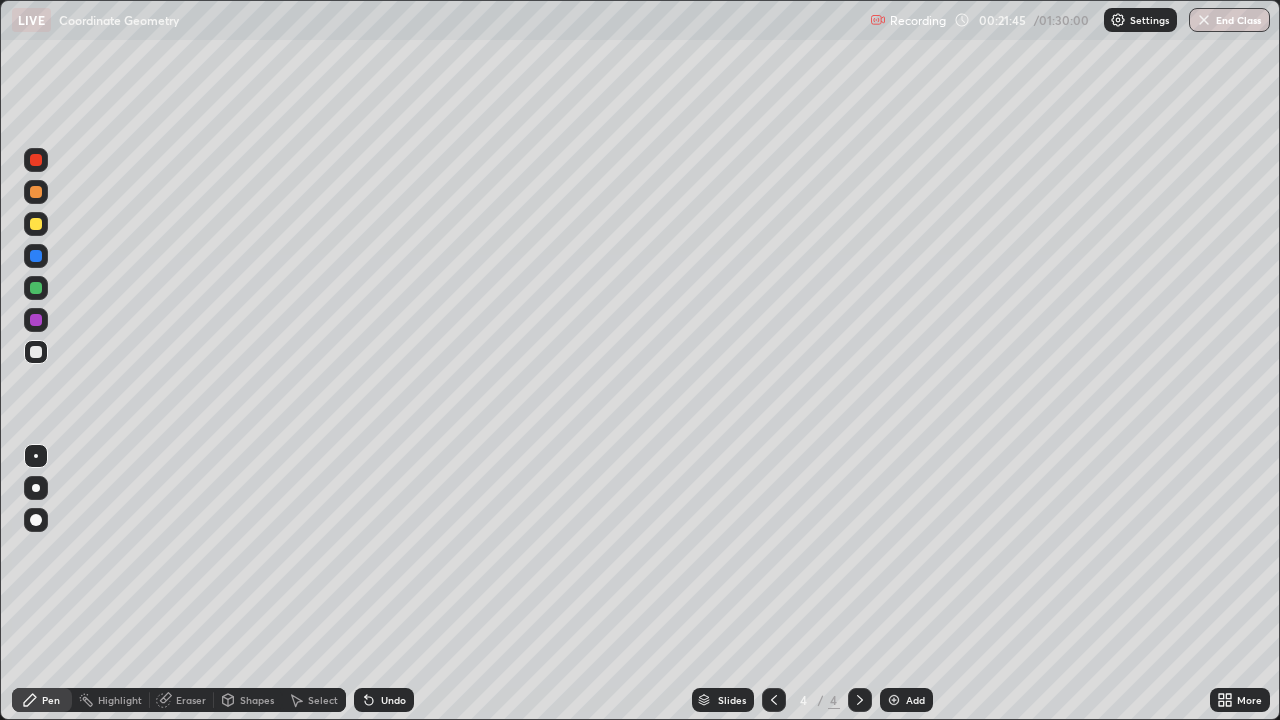 click at bounding box center [36, 224] 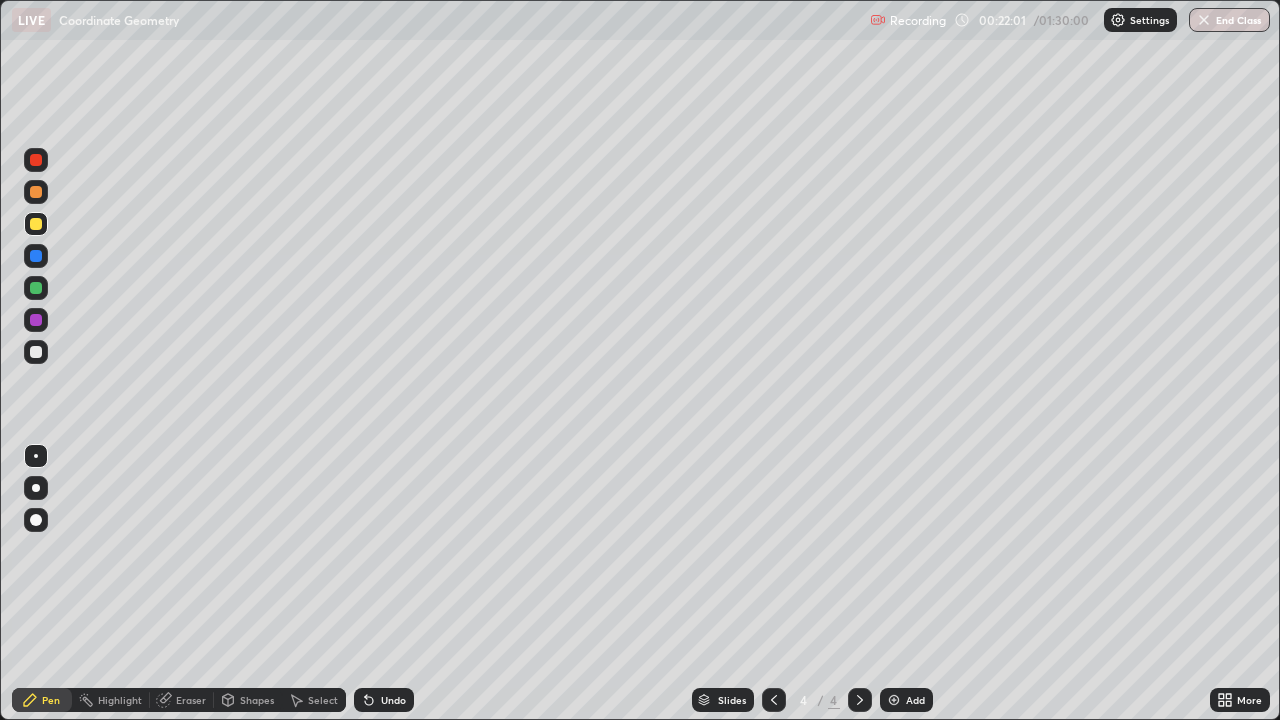 click on "Eraser" at bounding box center [191, 700] 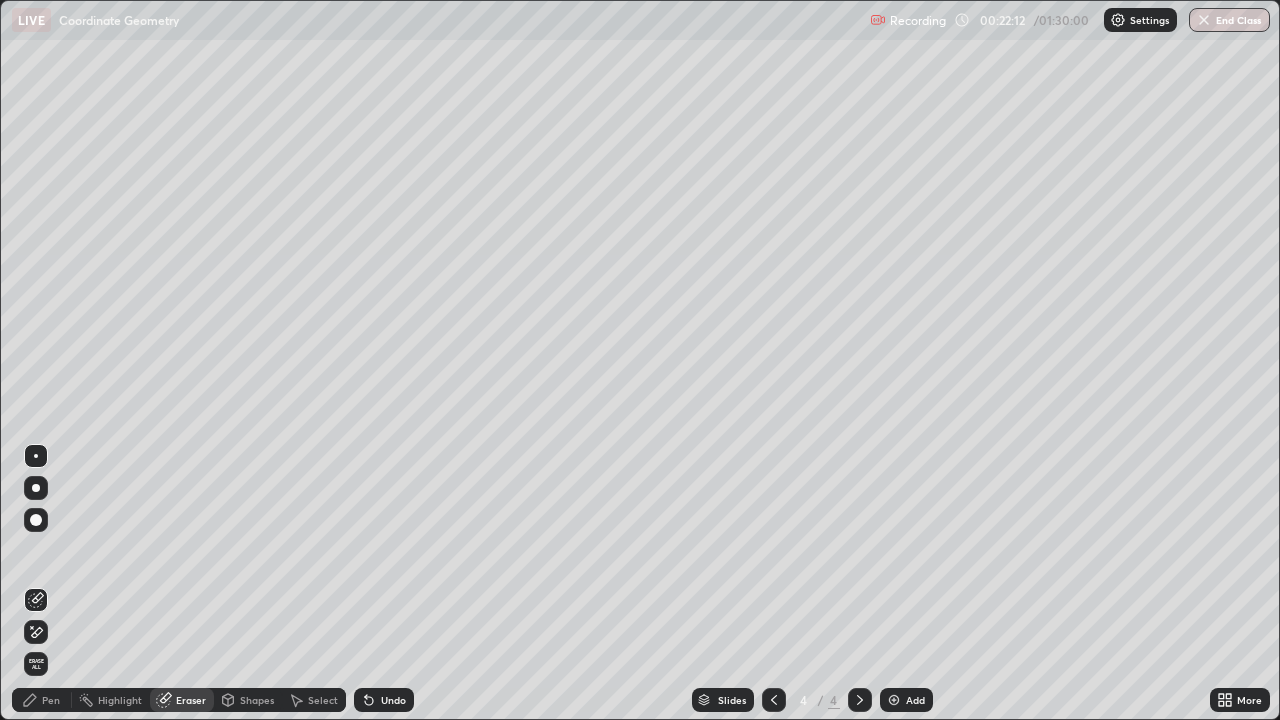 click on "Select" at bounding box center [323, 700] 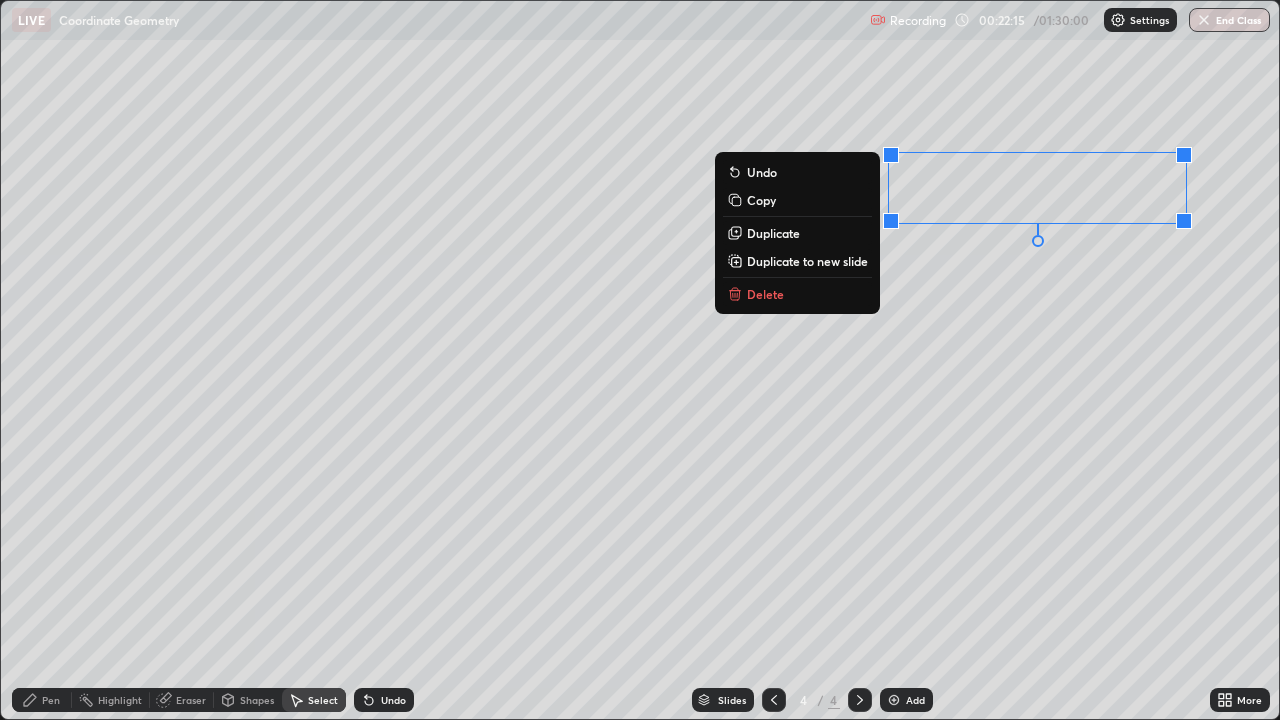 click on "Delete" at bounding box center (797, 294) 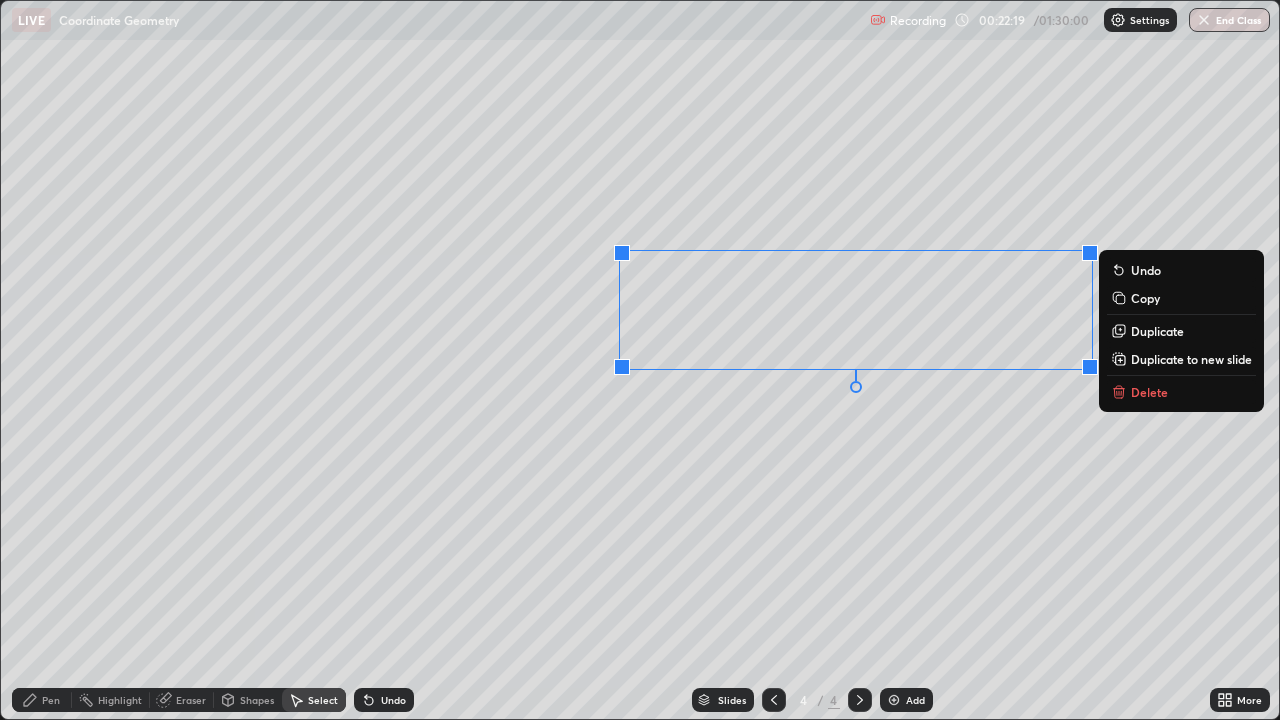 click on "Delete" at bounding box center (1181, 392) 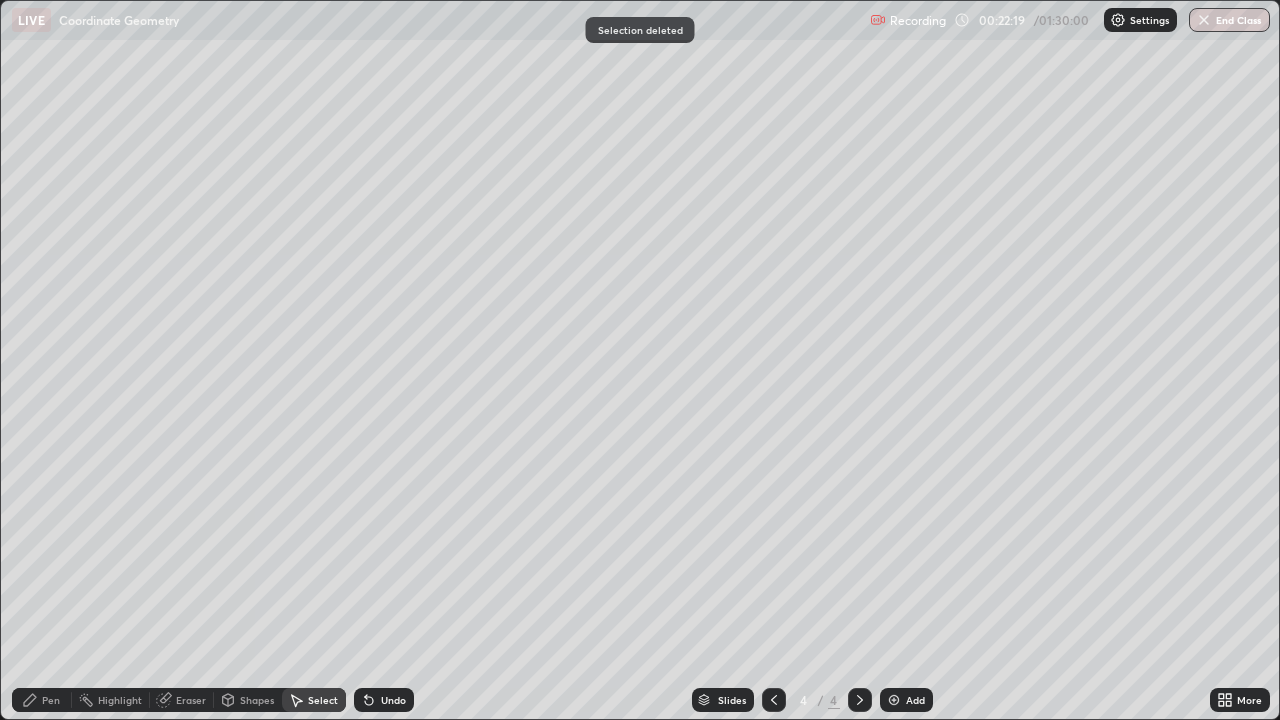 click on "0 ° Undo Copy Duplicate Duplicate to new slide Delete" at bounding box center [640, 360] 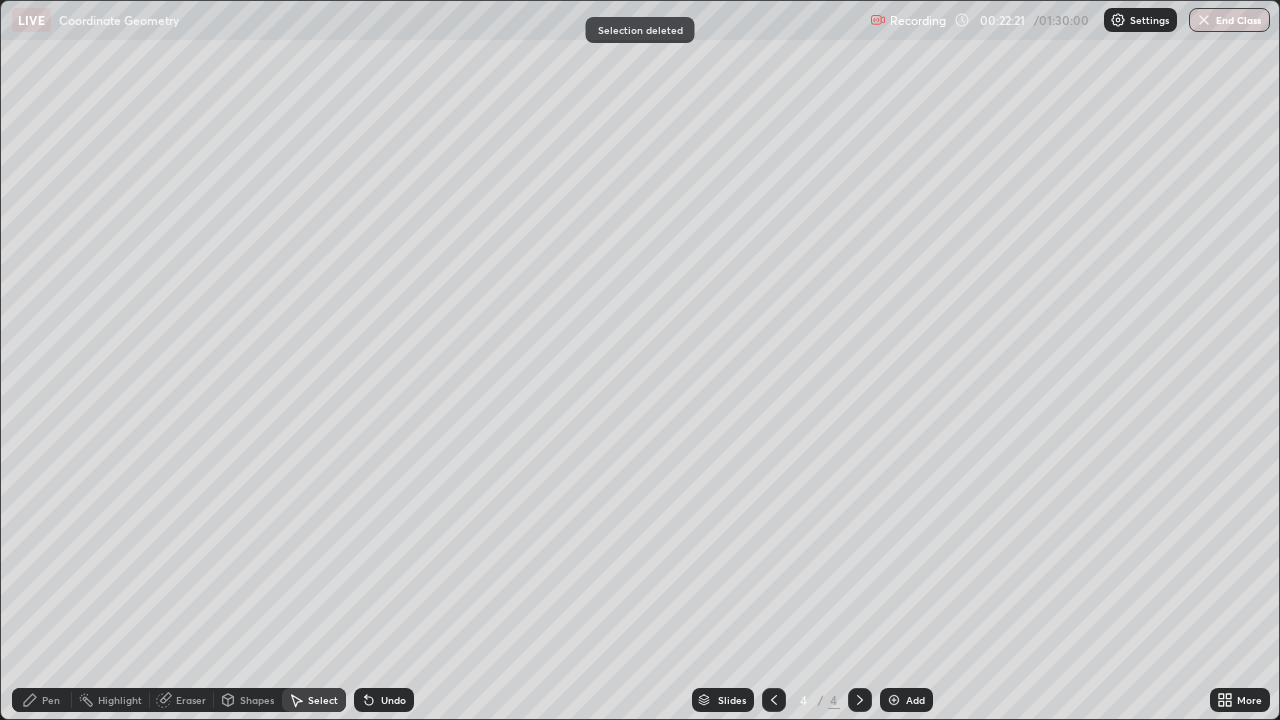 click on "Pen" at bounding box center [51, 700] 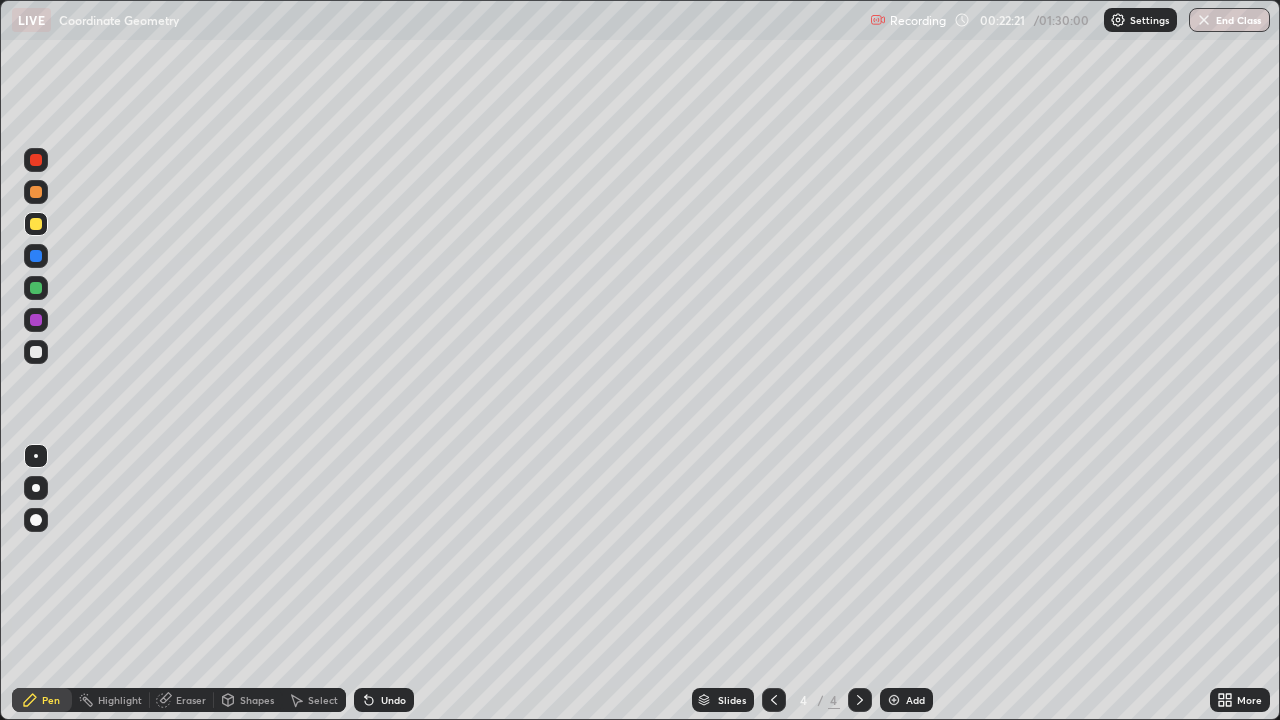 click at bounding box center (36, 352) 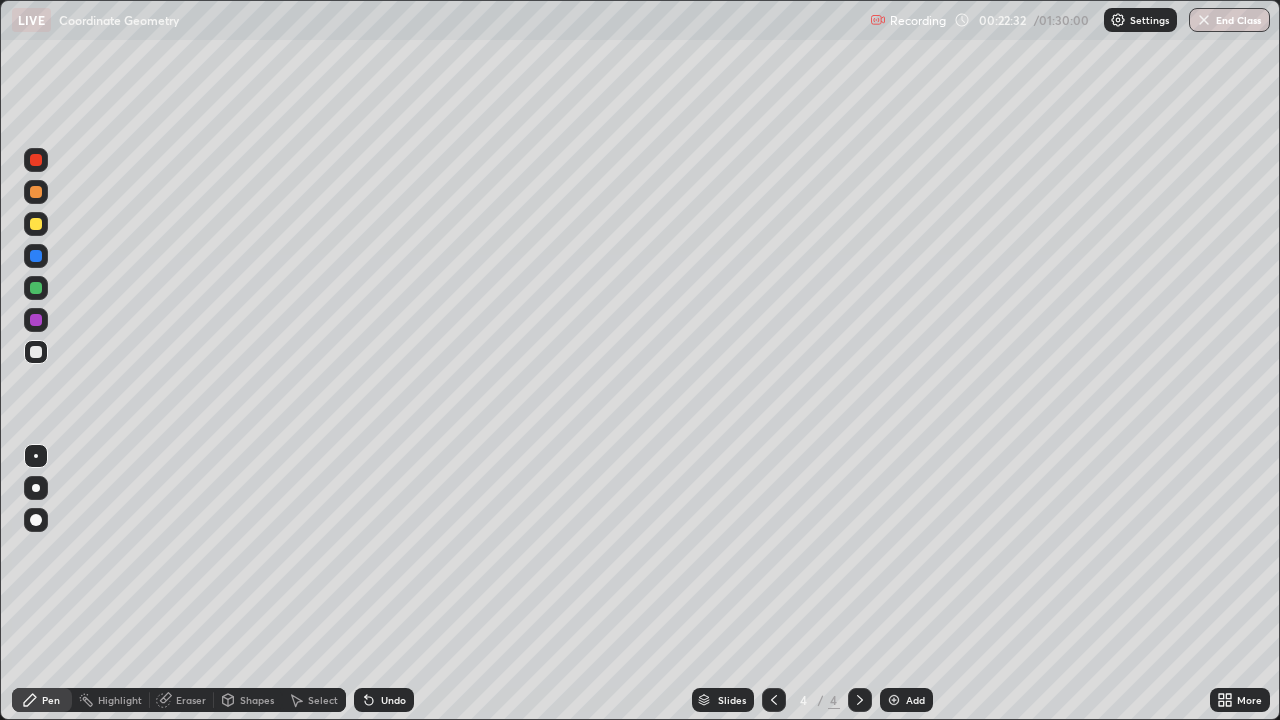 click at bounding box center [36, 224] 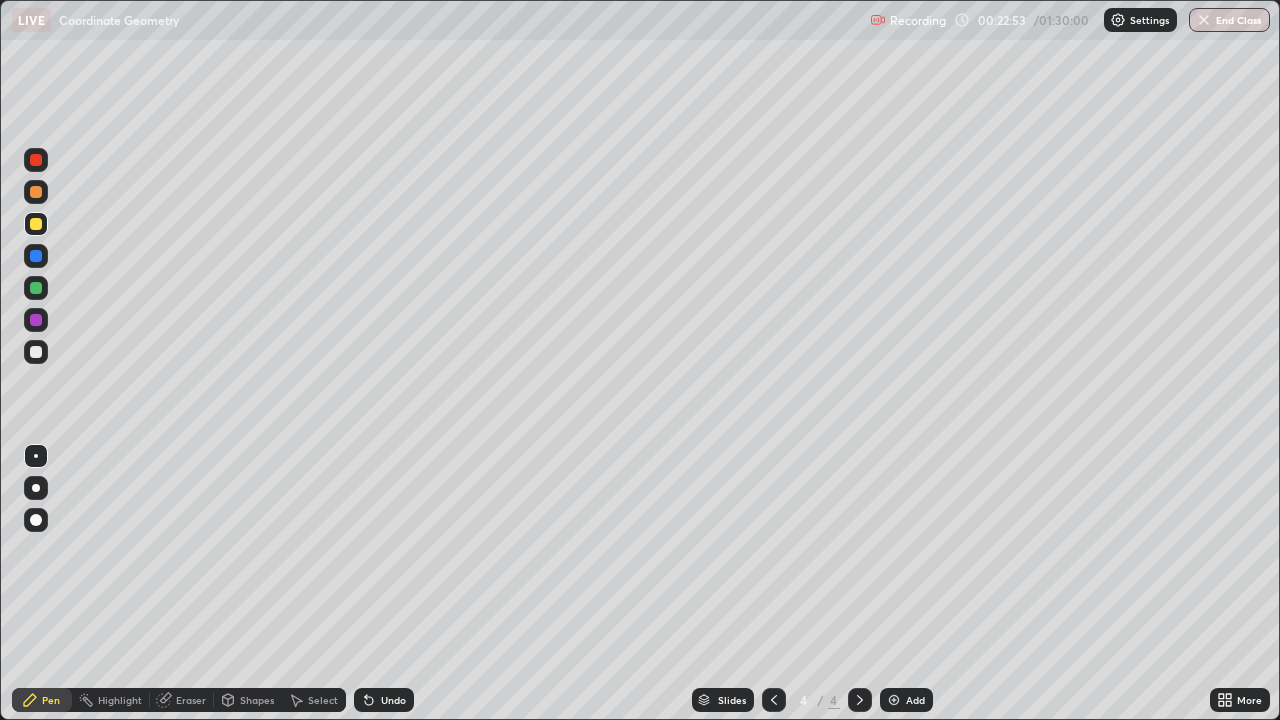 click at bounding box center [36, 352] 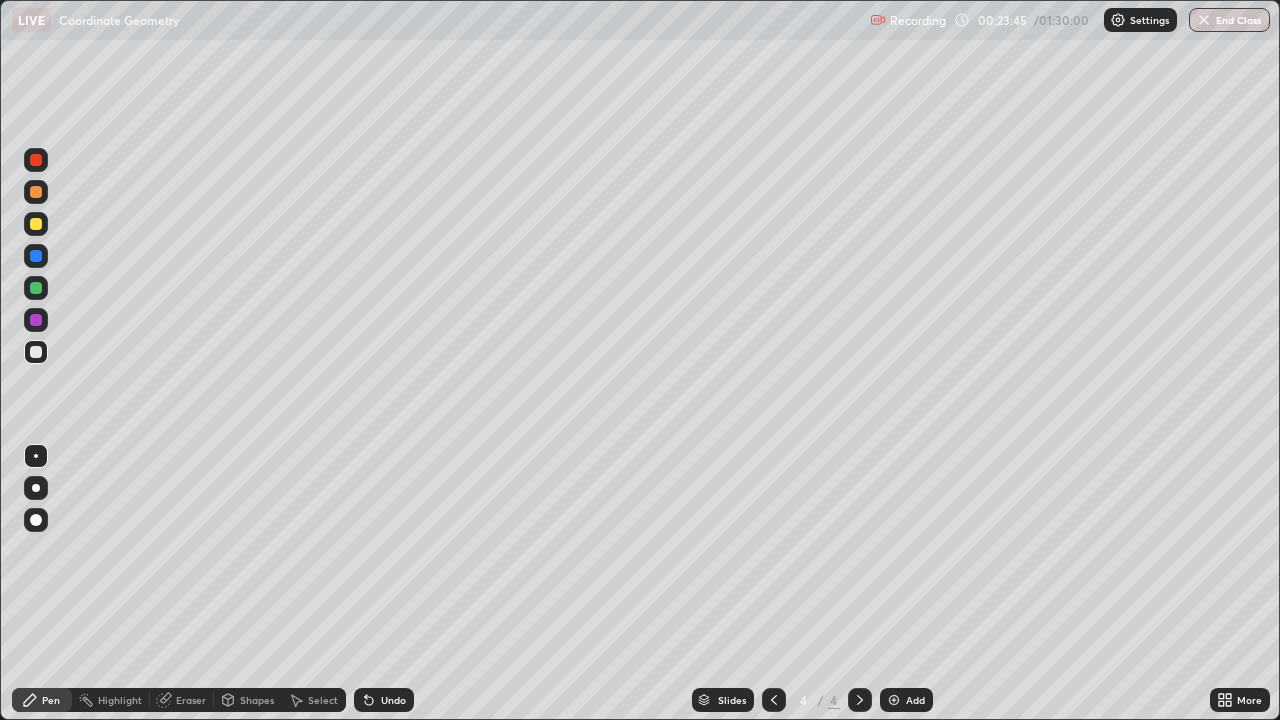 click on "Select" at bounding box center [323, 700] 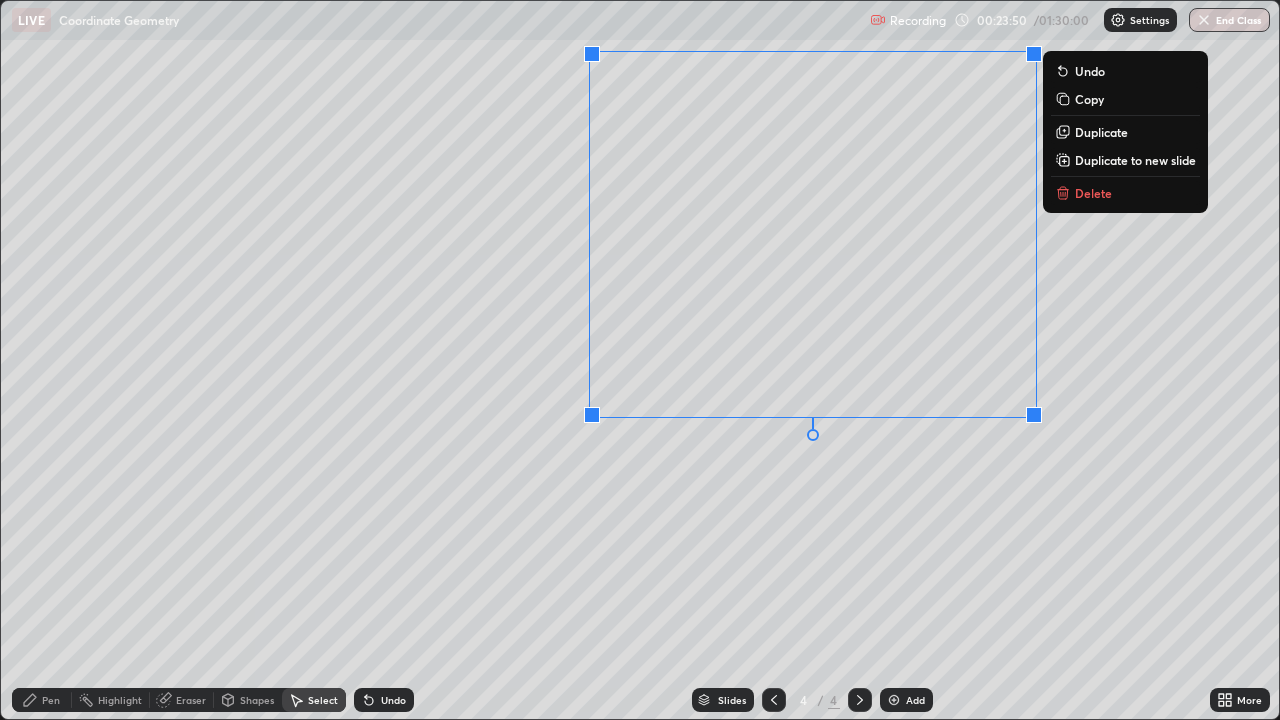 click on "0 ° Undo Copy Duplicate Duplicate to new slide Delete" at bounding box center [640, 360] 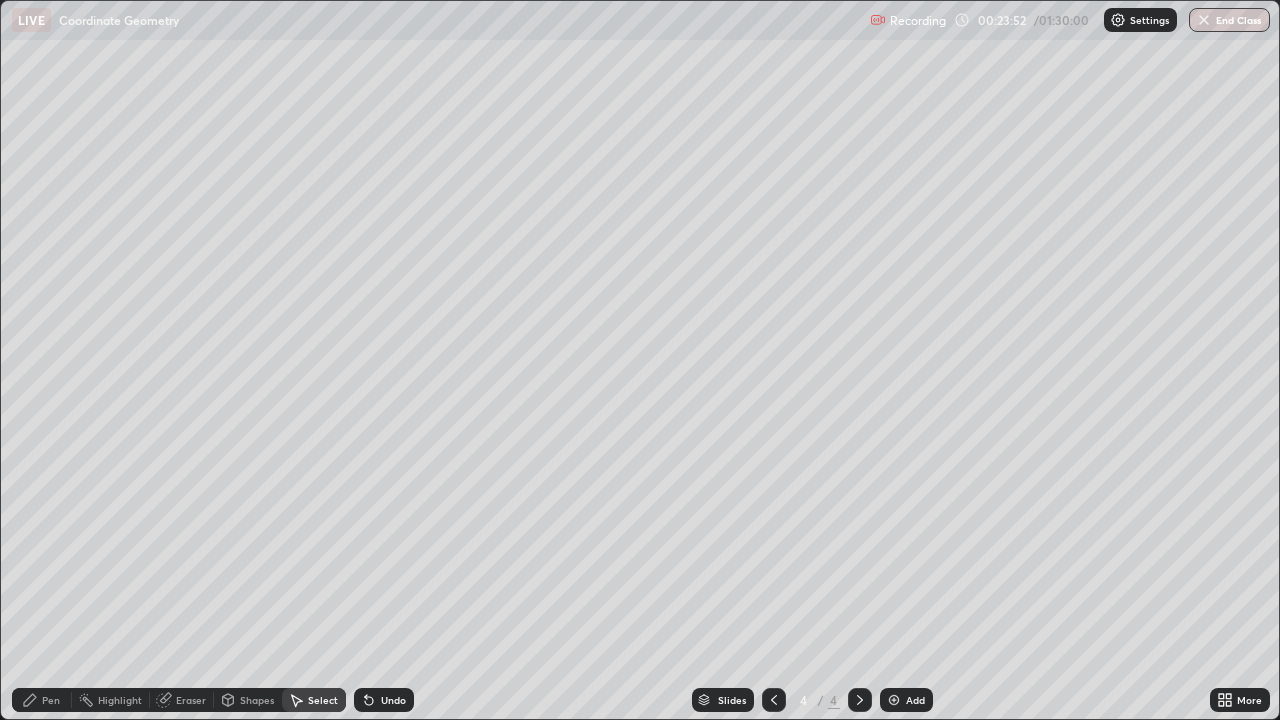 click on "Pen" at bounding box center [51, 700] 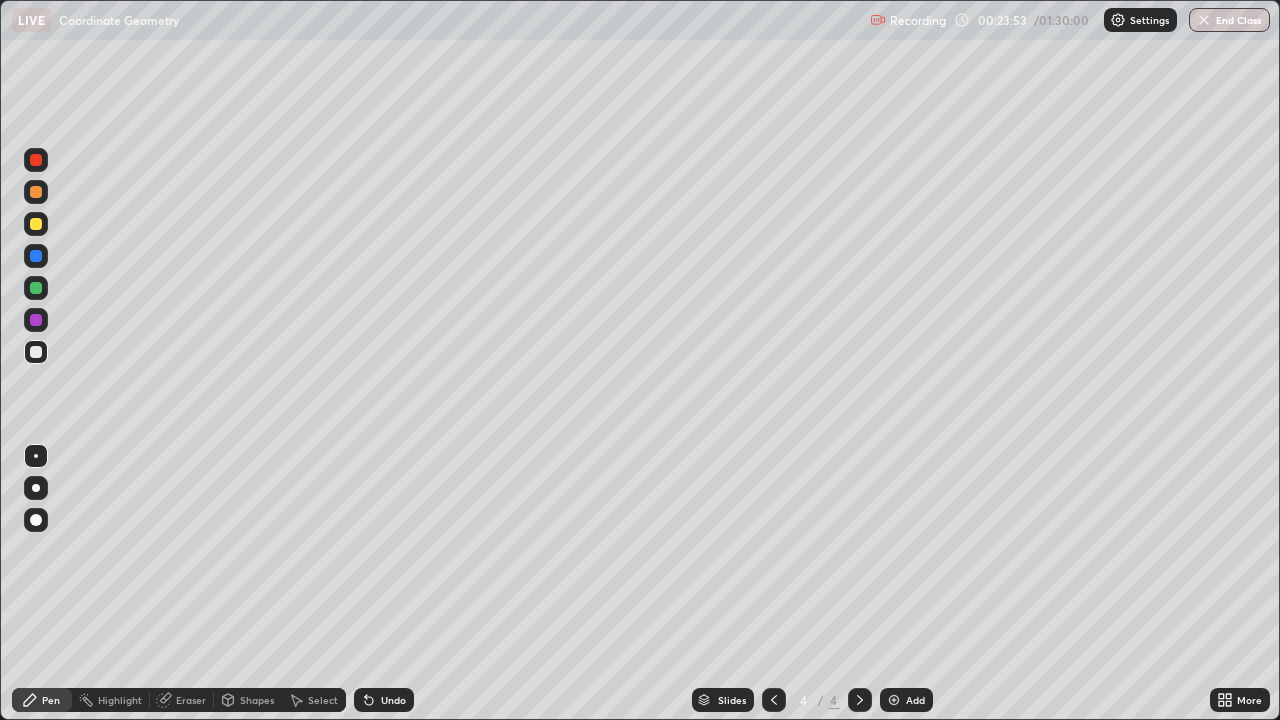 click at bounding box center [36, 288] 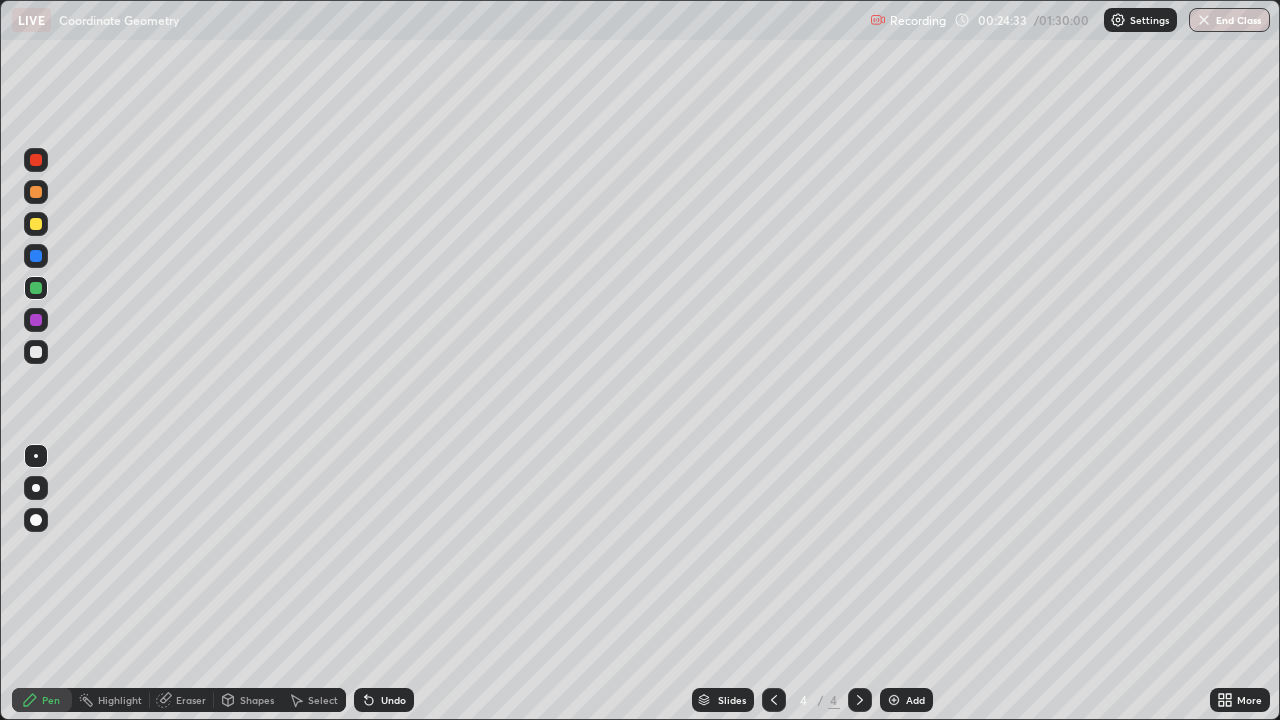 click at bounding box center [36, 352] 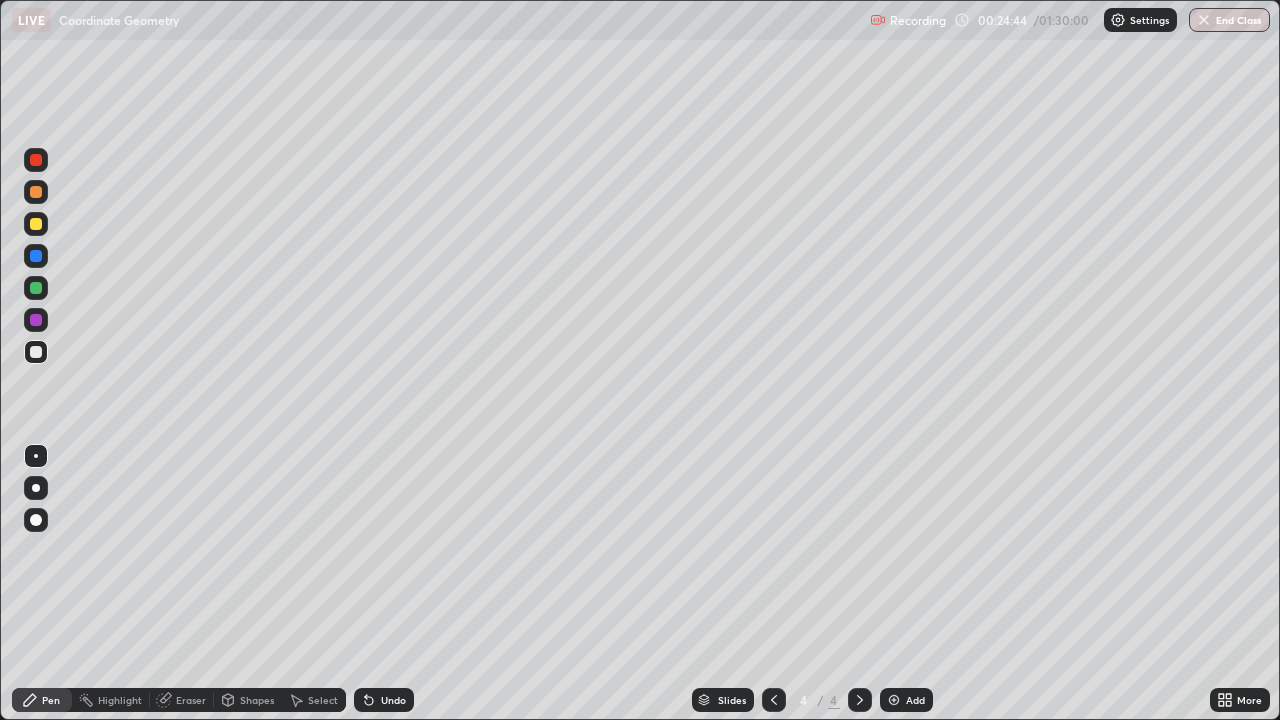click on "Eraser" at bounding box center (191, 700) 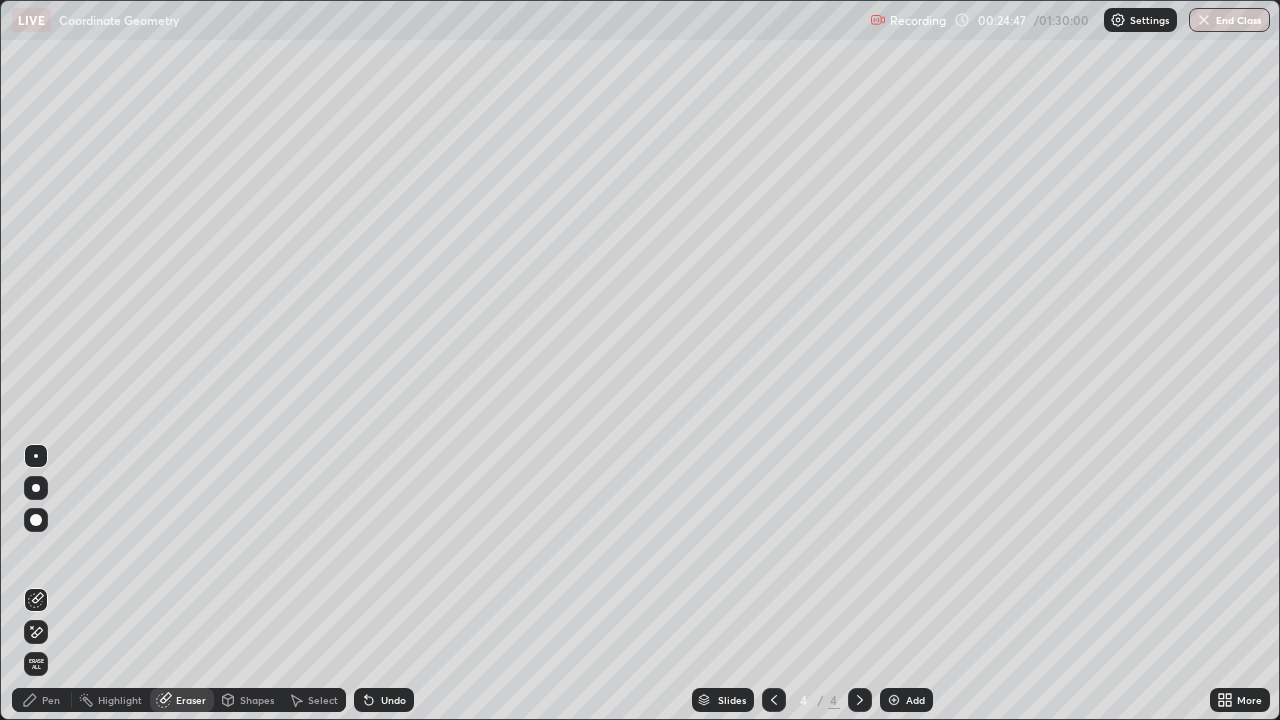 click 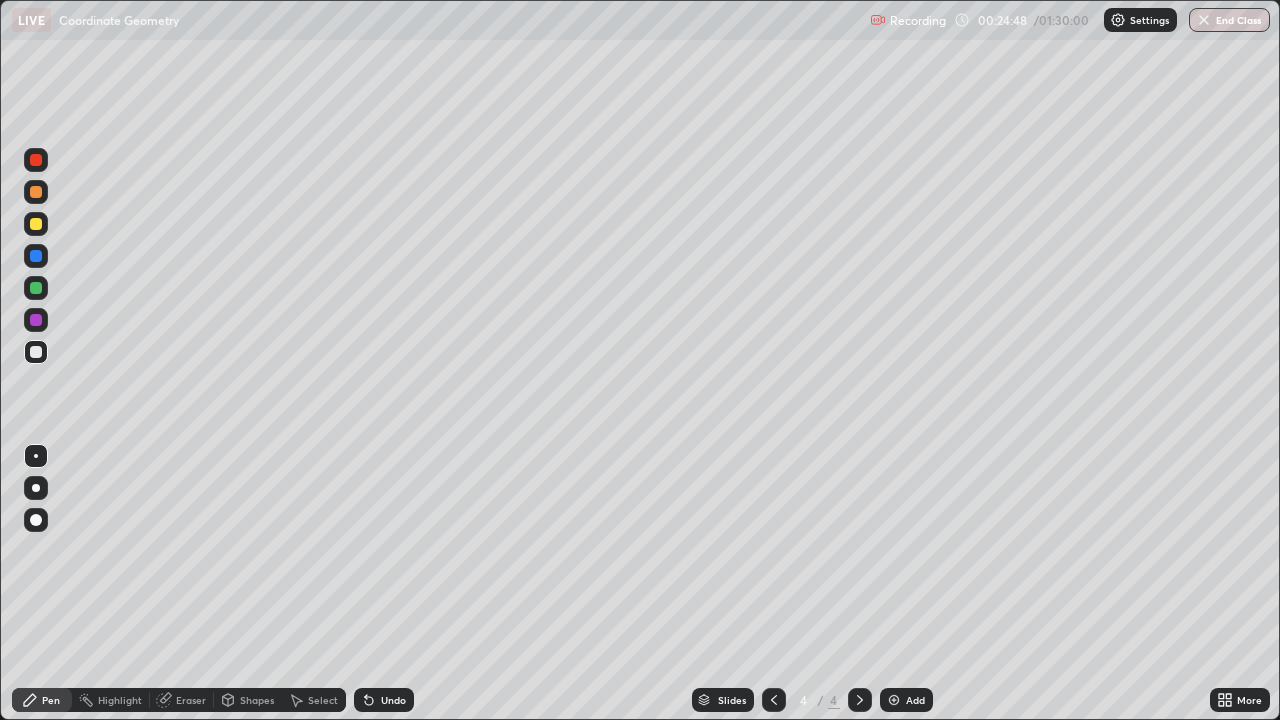 click at bounding box center [36, 224] 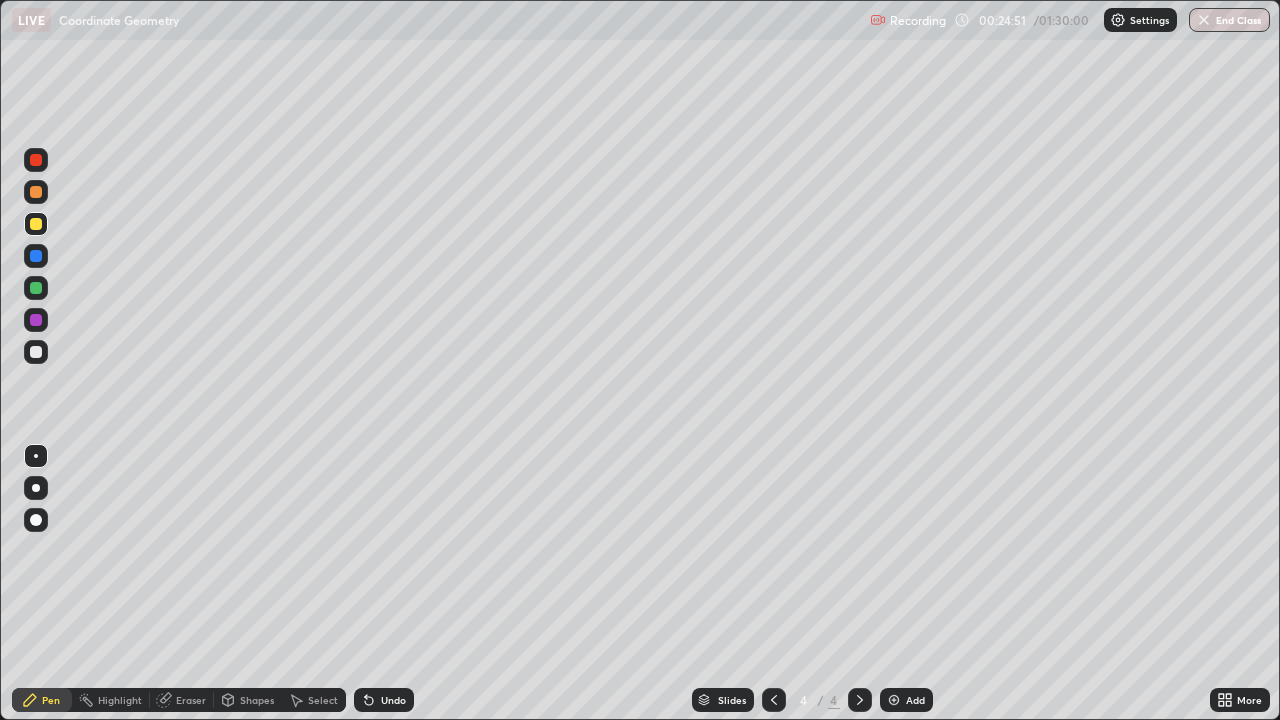 click on "Eraser" at bounding box center [191, 700] 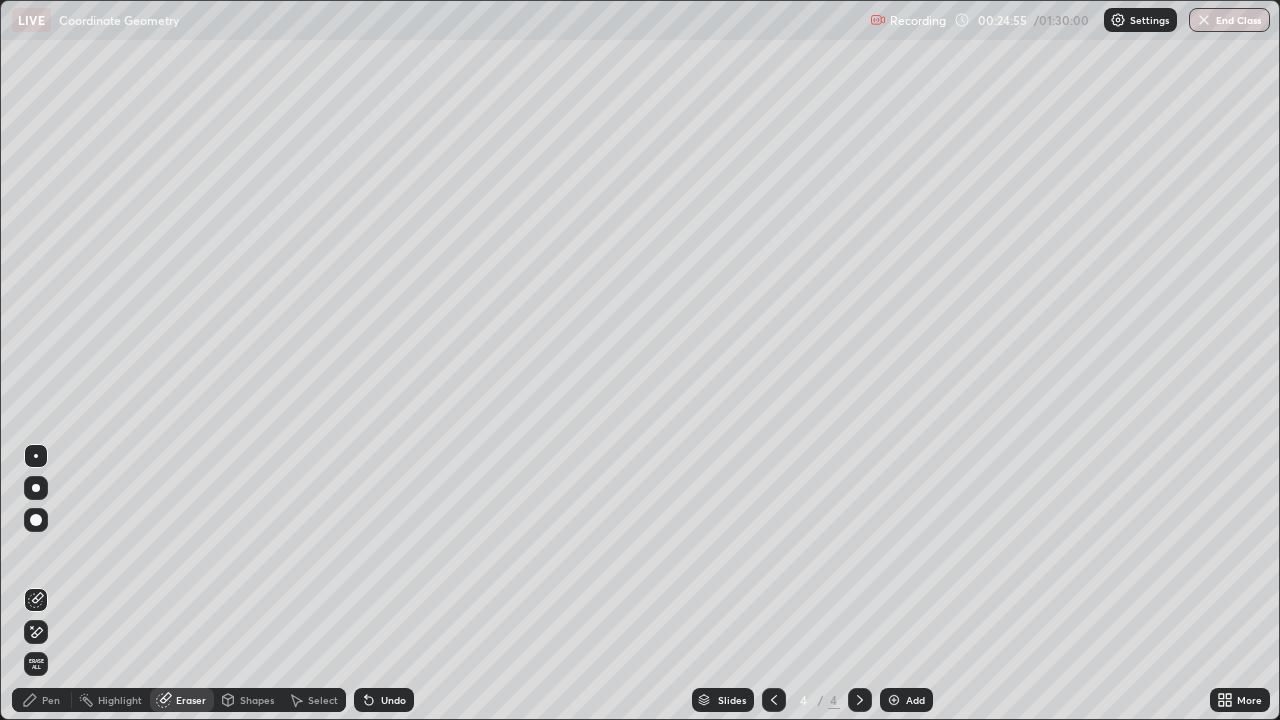 click on "Pen" at bounding box center (51, 700) 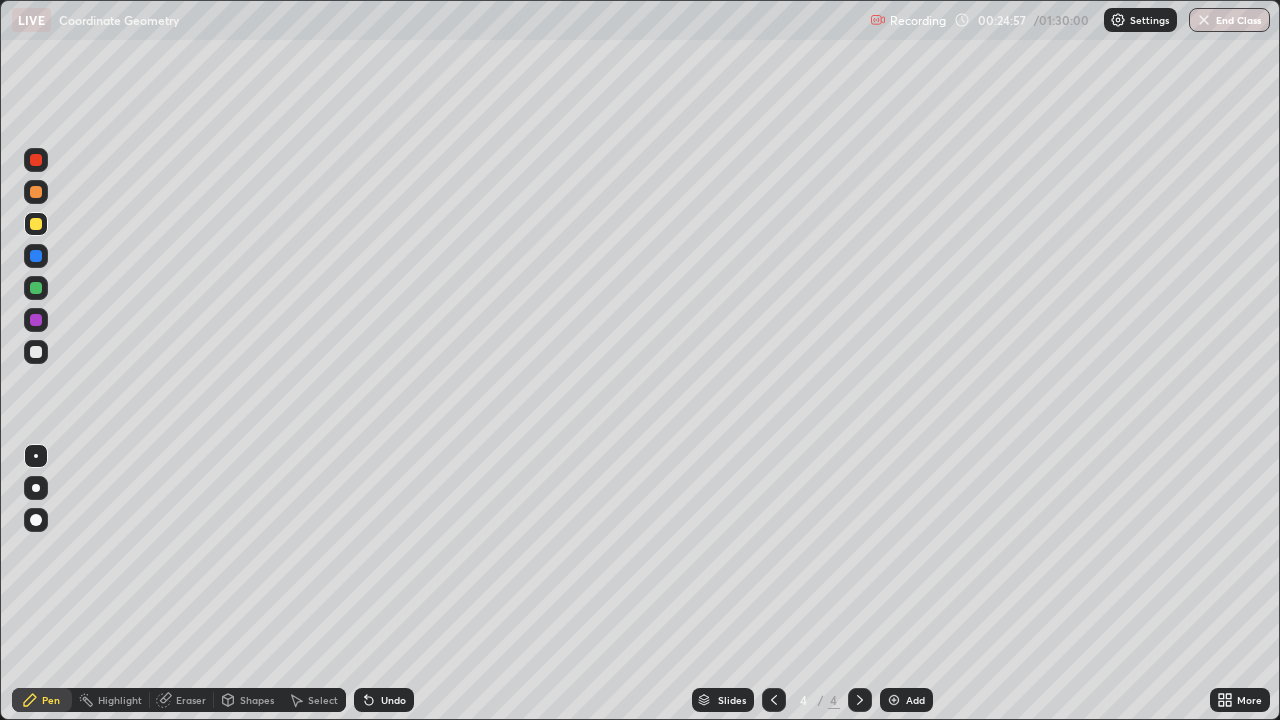 click on "Eraser" at bounding box center (191, 700) 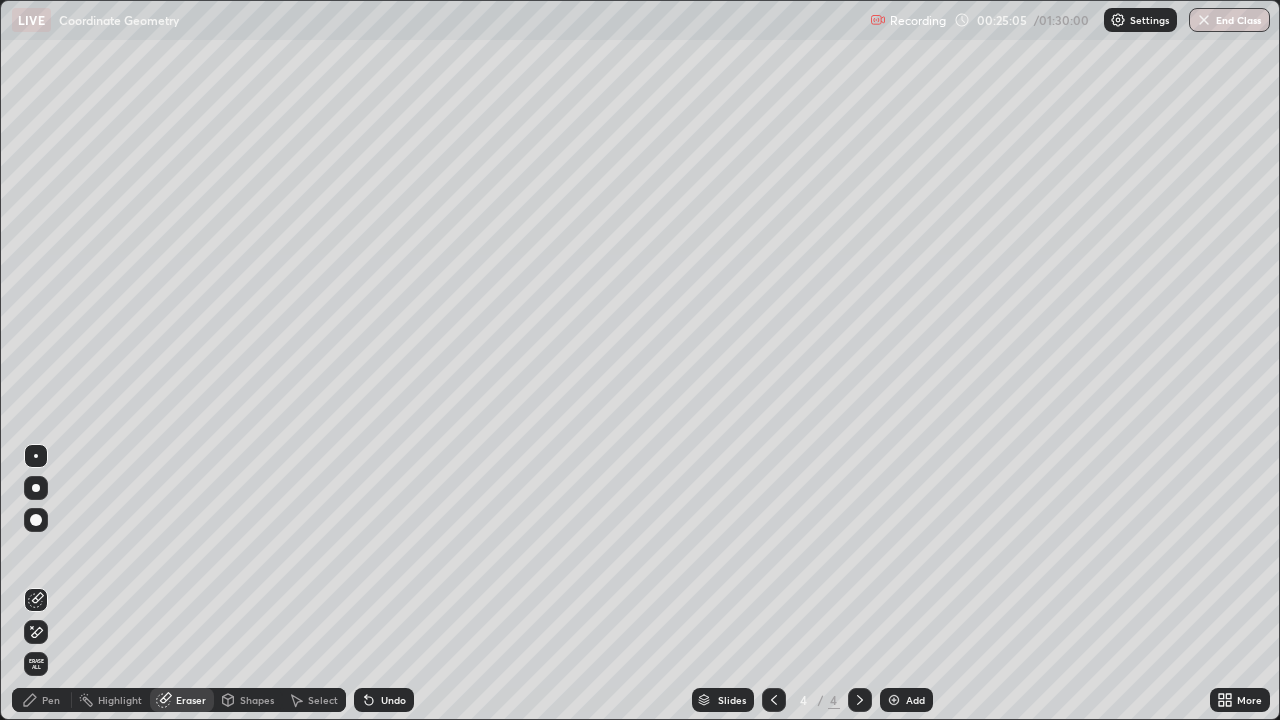 click on "Select" at bounding box center [323, 700] 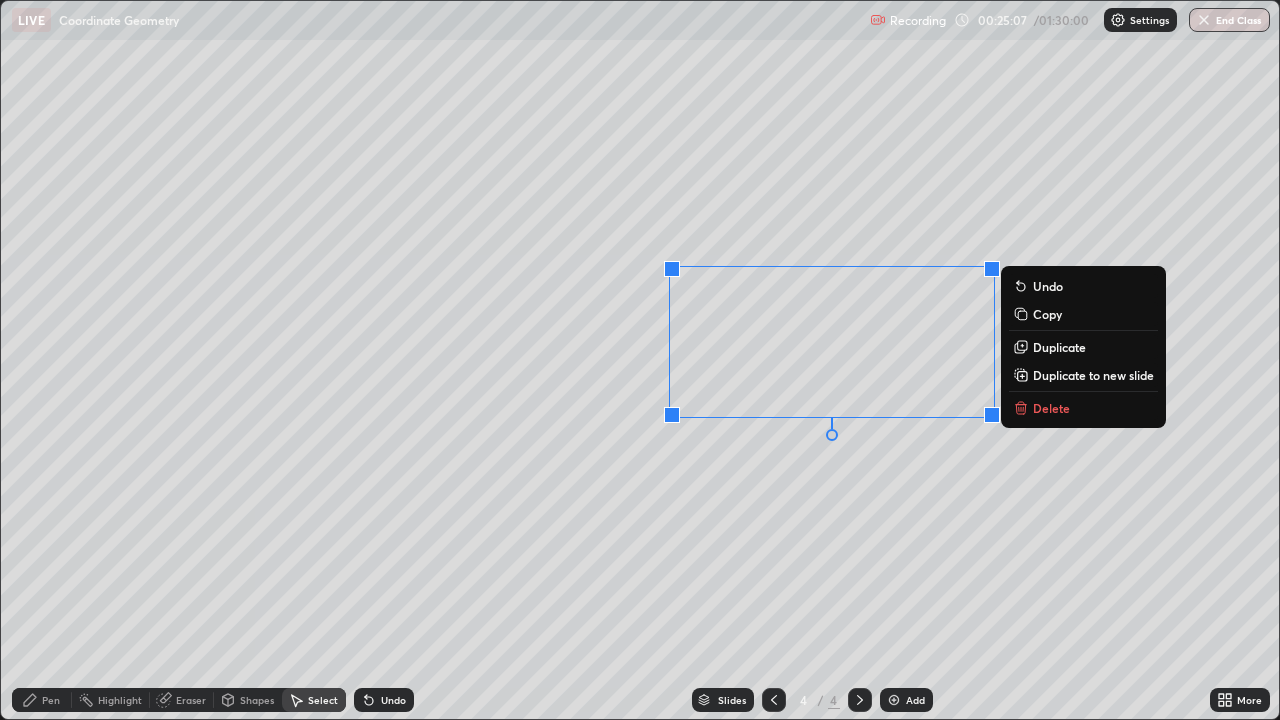 click on "Delete" at bounding box center [1083, 408] 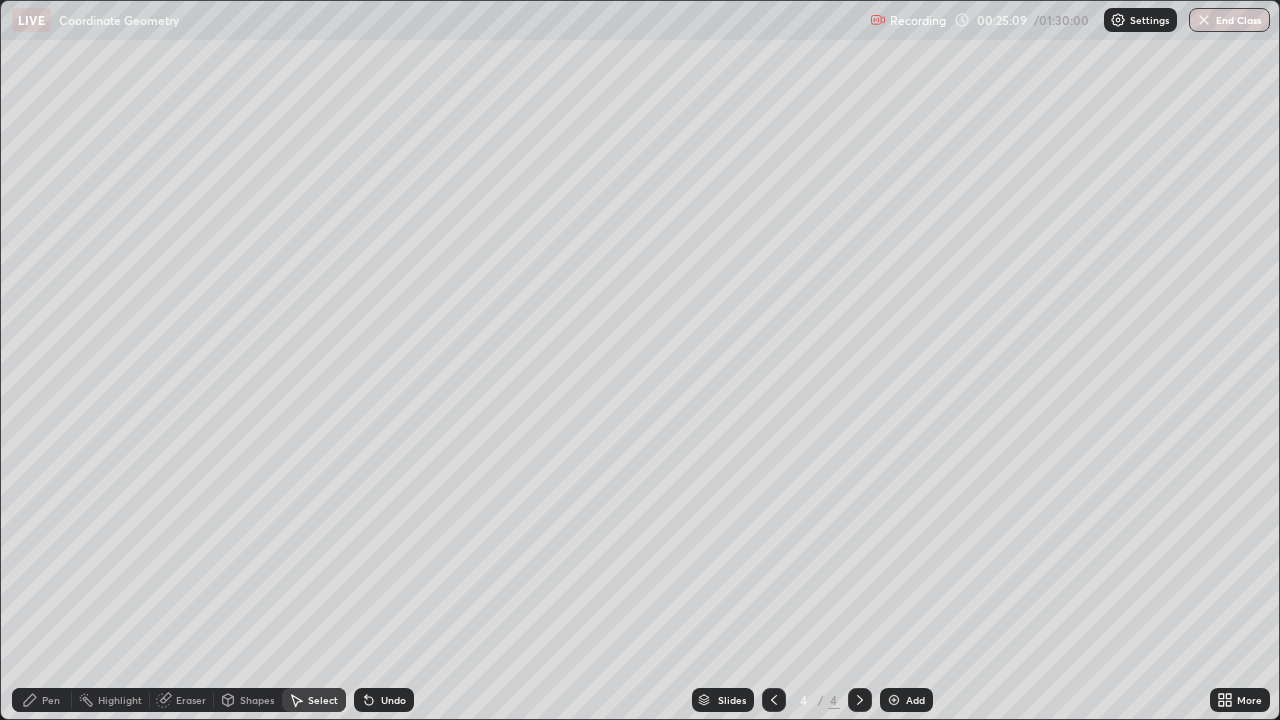 click on "Eraser" at bounding box center [191, 700] 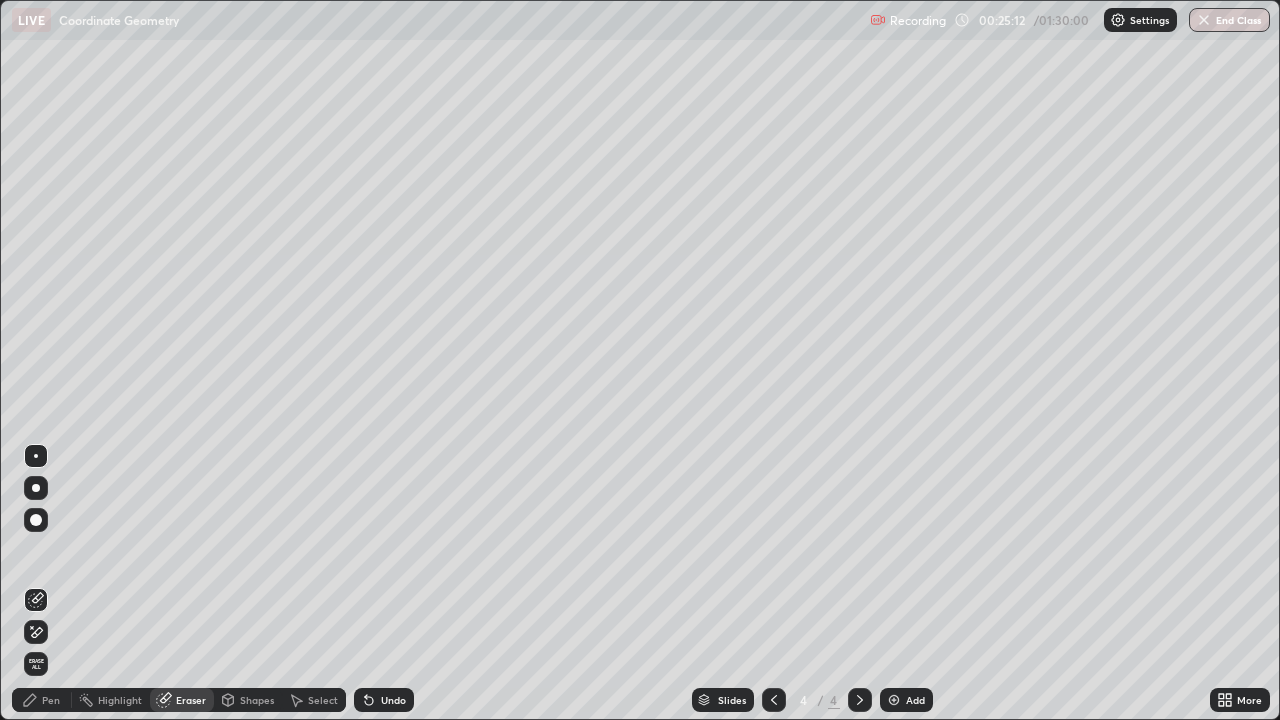 click on "Pen" at bounding box center (51, 700) 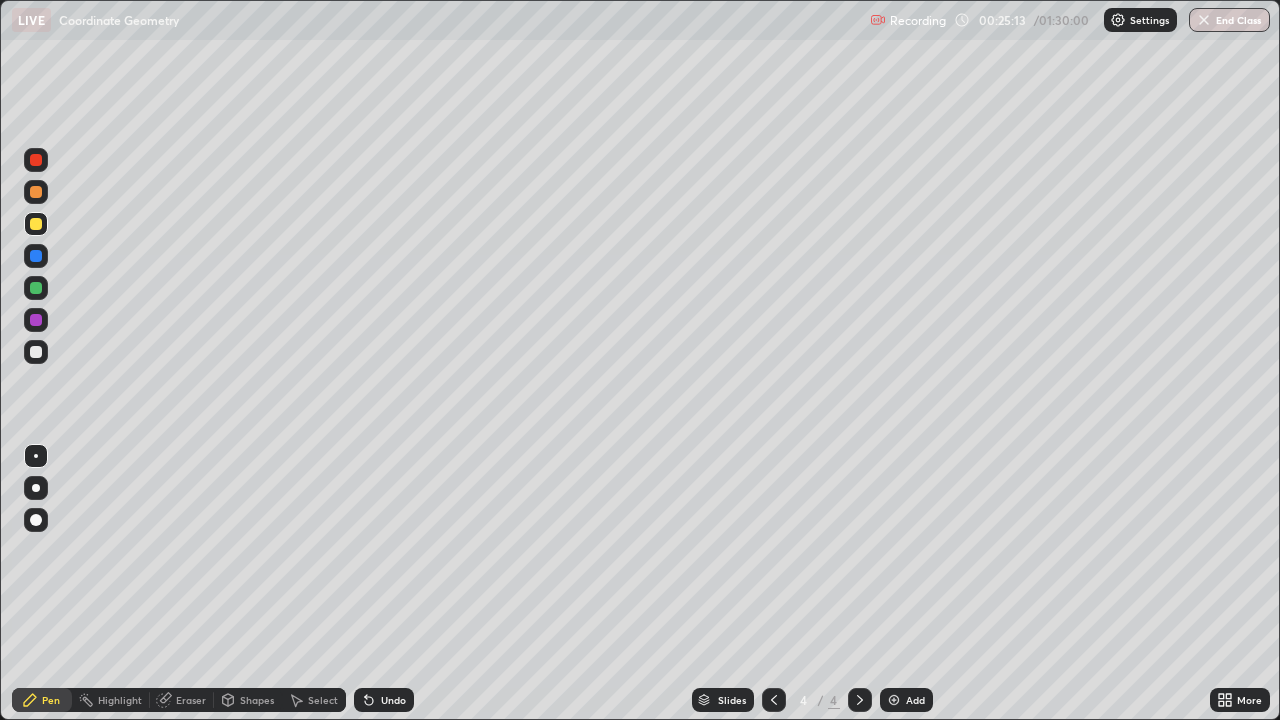 click at bounding box center [36, 352] 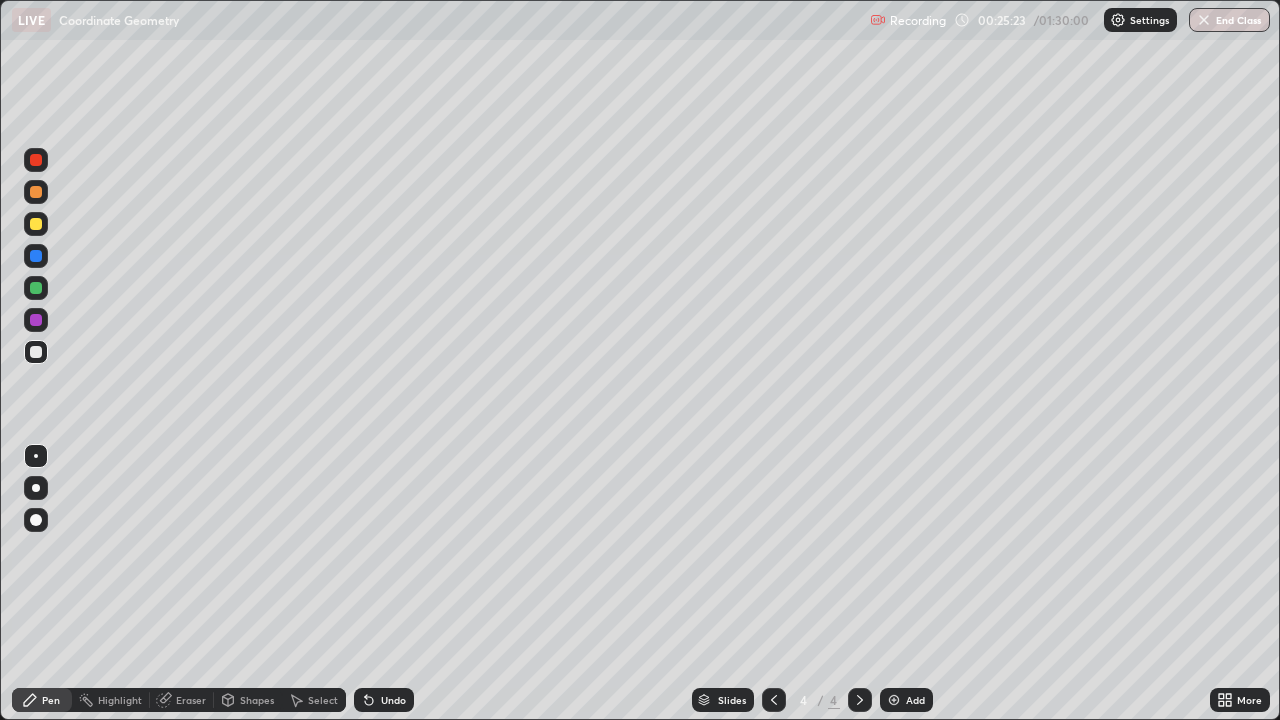 click on "Undo" at bounding box center (384, 700) 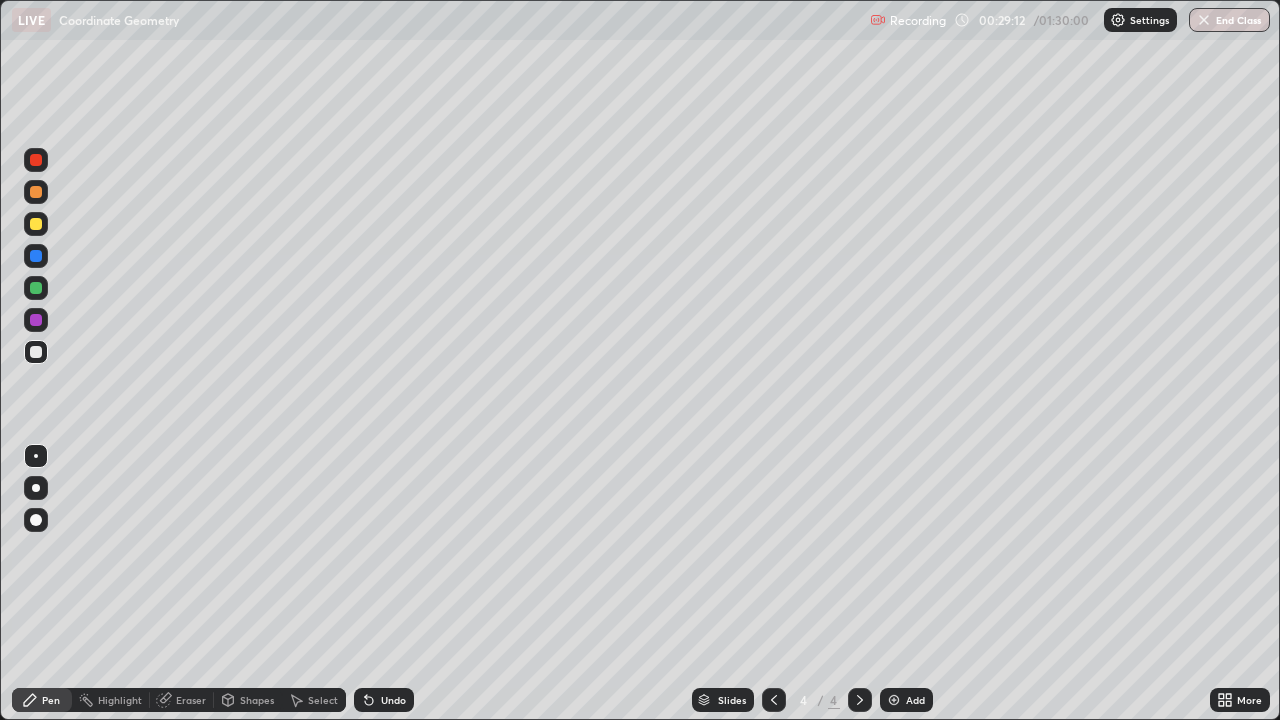 click at bounding box center [36, 256] 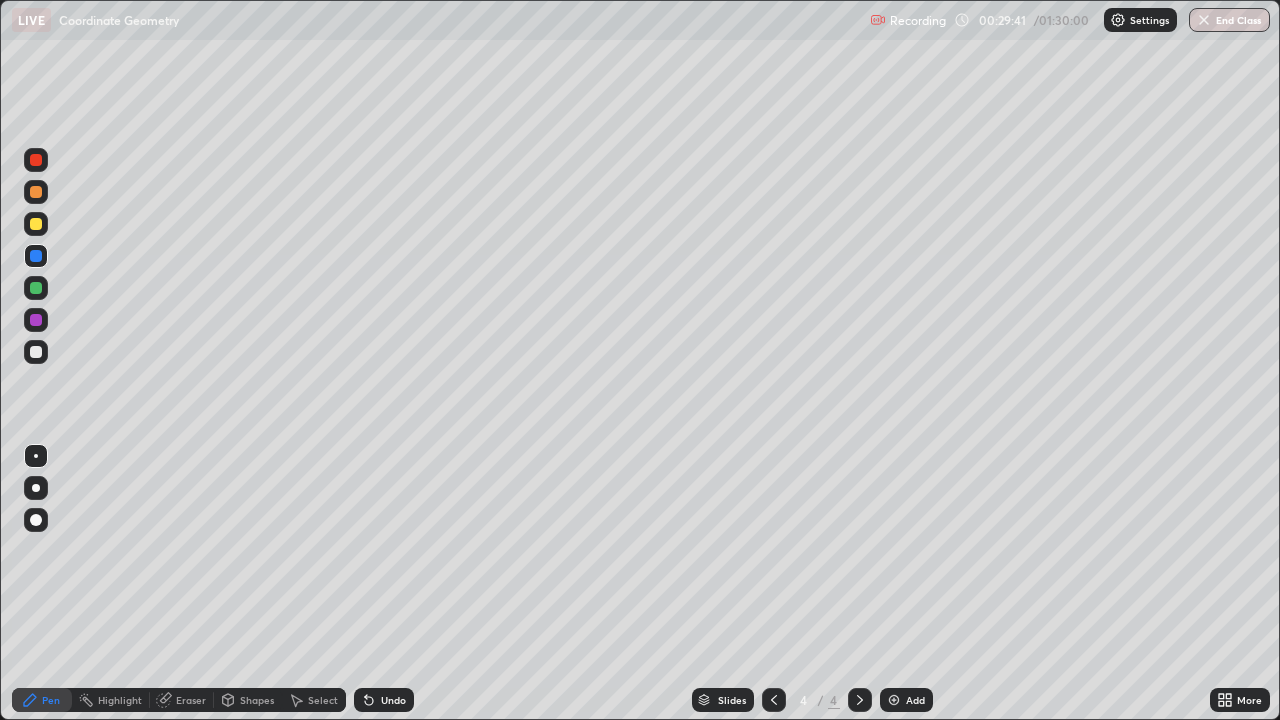 click on "Select" at bounding box center (323, 700) 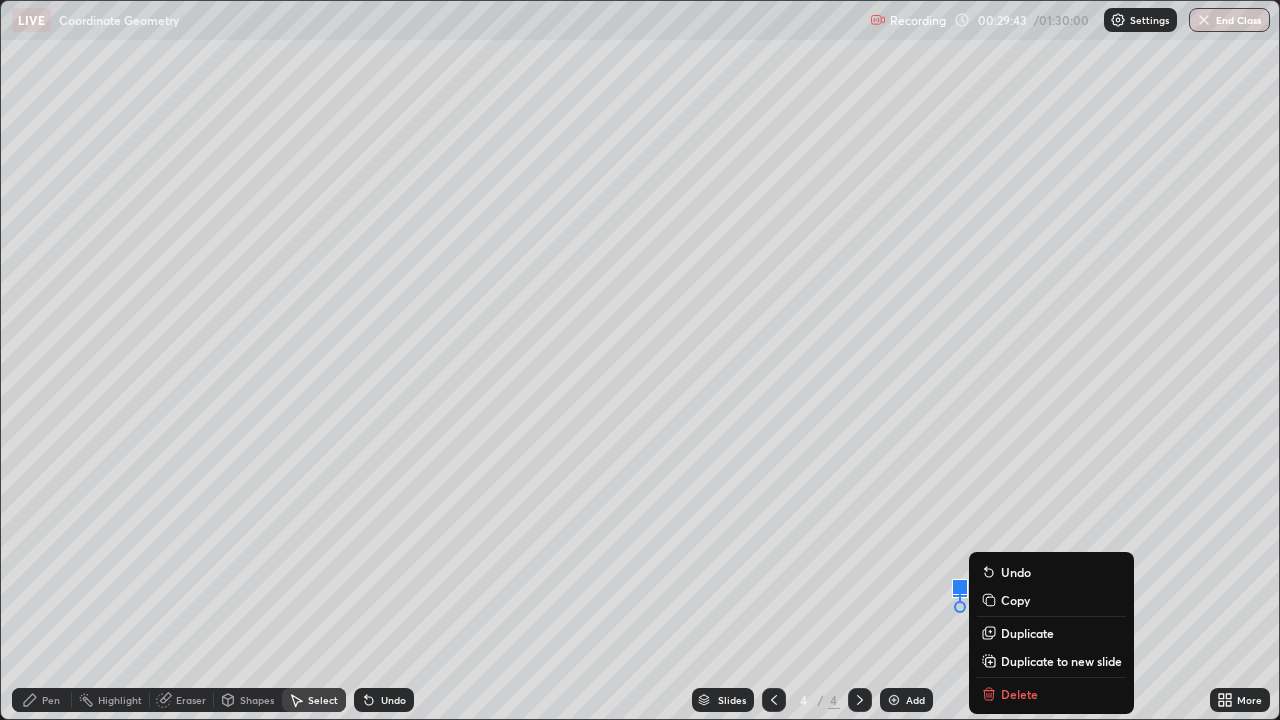 click on "Pen" at bounding box center (42, 700) 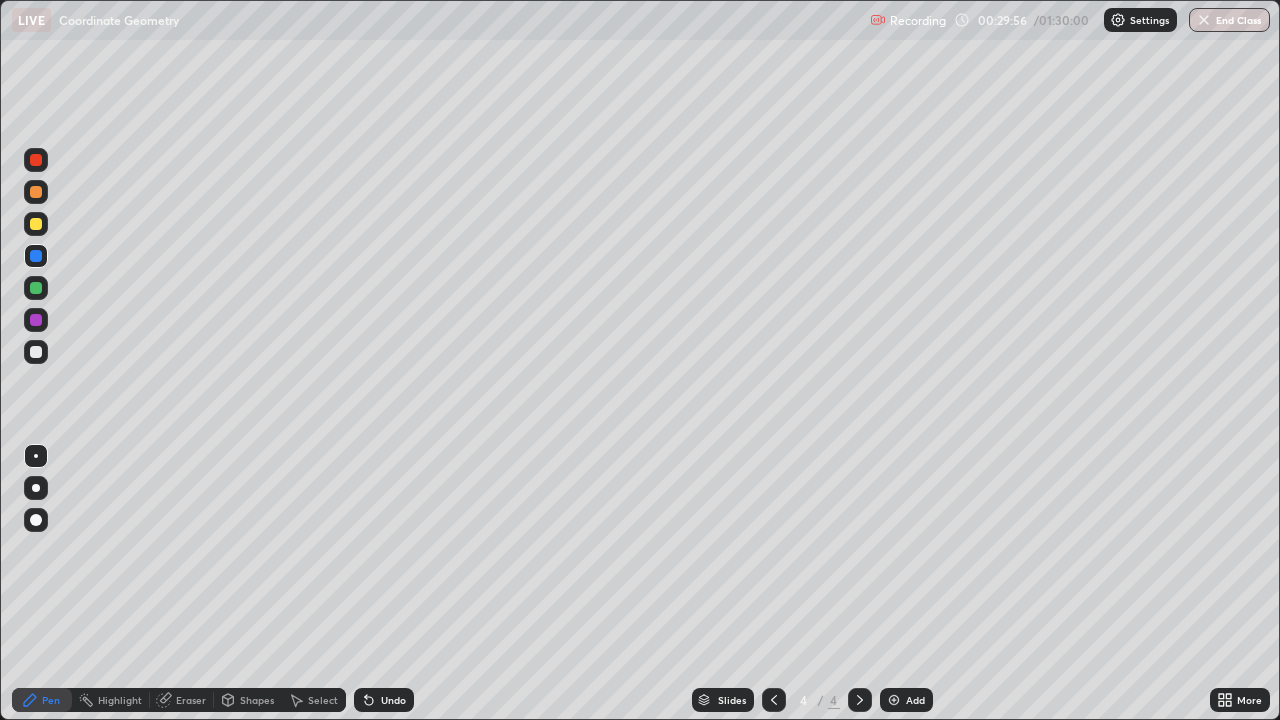 click on "Select" at bounding box center [323, 700] 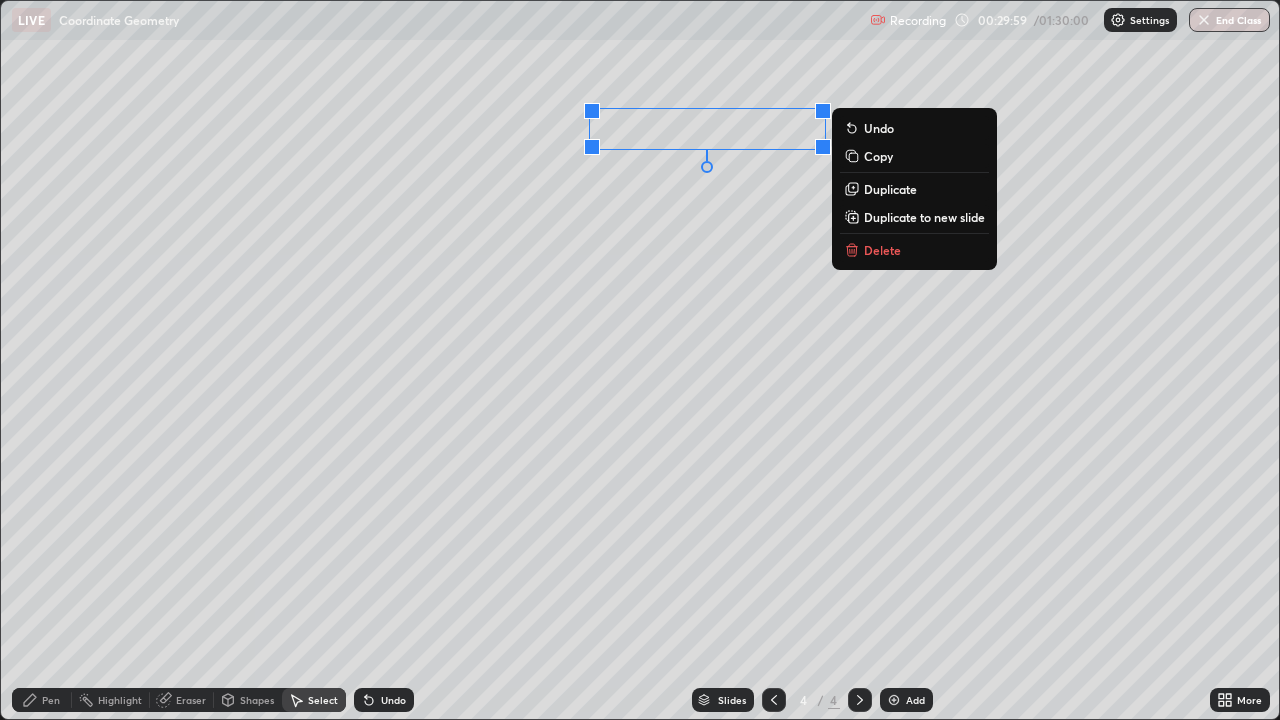 click on "0 ° Undo Copy Duplicate Duplicate to new slide Delete" at bounding box center [640, 360] 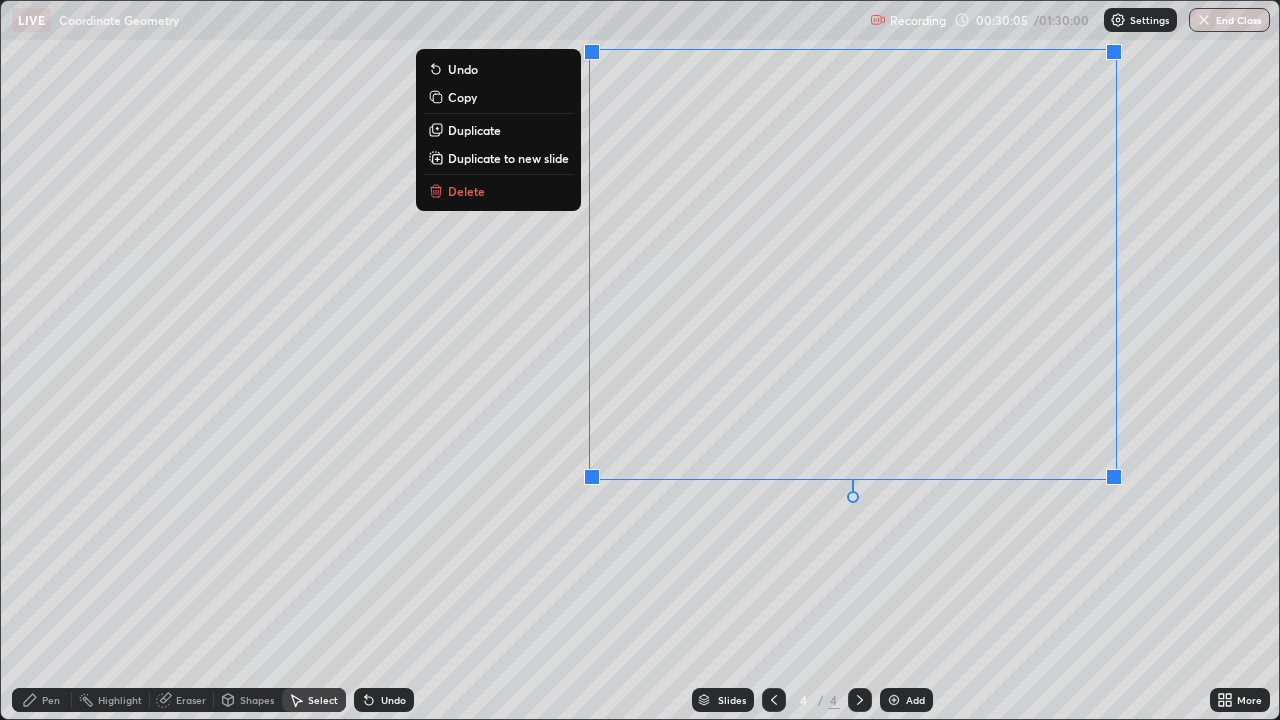 click on "0 ° Undo Copy Duplicate Duplicate to new slide Delete" at bounding box center [640, 360] 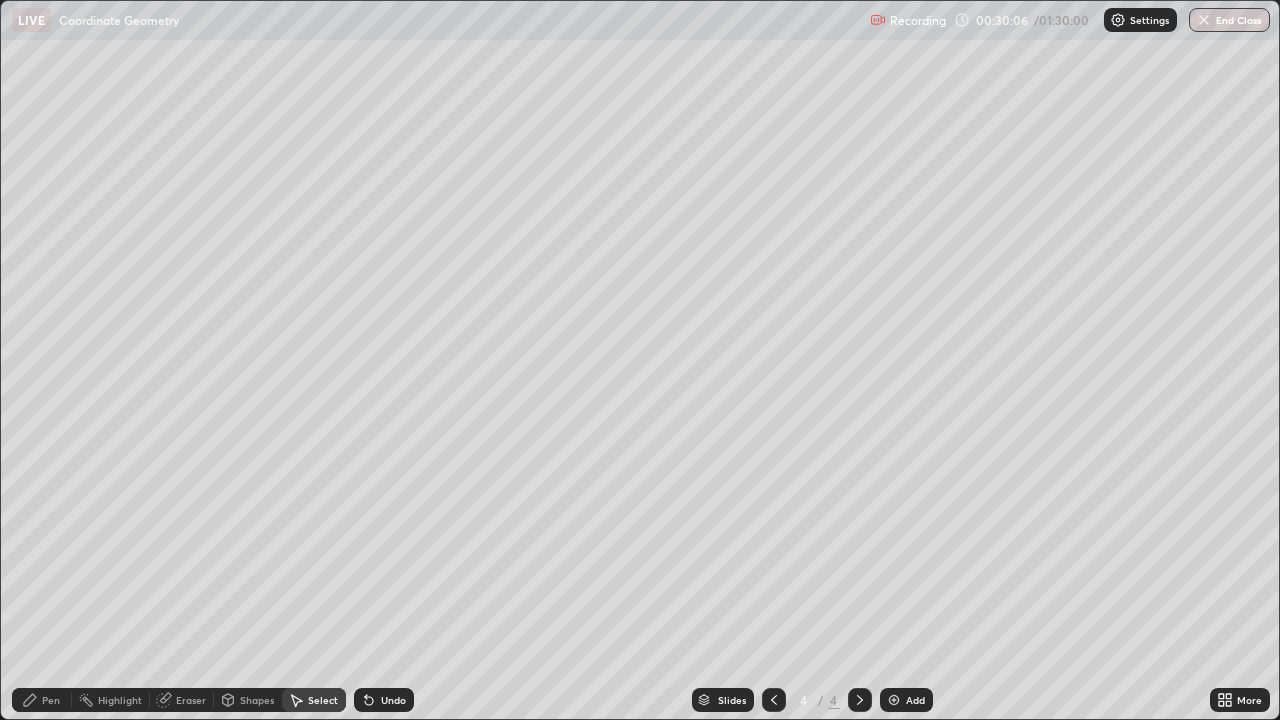 click on "Pen" at bounding box center (51, 700) 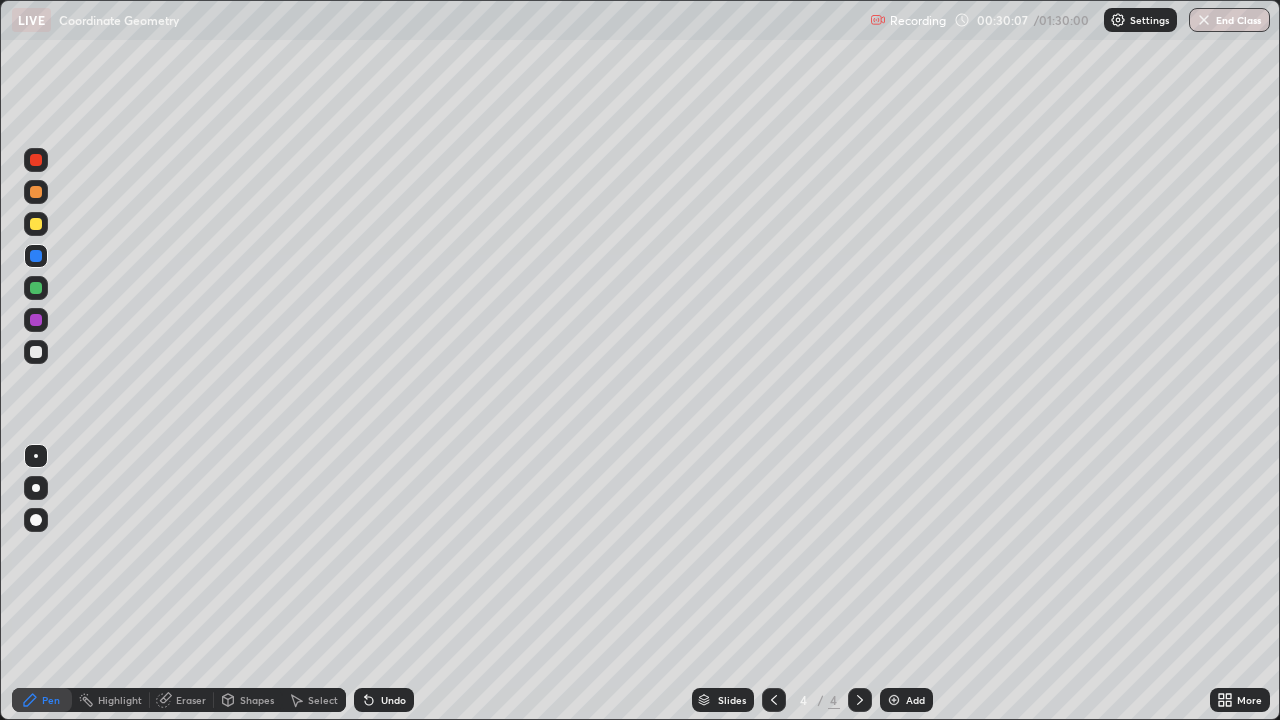 click at bounding box center [36, 352] 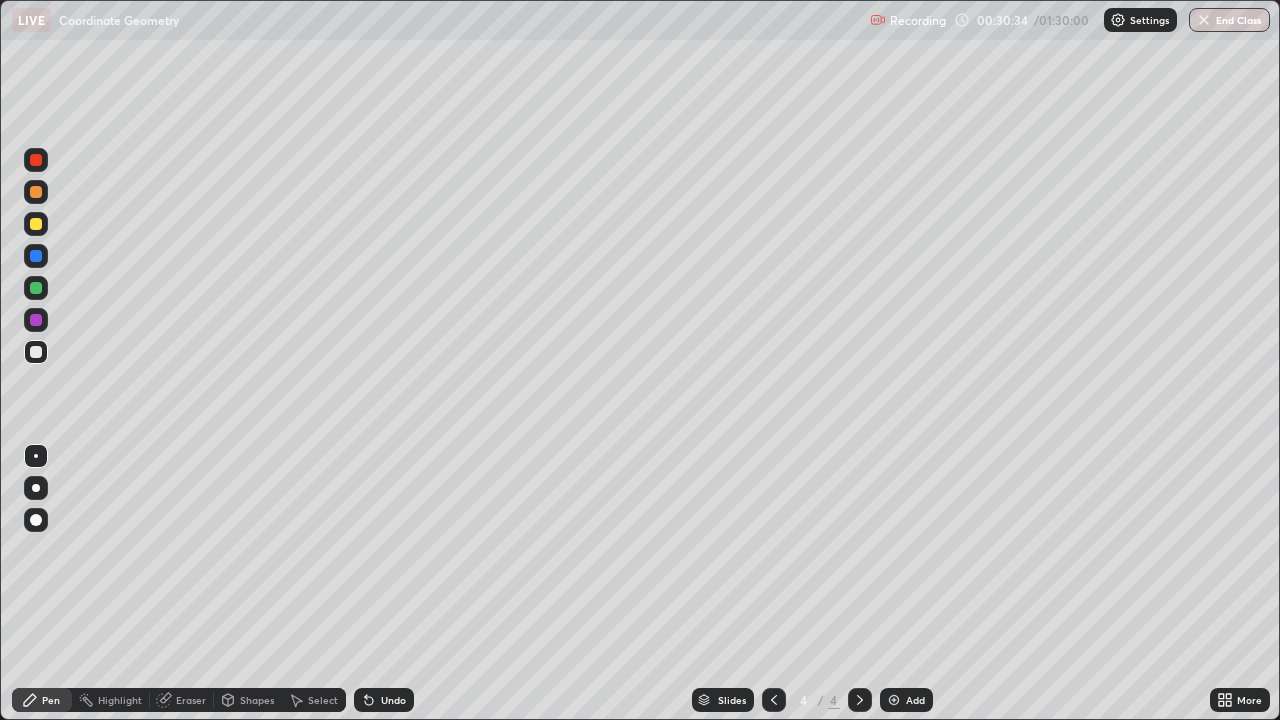 click at bounding box center (36, 224) 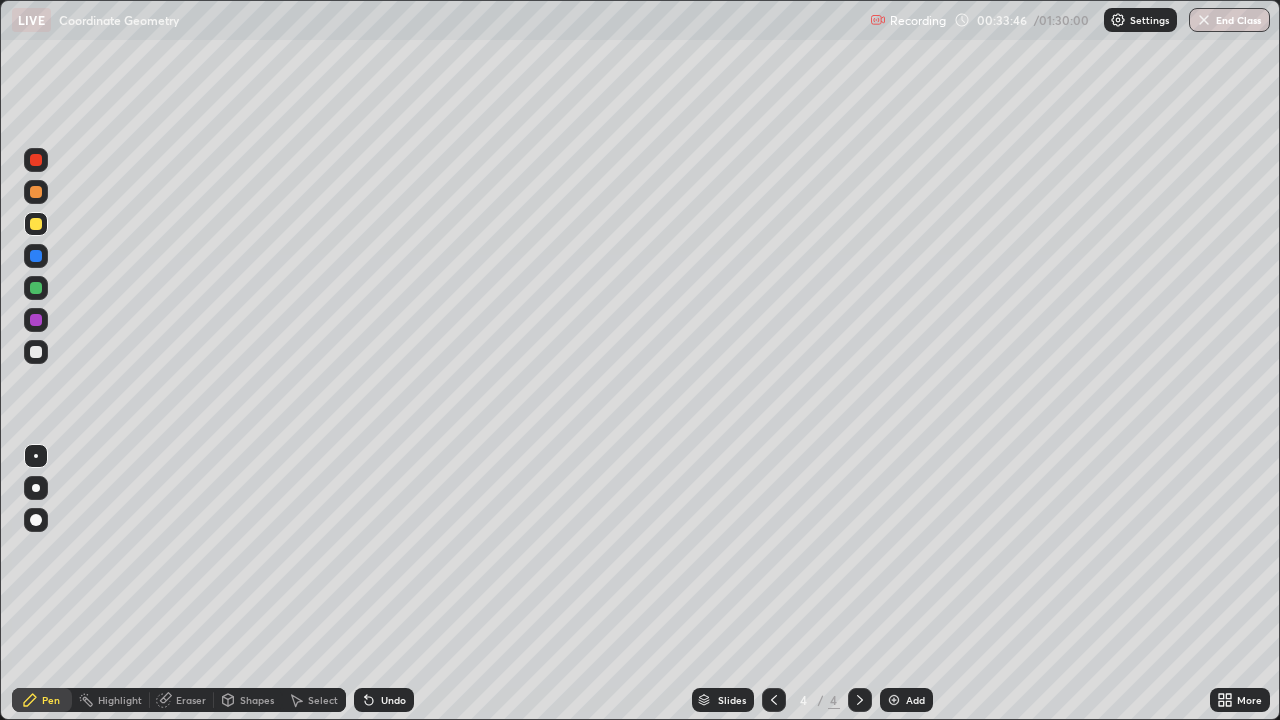 click on "Add" at bounding box center [915, 700] 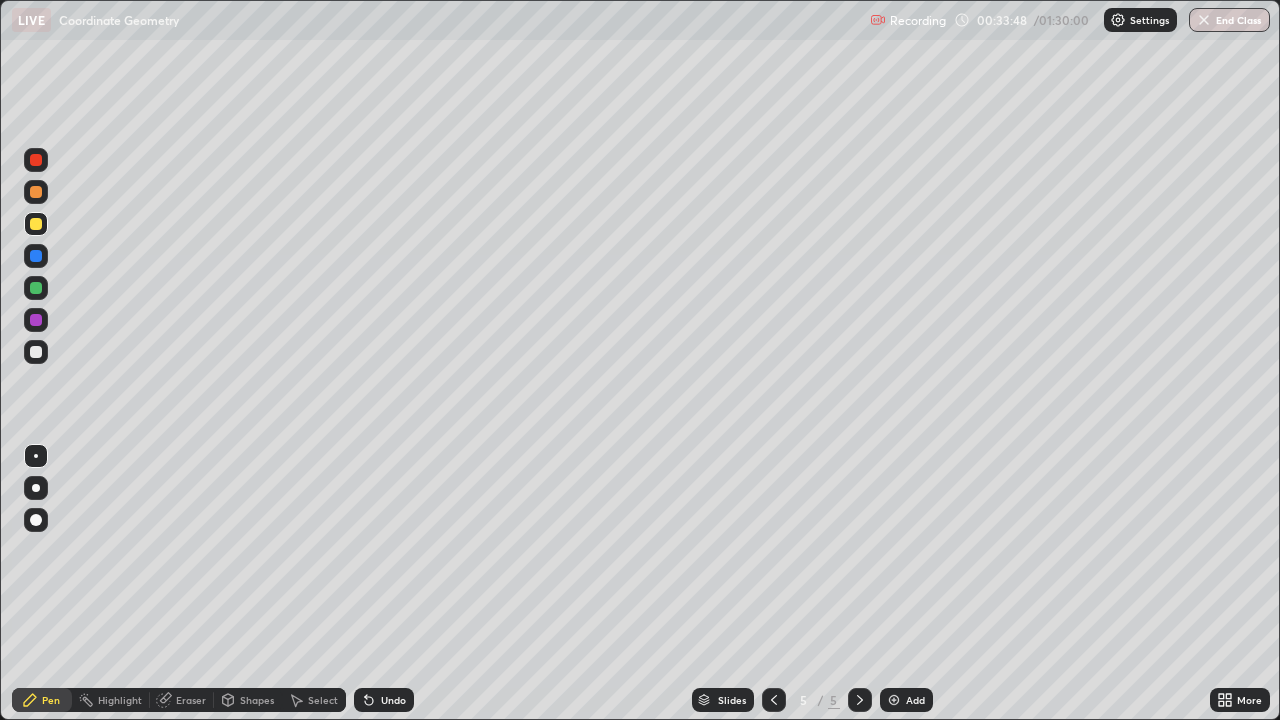 click at bounding box center [36, 352] 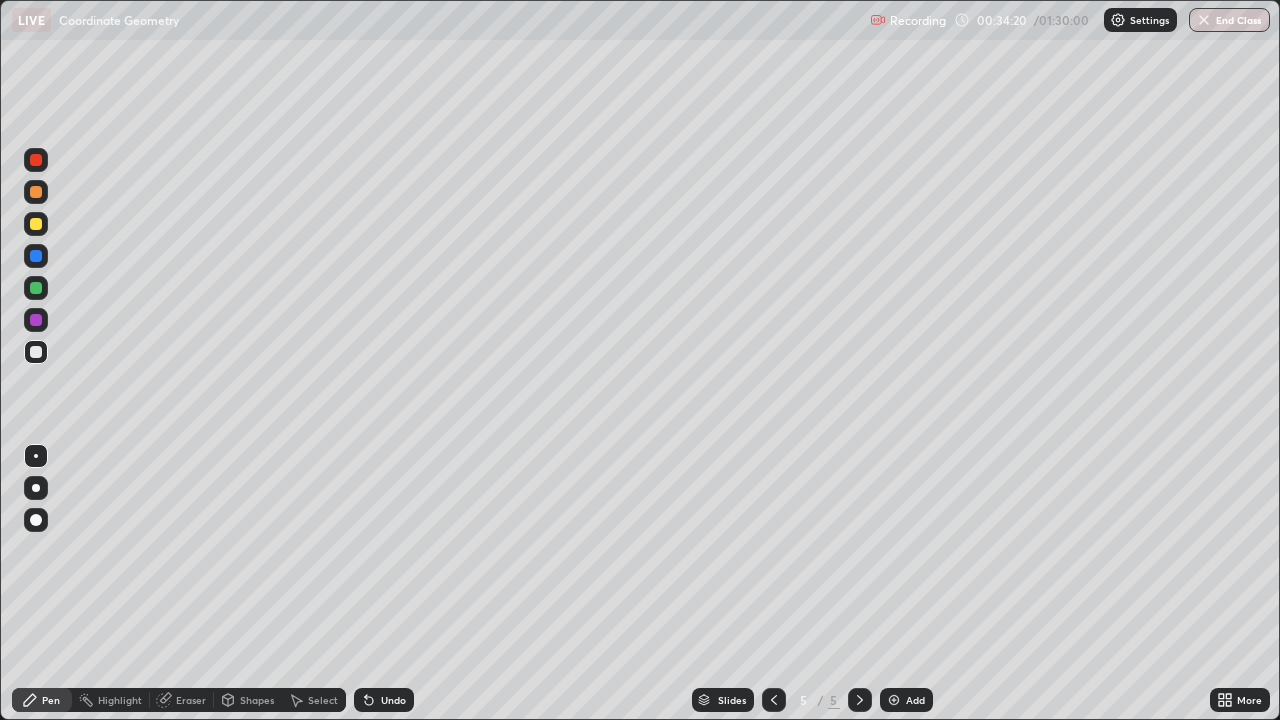 click at bounding box center [36, 224] 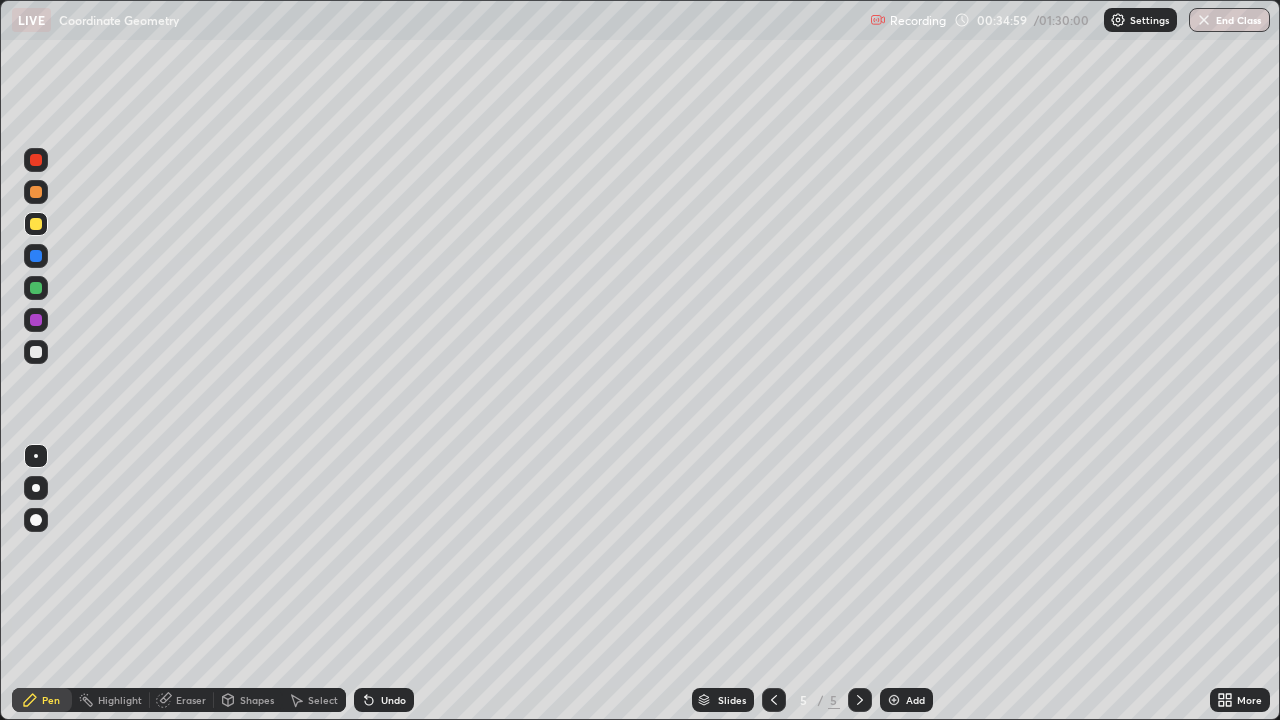 click at bounding box center [36, 352] 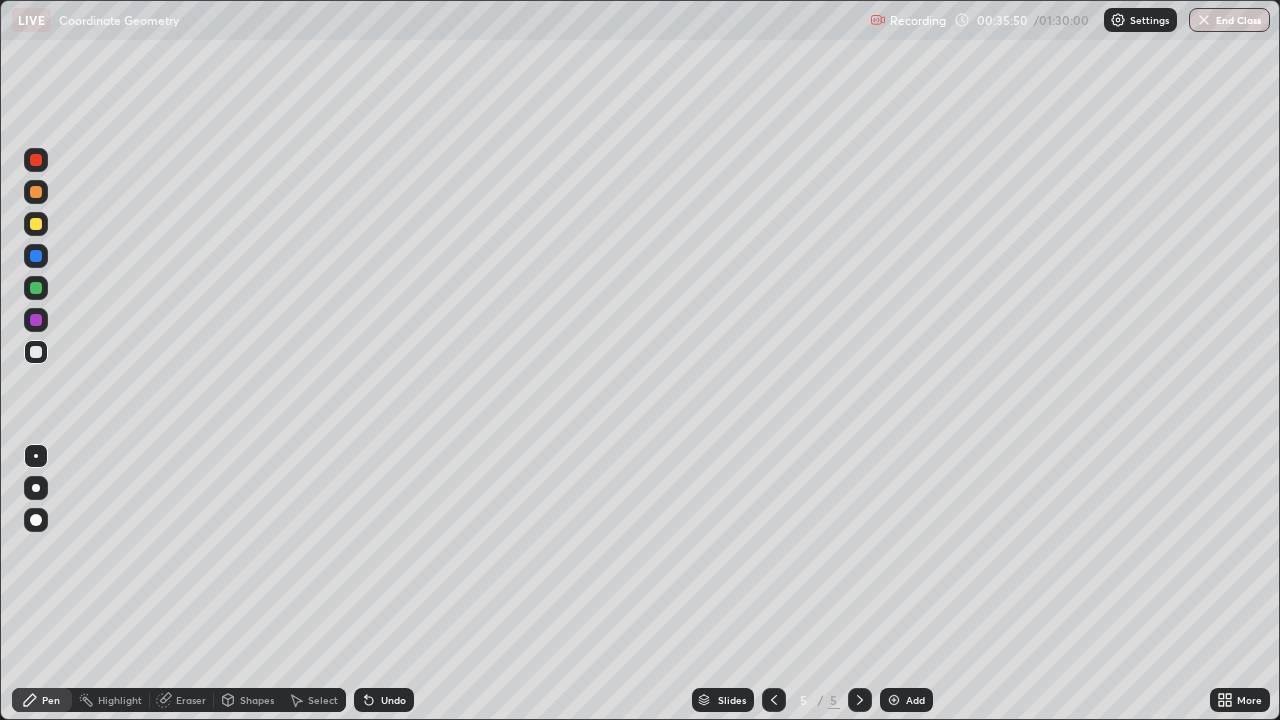 click at bounding box center (36, 256) 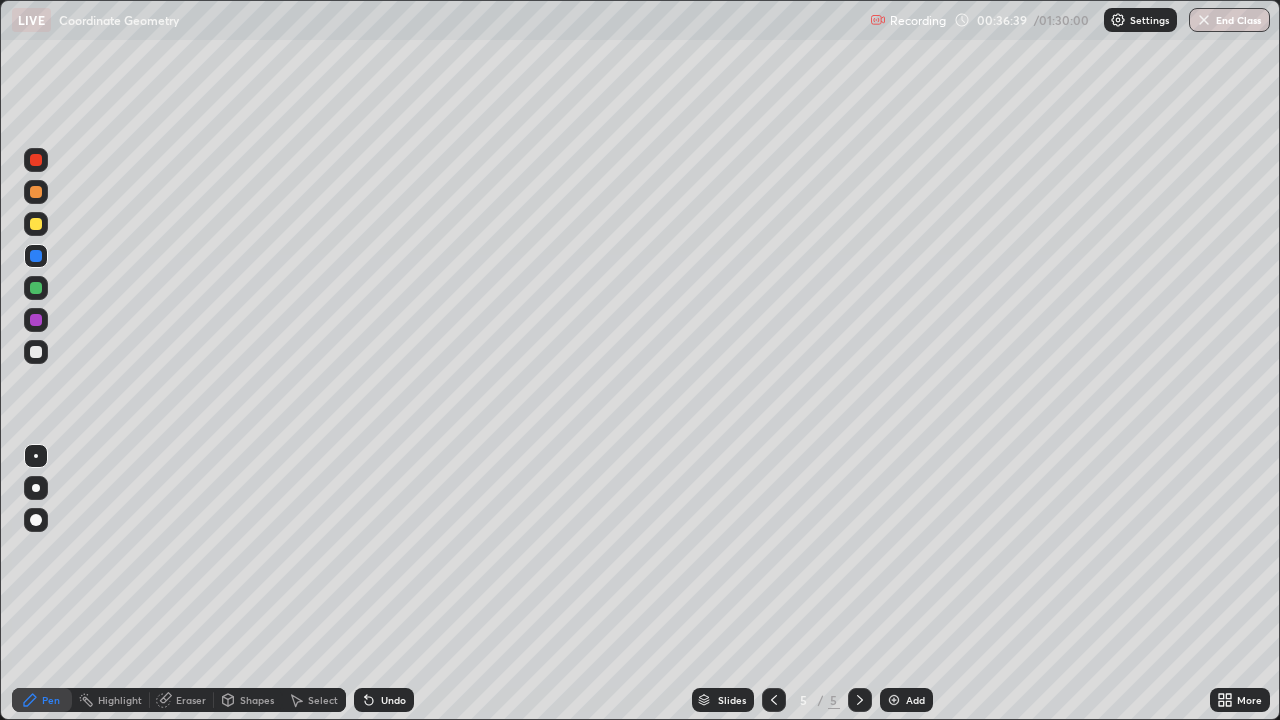 click at bounding box center (36, 352) 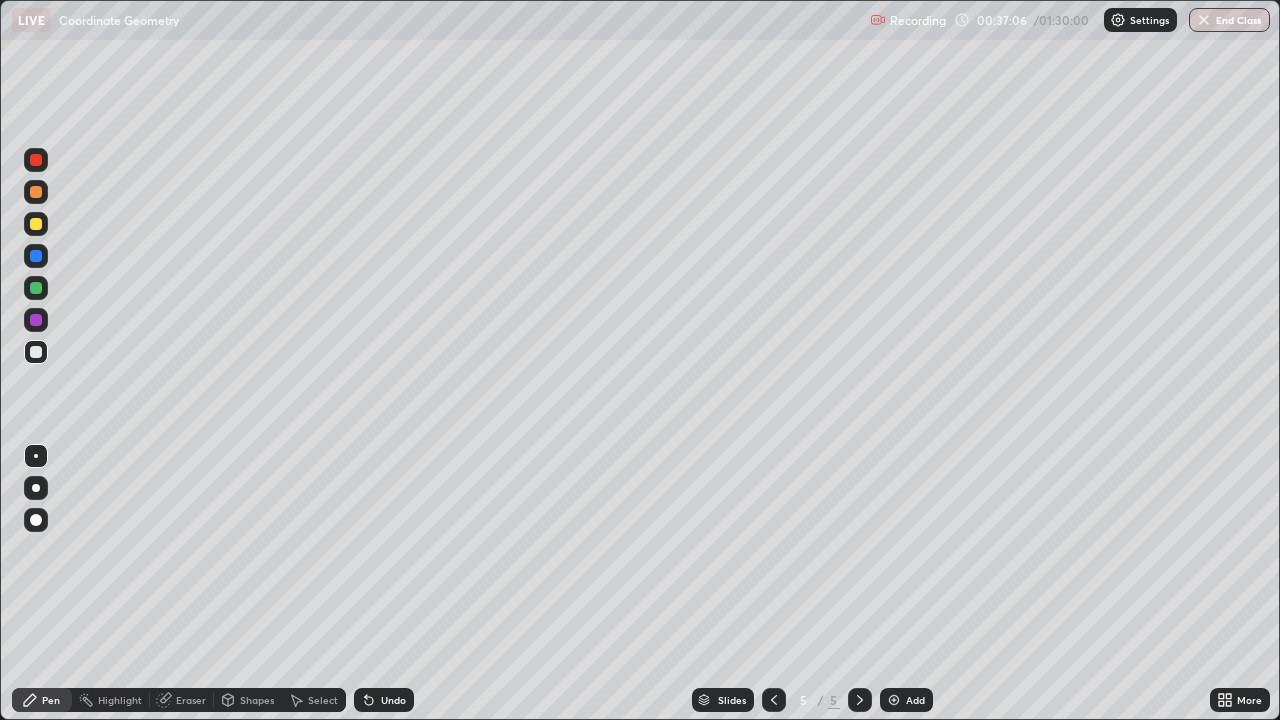 click at bounding box center [36, 256] 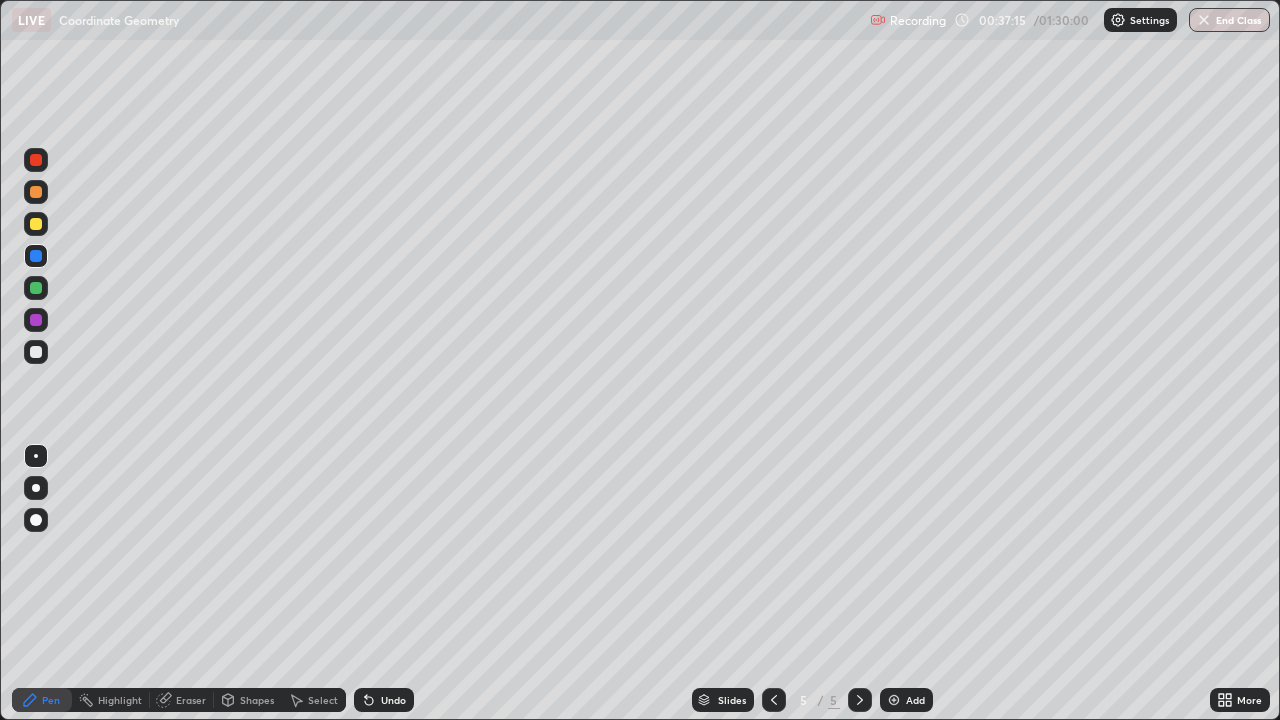 click at bounding box center [36, 352] 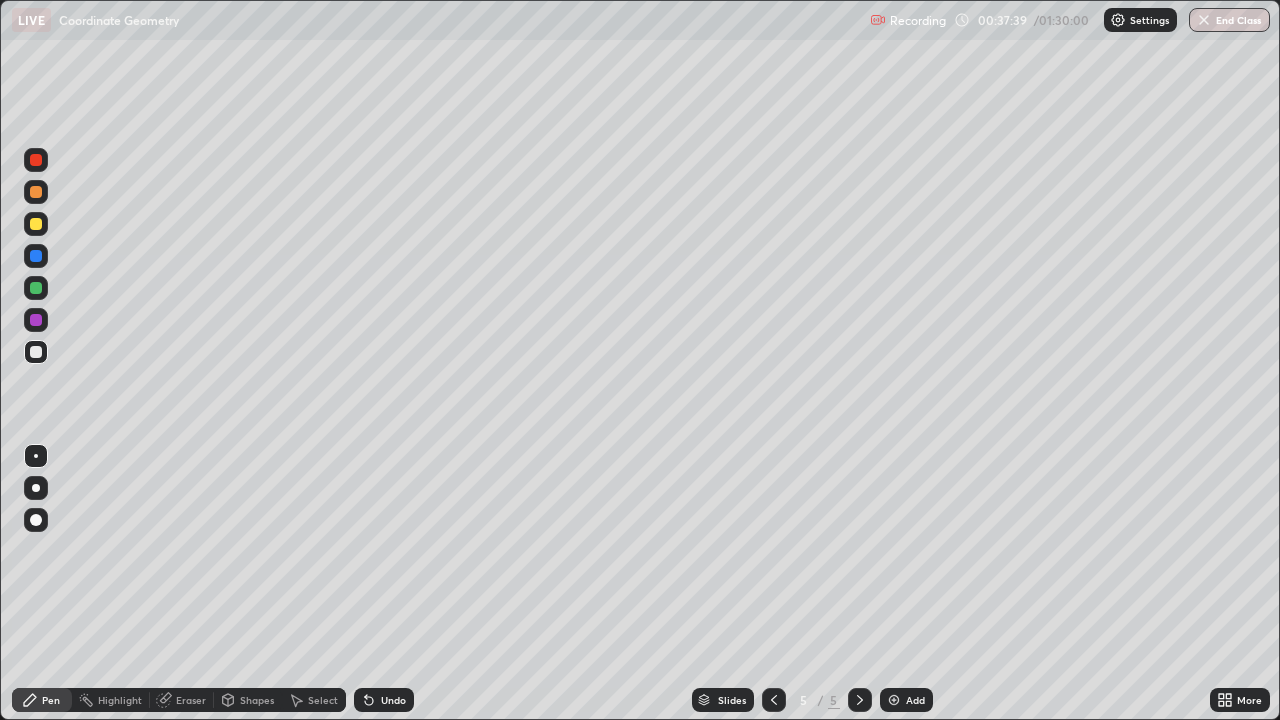 click at bounding box center [36, 352] 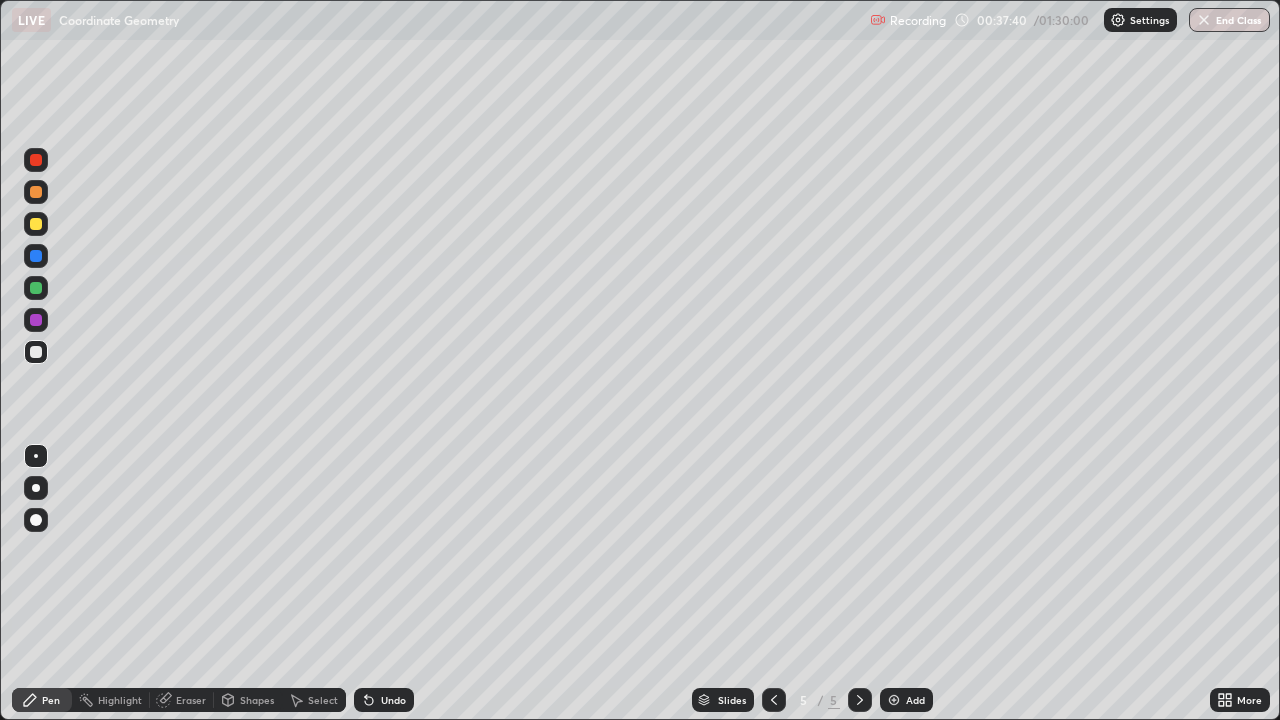 click at bounding box center (36, 224) 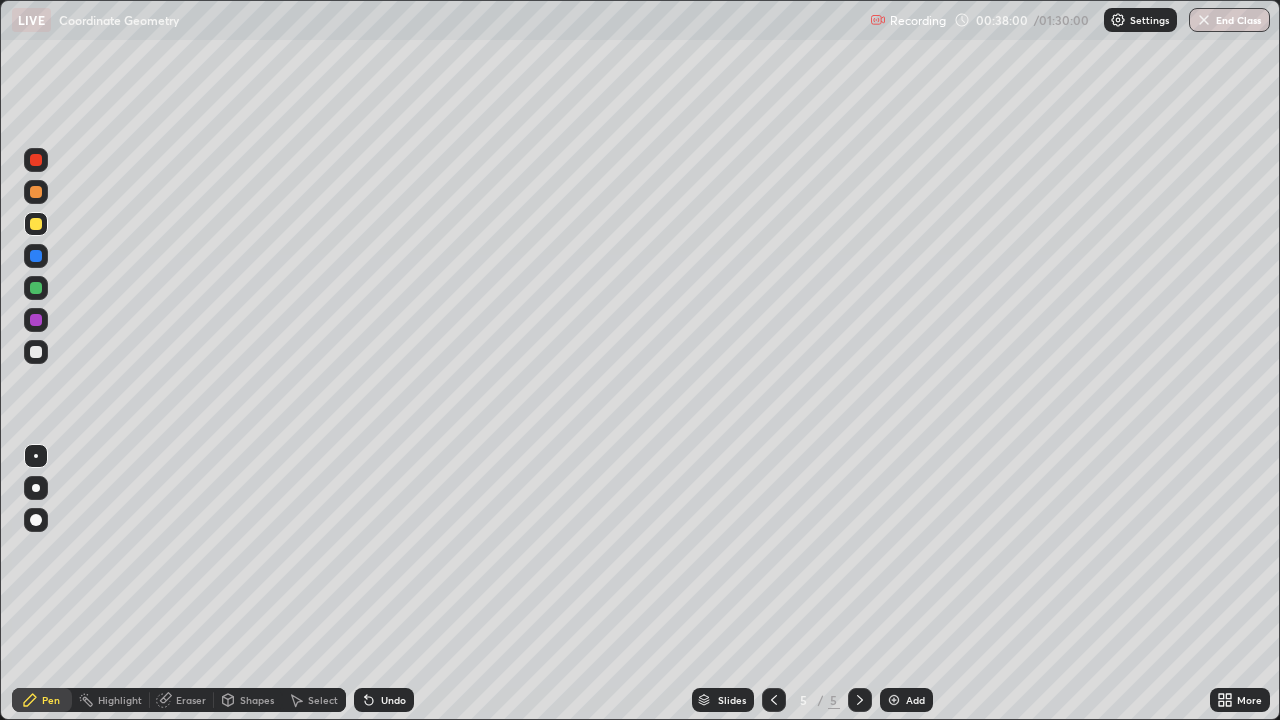 click on "Select" at bounding box center [323, 700] 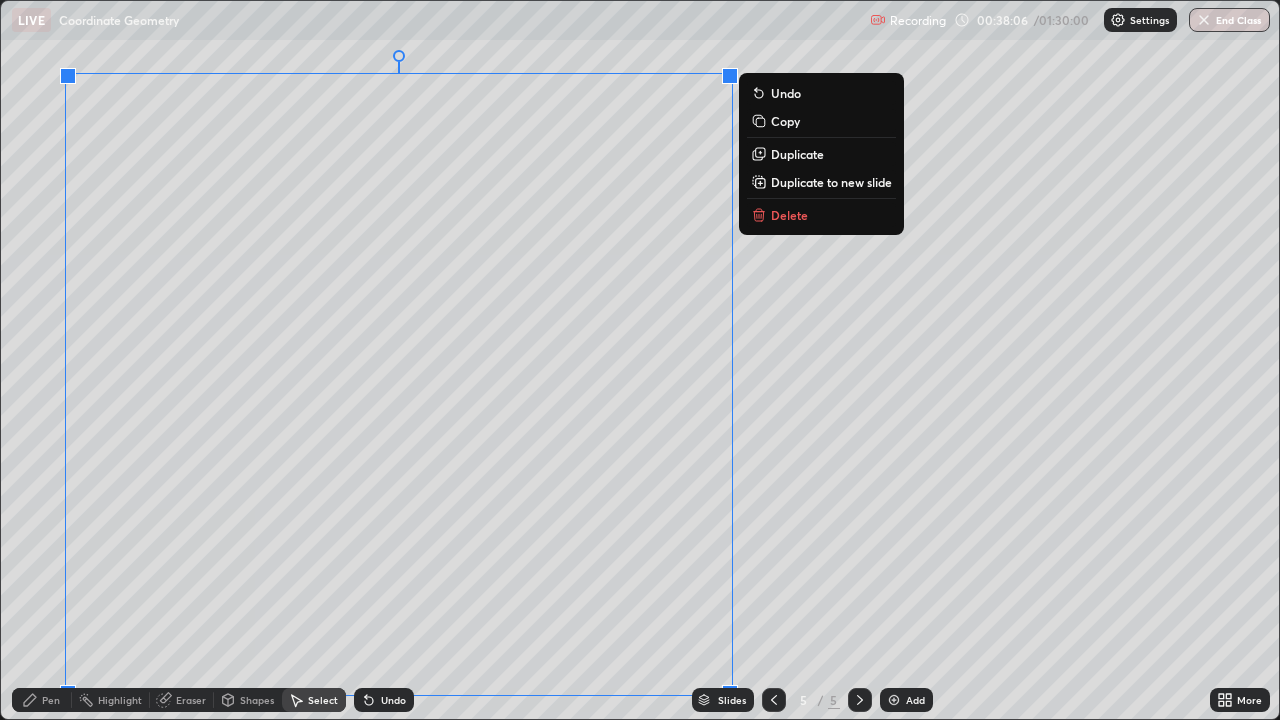click on "0 ° Undo Copy Duplicate Duplicate to new slide Delete" at bounding box center (640, 360) 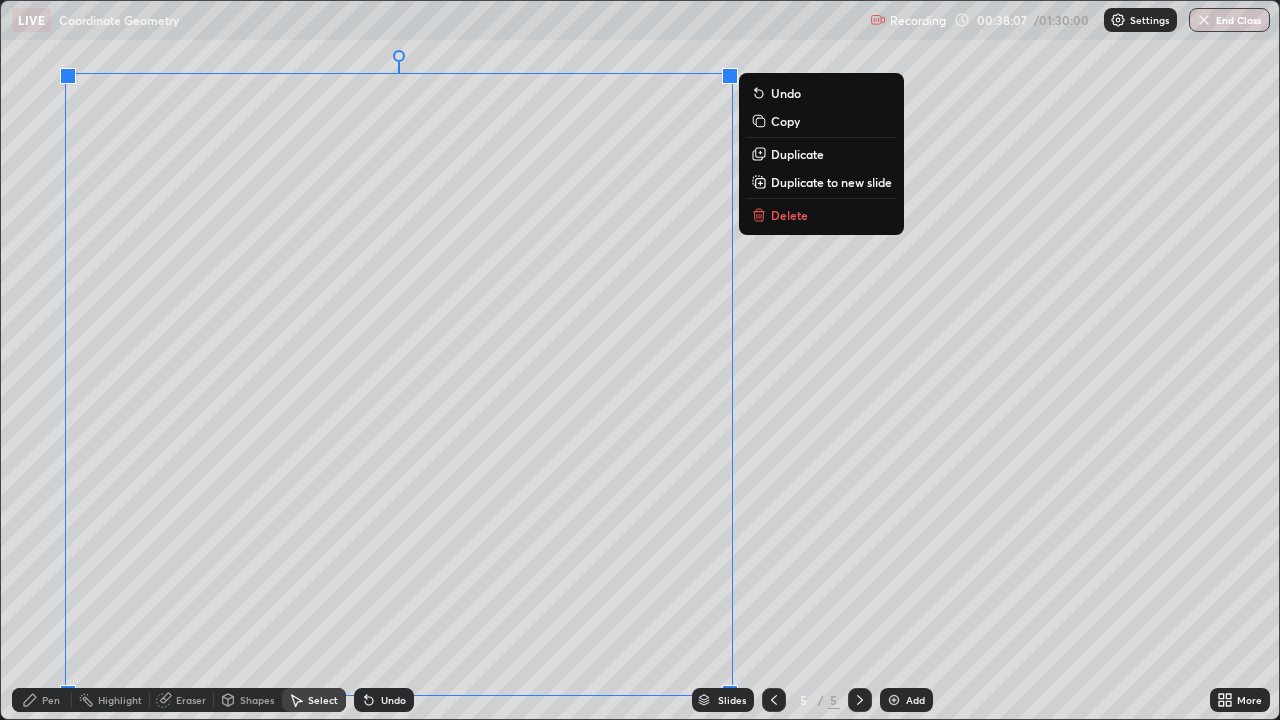 click on "0 ° Undo Copy Duplicate Duplicate to new slide Delete" at bounding box center [640, 360] 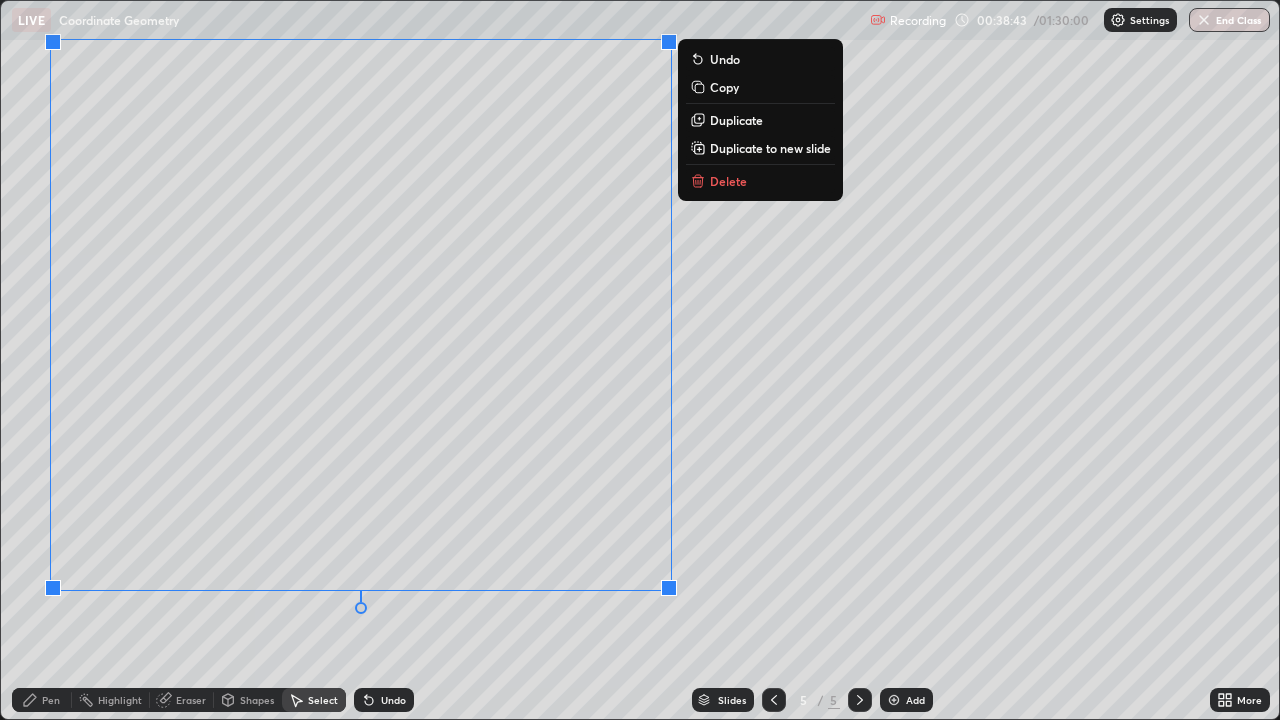 click on "0 ° Undo Copy Duplicate Duplicate to new slide Delete" at bounding box center [640, 360] 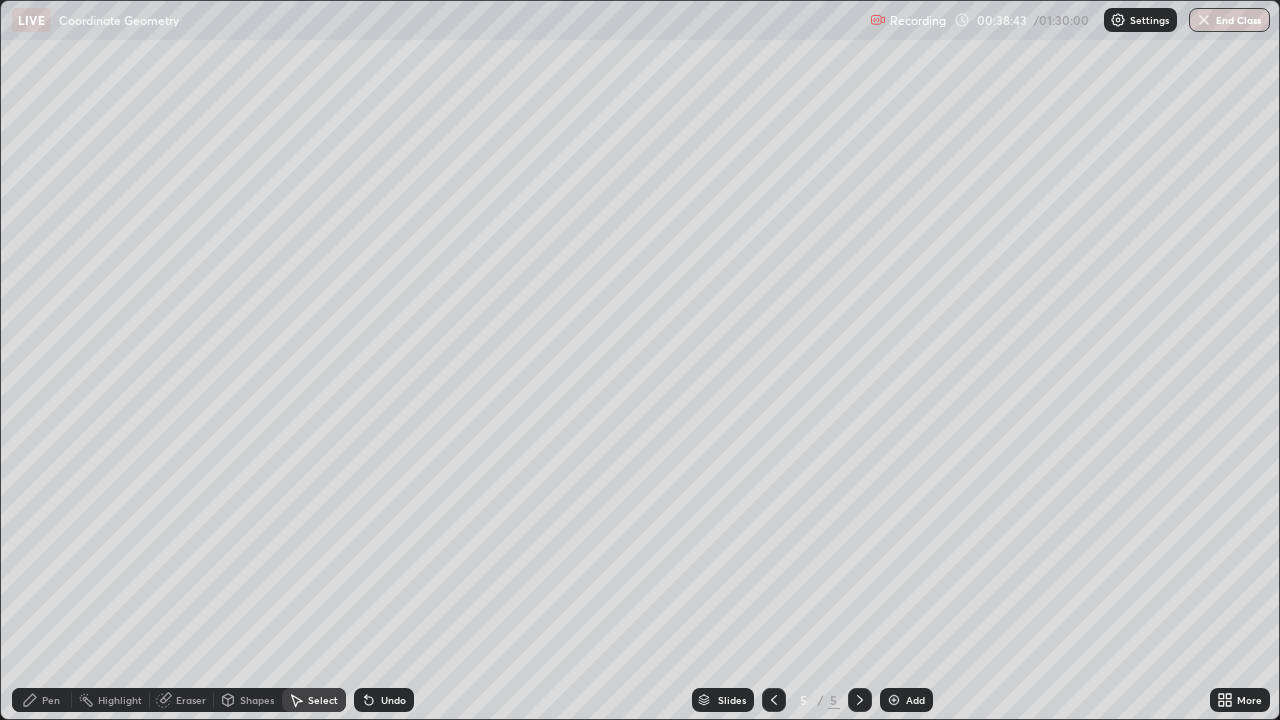 click on "Pen" at bounding box center (51, 700) 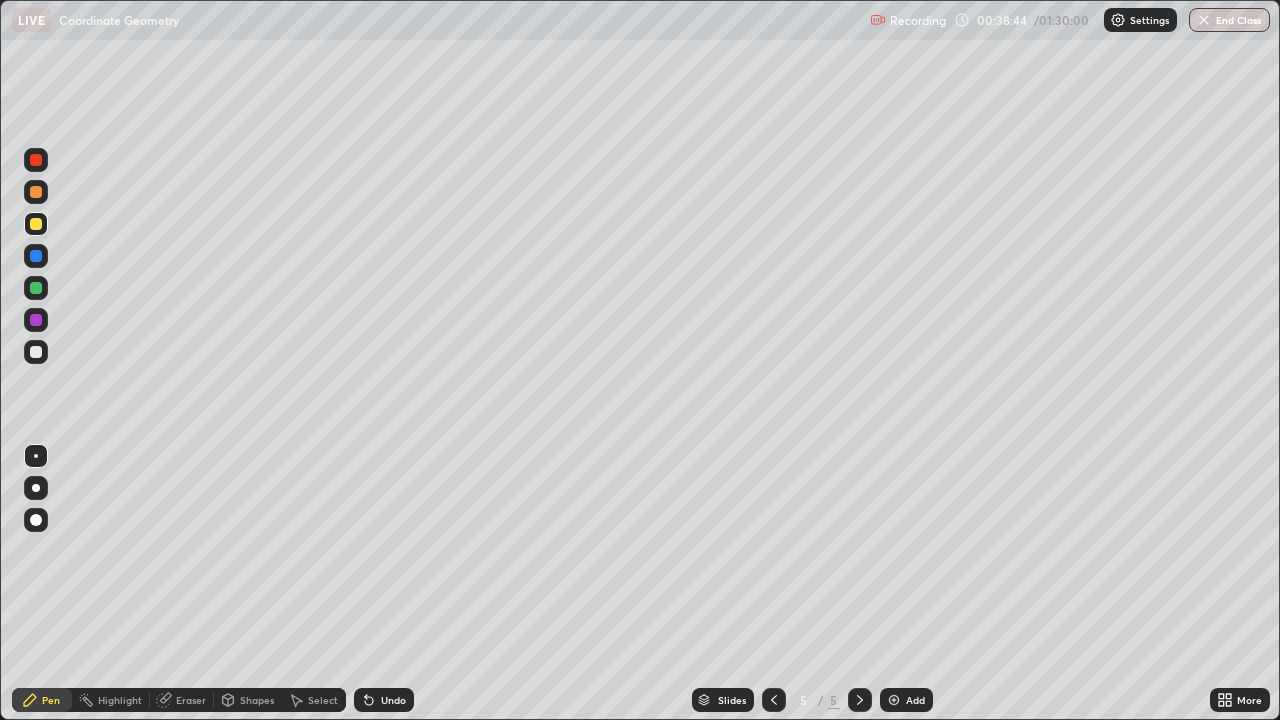 click at bounding box center (36, 352) 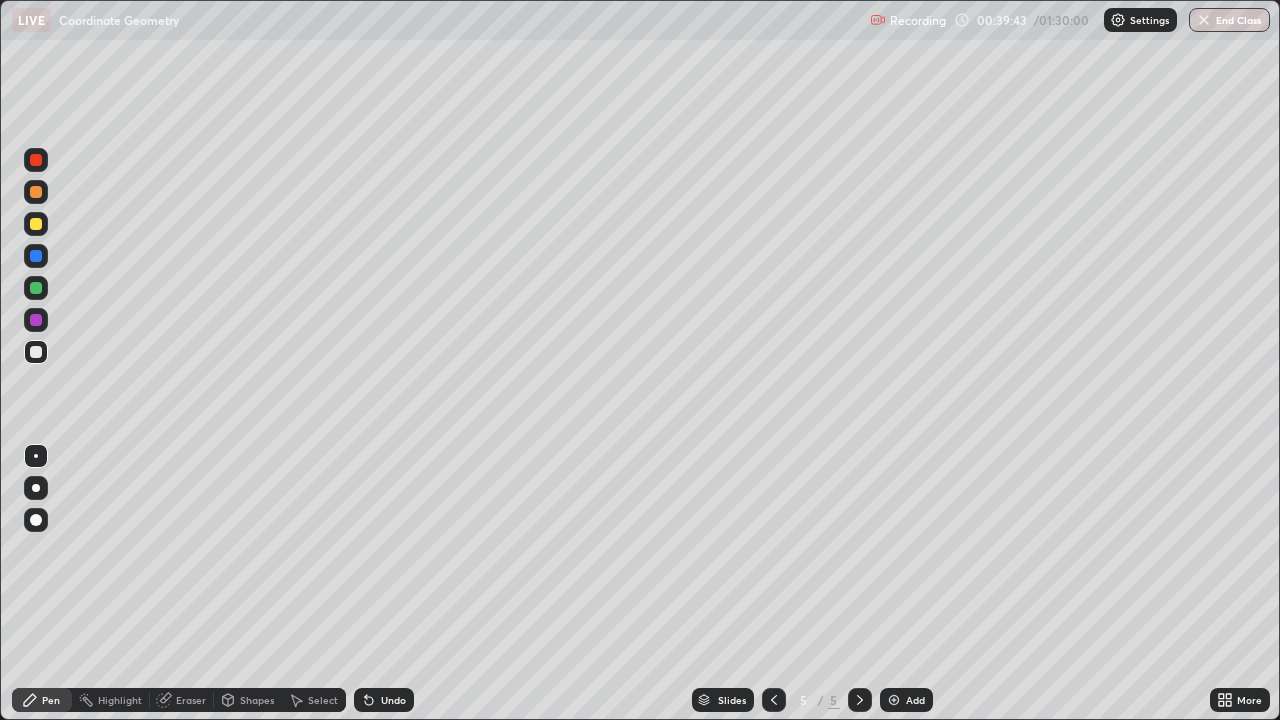 click at bounding box center (36, 224) 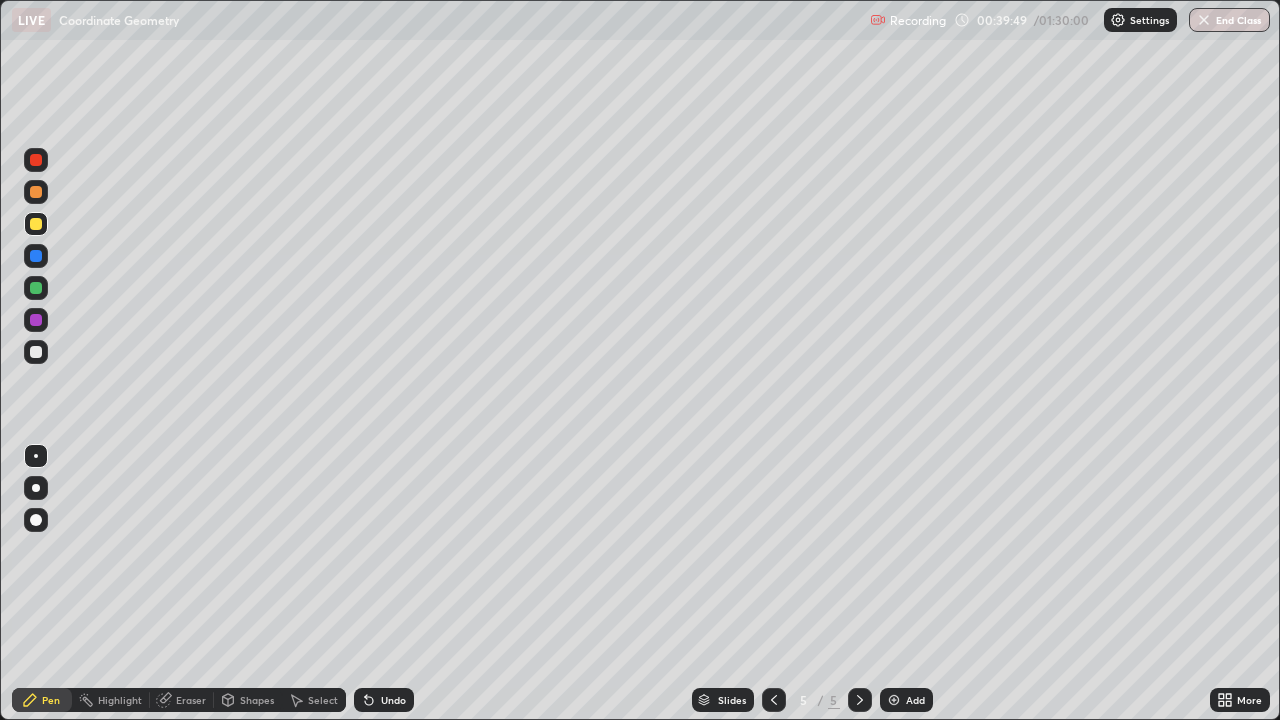 click at bounding box center [36, 160] 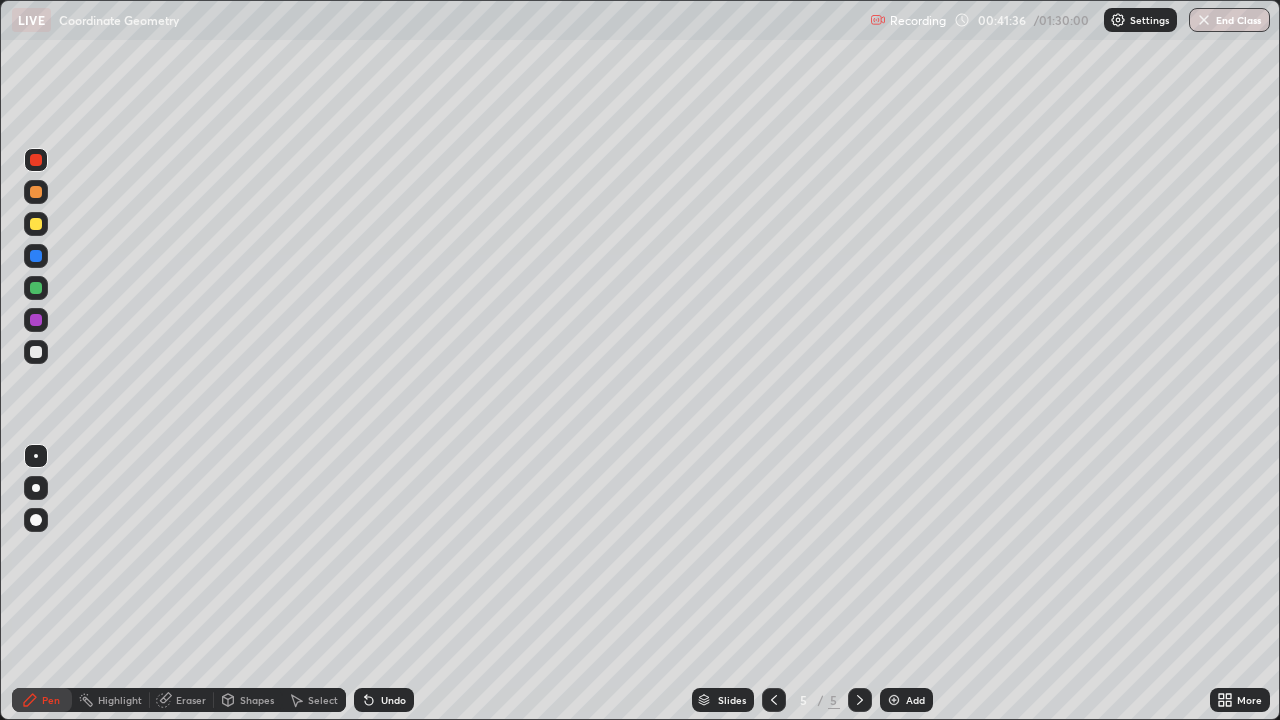 click at bounding box center [36, 352] 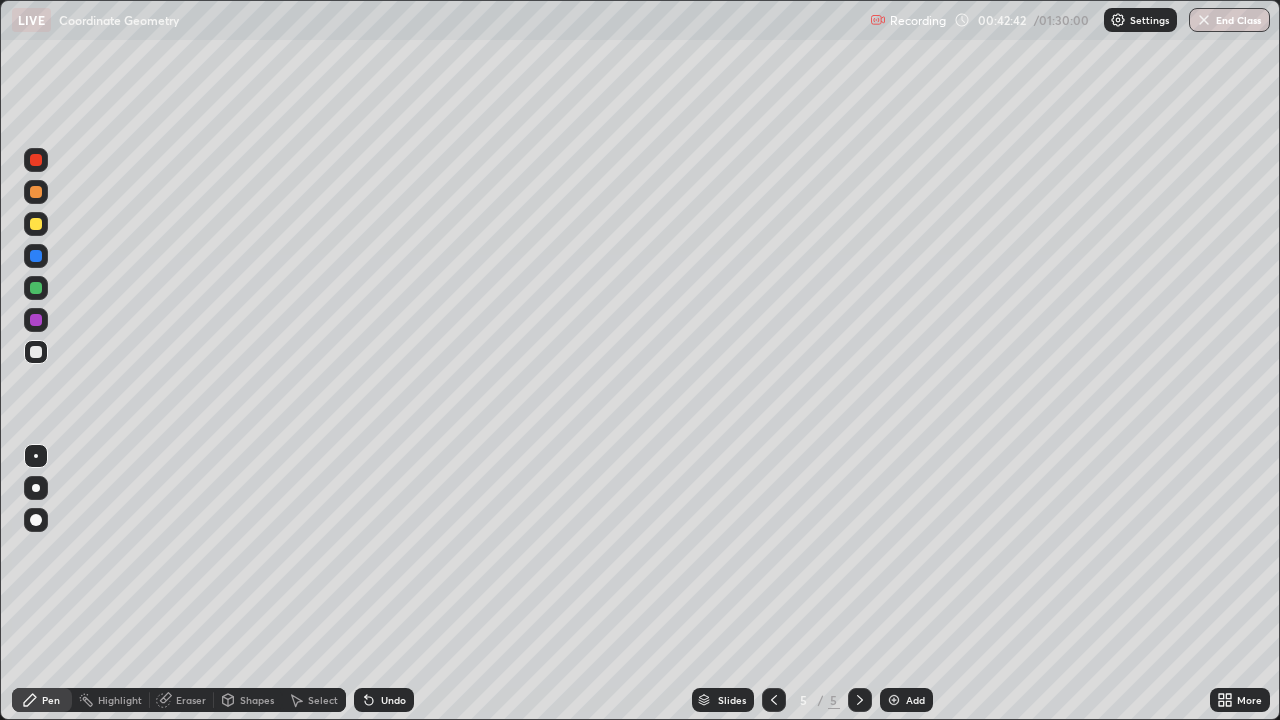 click on "Shapes" at bounding box center (257, 700) 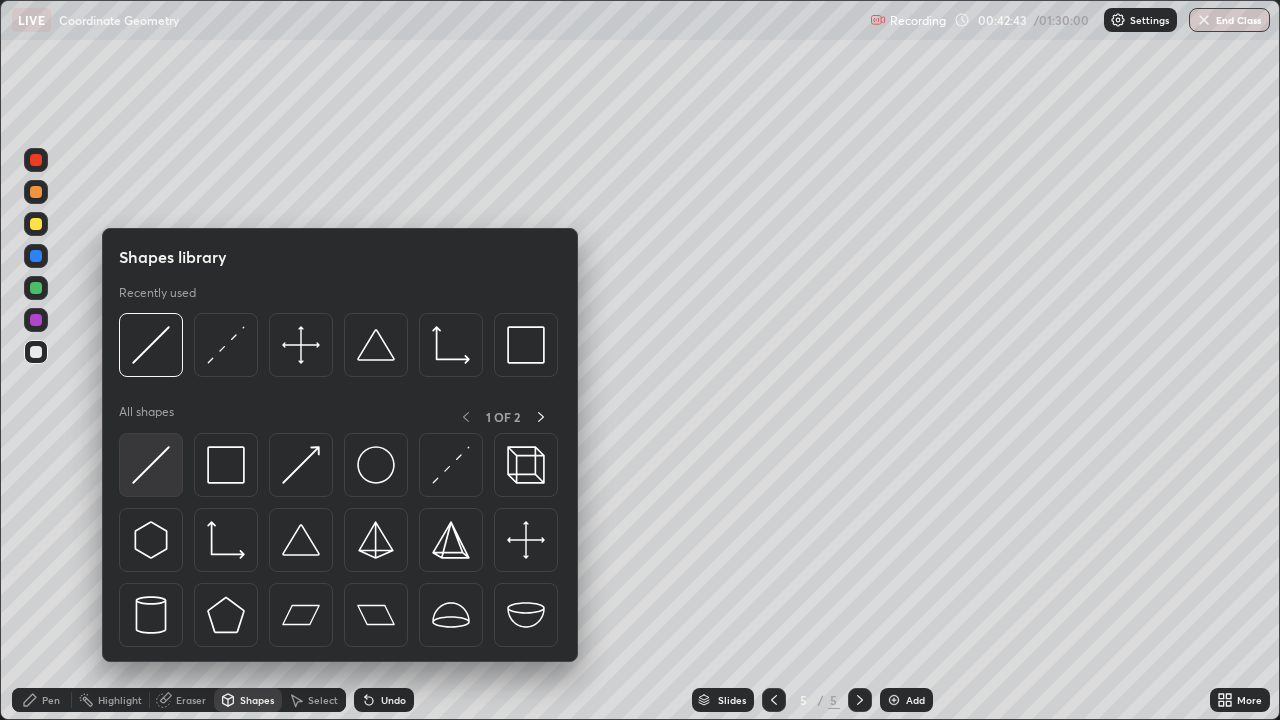 click at bounding box center [151, 465] 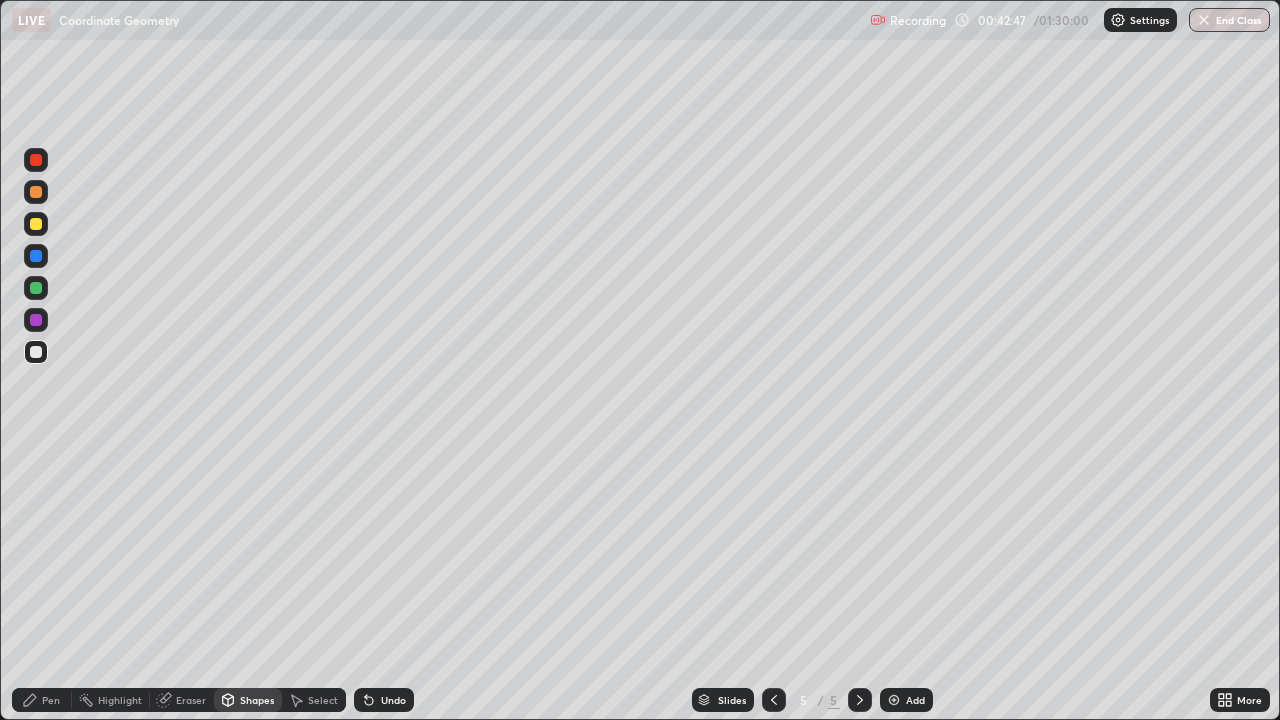 click 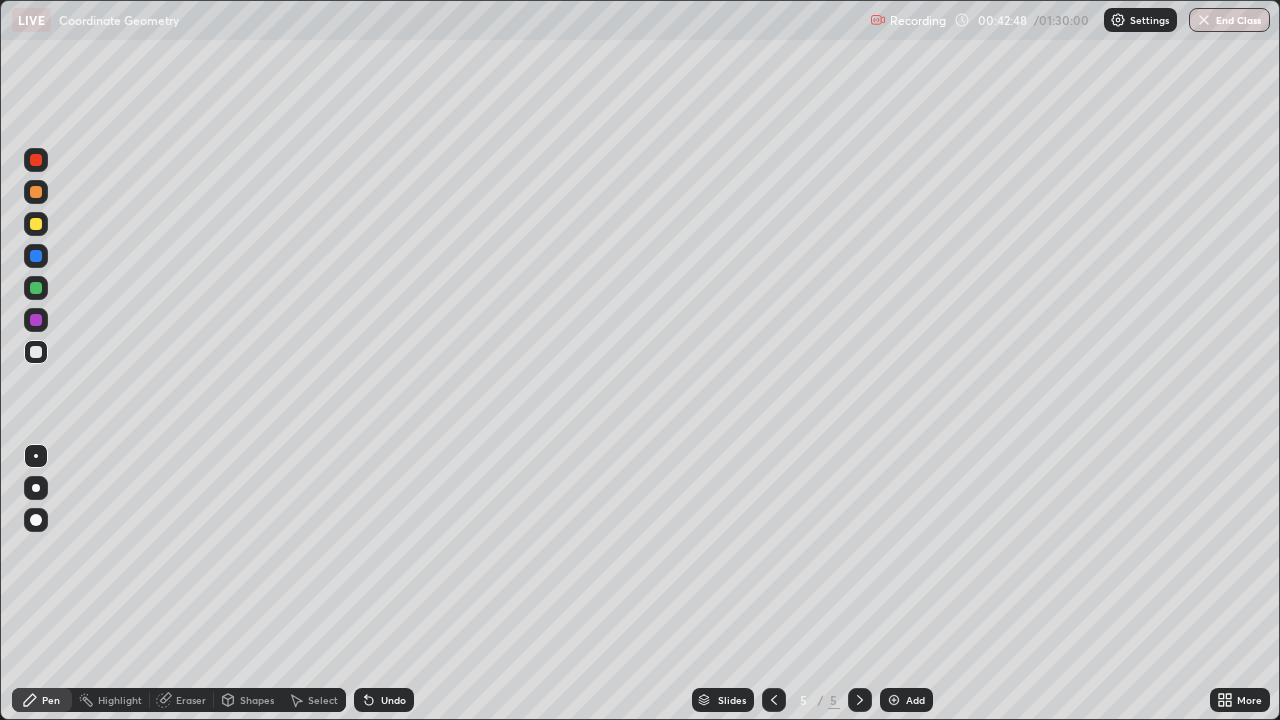 click at bounding box center [36, 224] 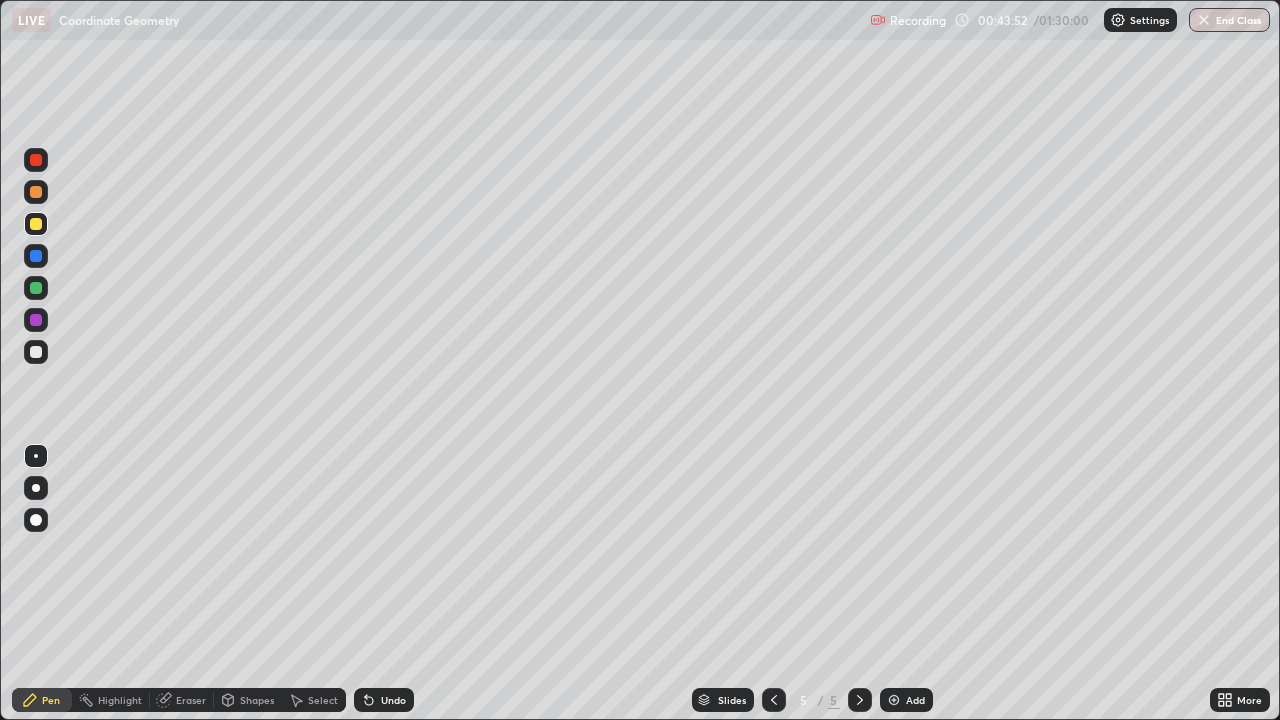 click at bounding box center (36, 320) 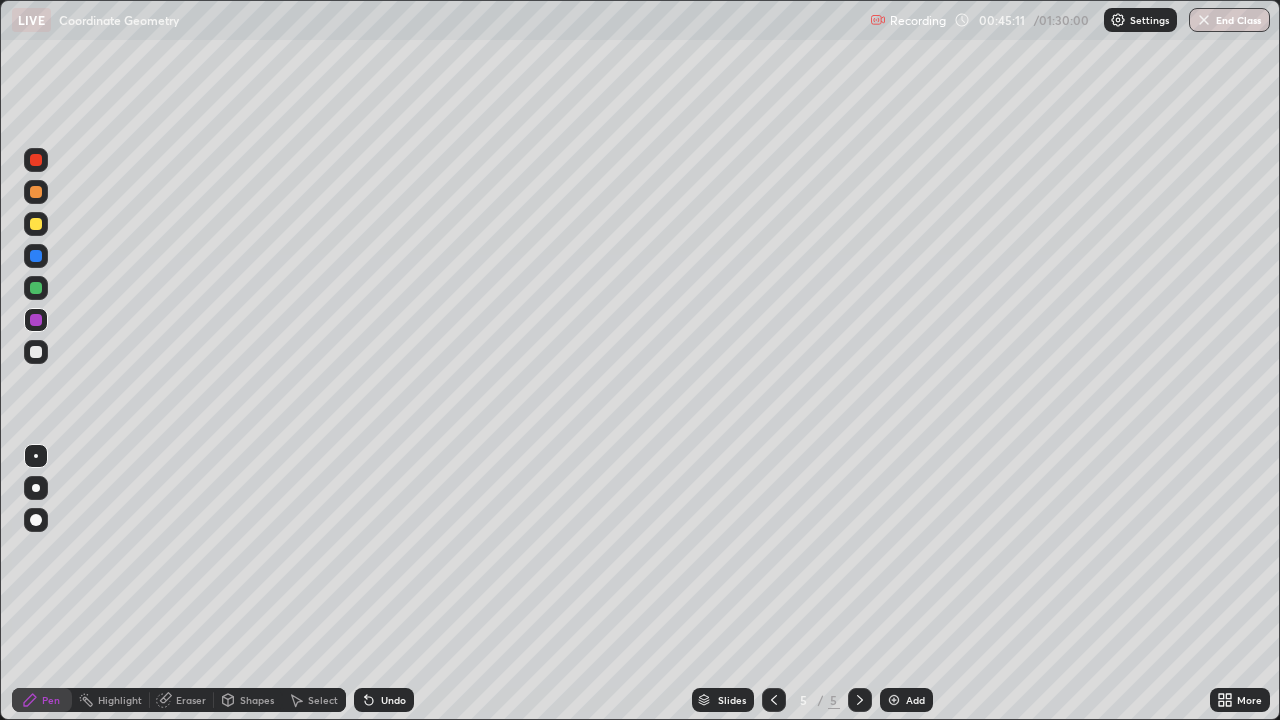 click on "Select" at bounding box center [323, 700] 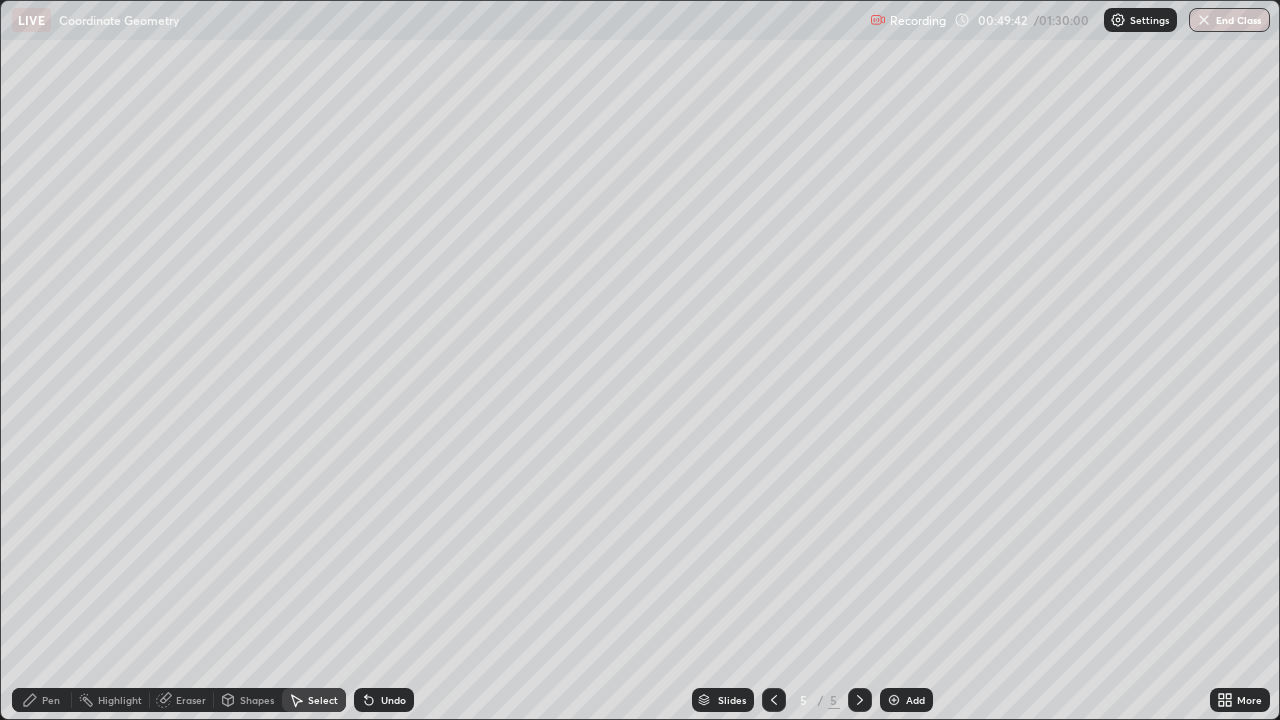 click on "Pen" at bounding box center (51, 700) 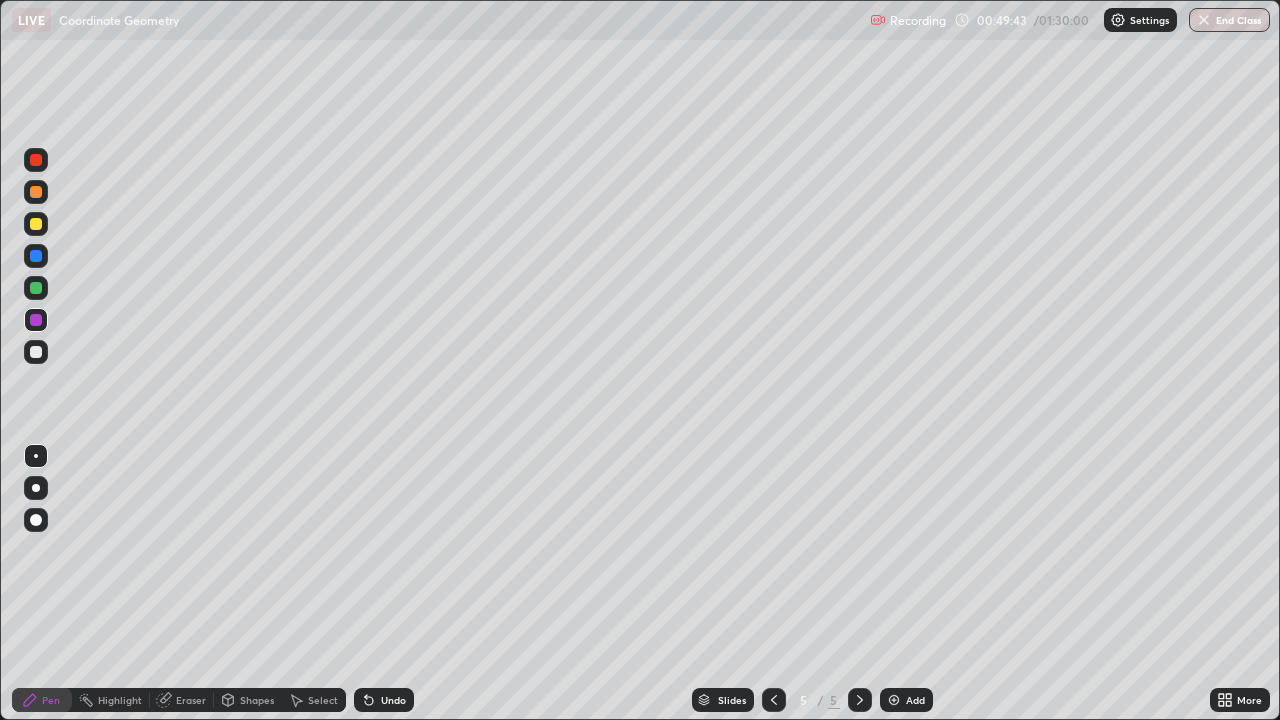 click at bounding box center (36, 352) 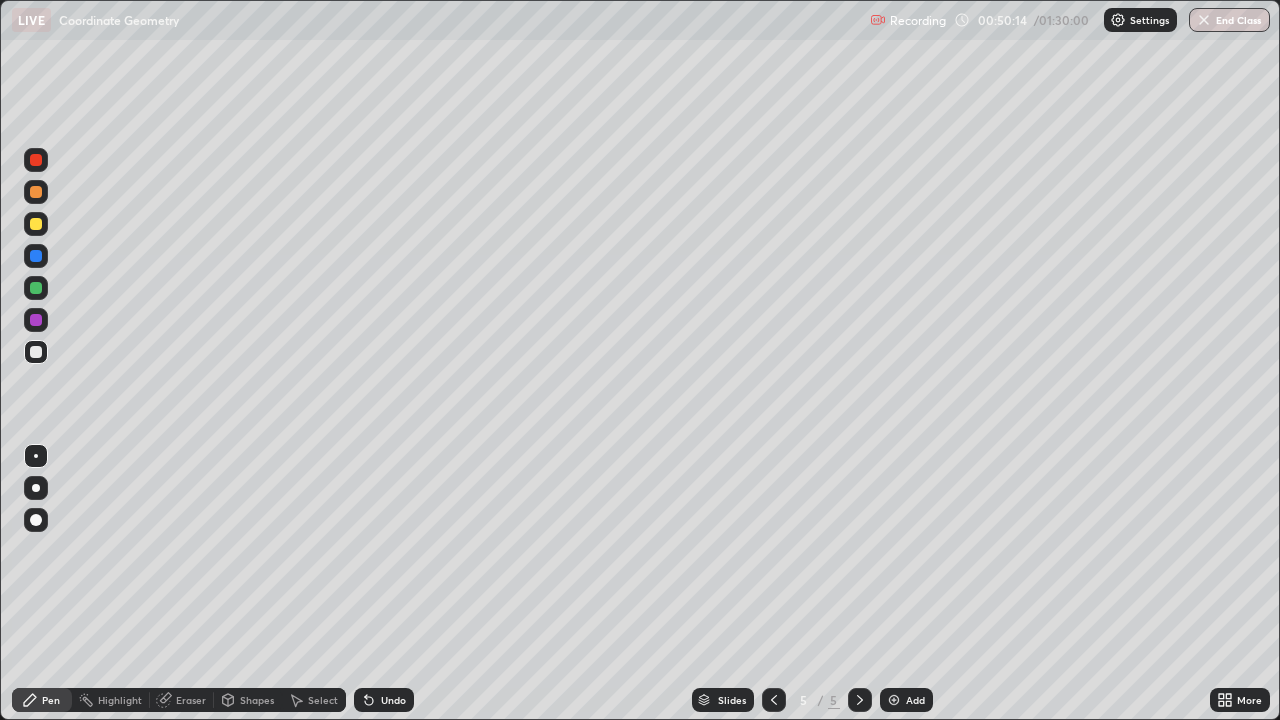 click on "Add" at bounding box center (915, 700) 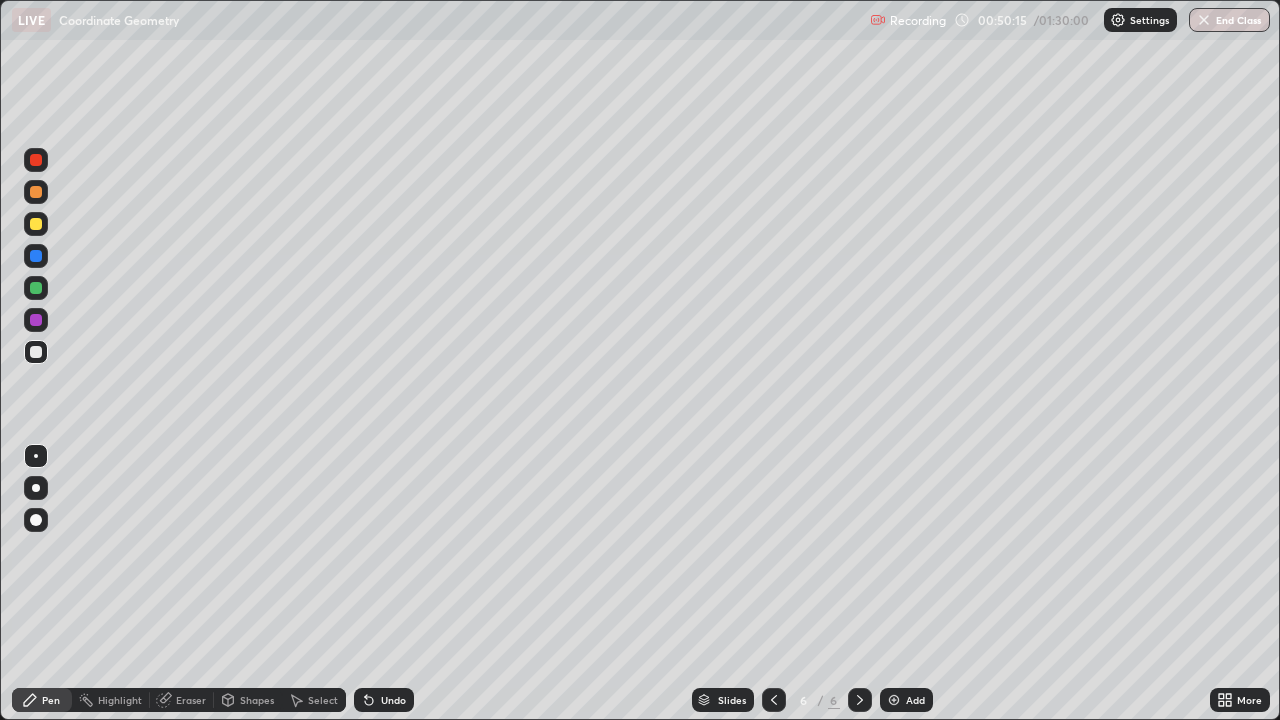 click at bounding box center (36, 224) 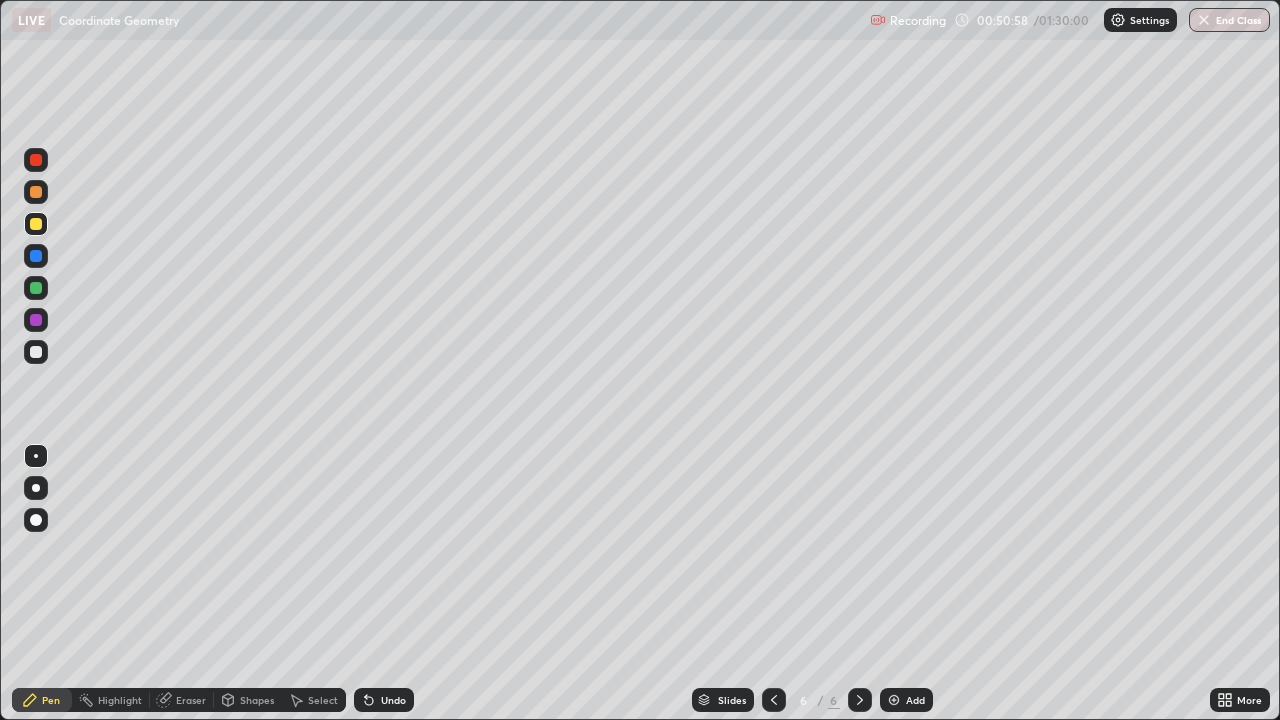 click at bounding box center (36, 320) 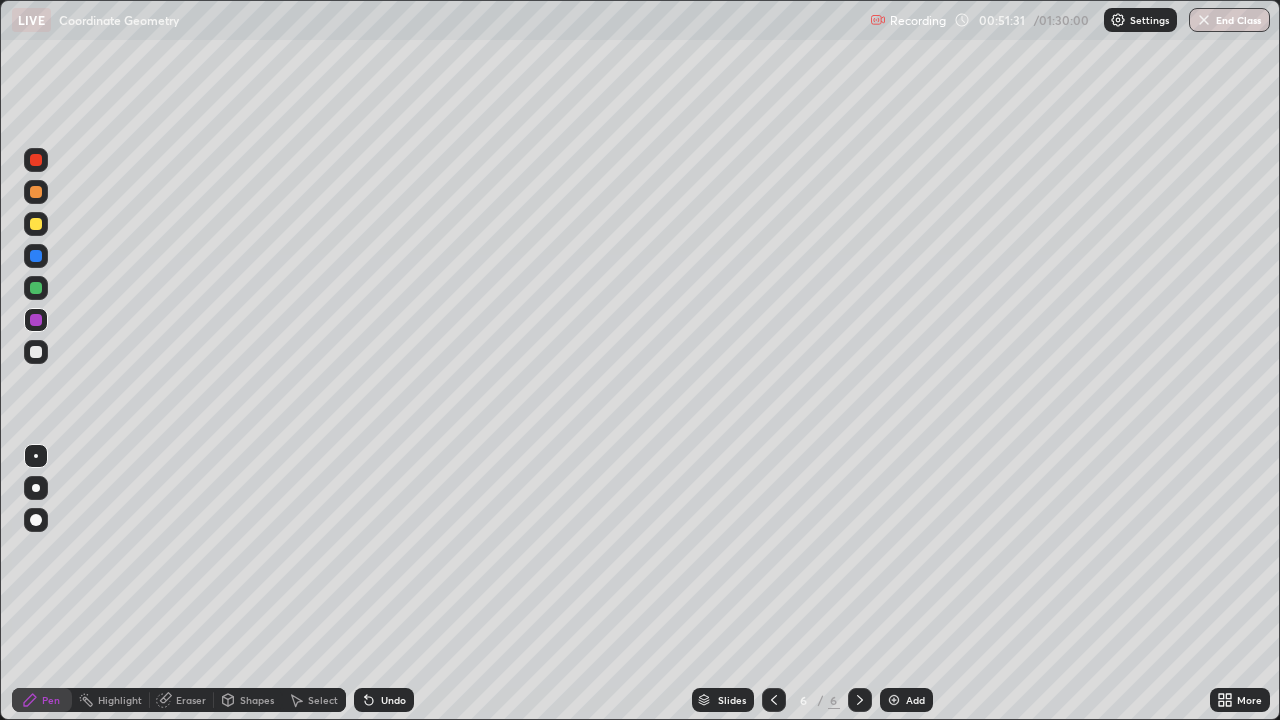 click at bounding box center (36, 352) 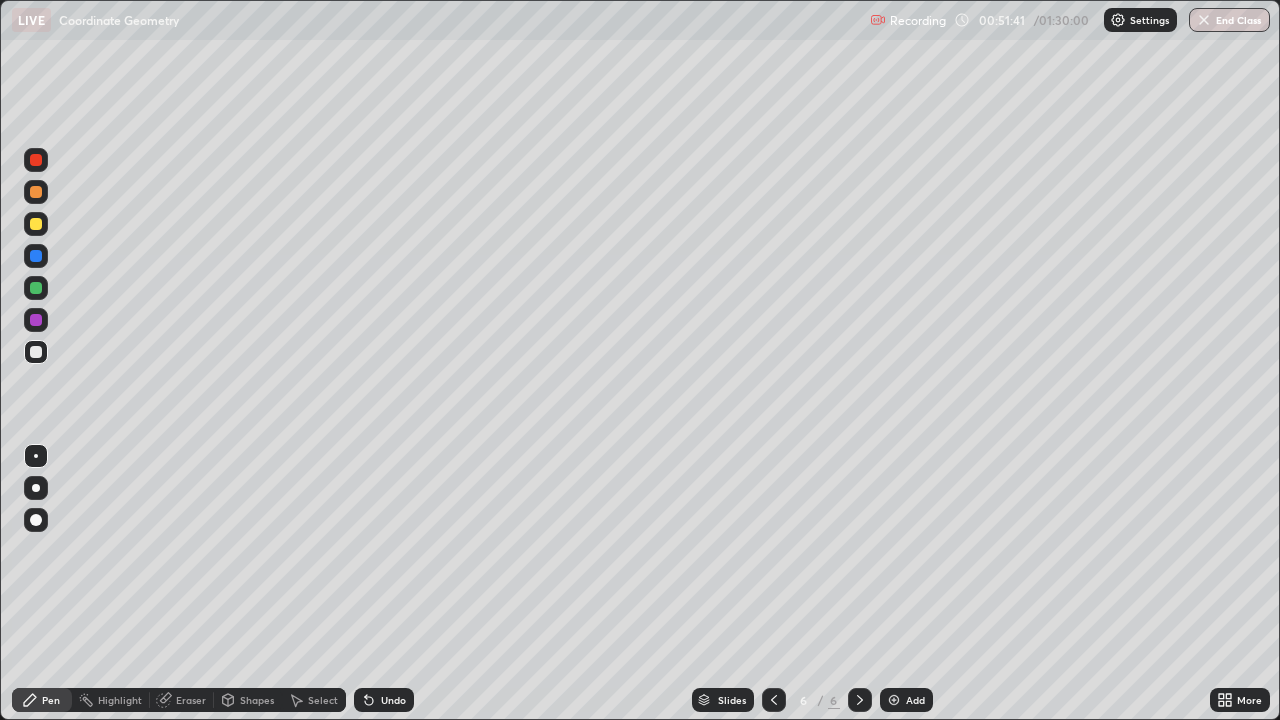 click at bounding box center [36, 224] 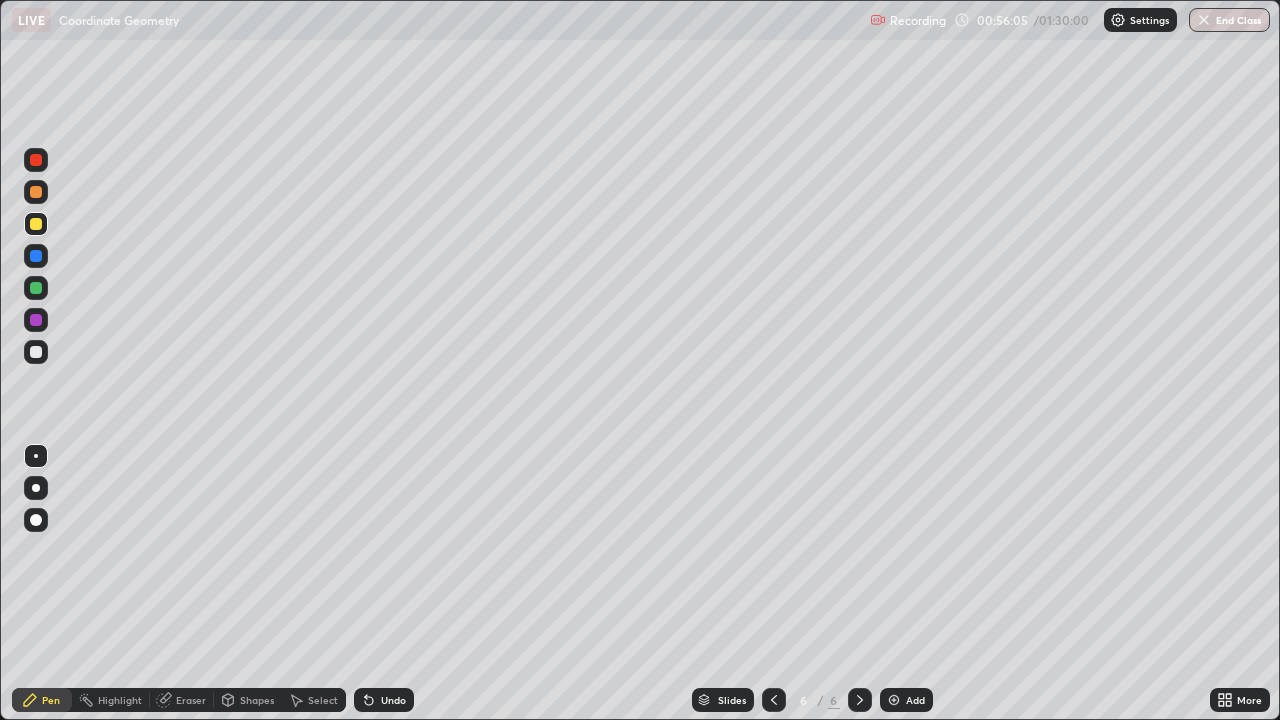 click on "End Class" at bounding box center (1229, 20) 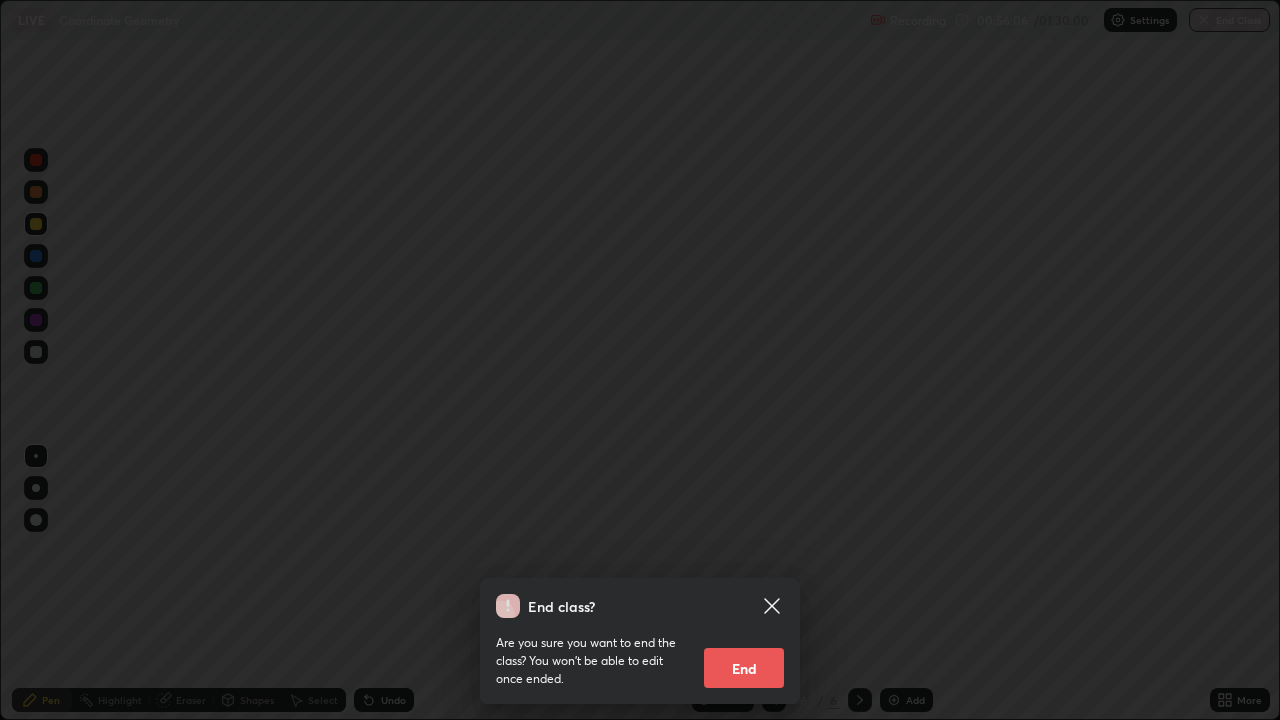 click on "End" at bounding box center [744, 668] 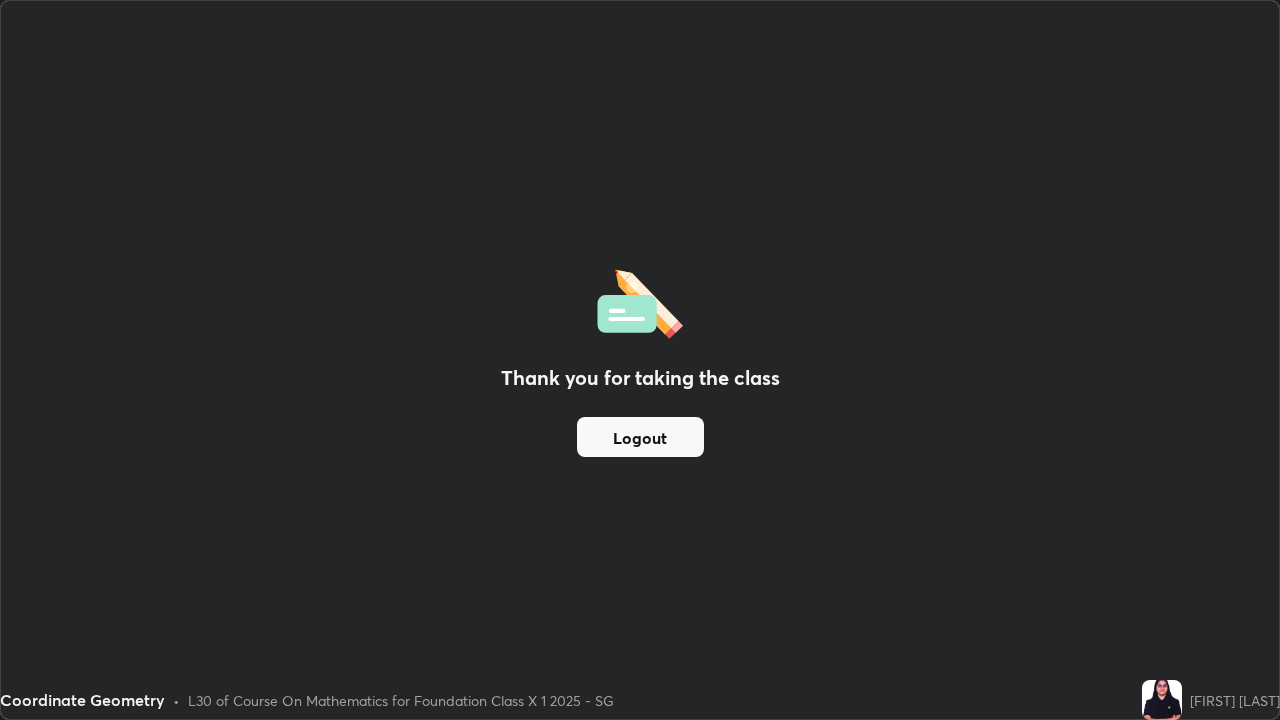 click on "Logout" at bounding box center [640, 437] 